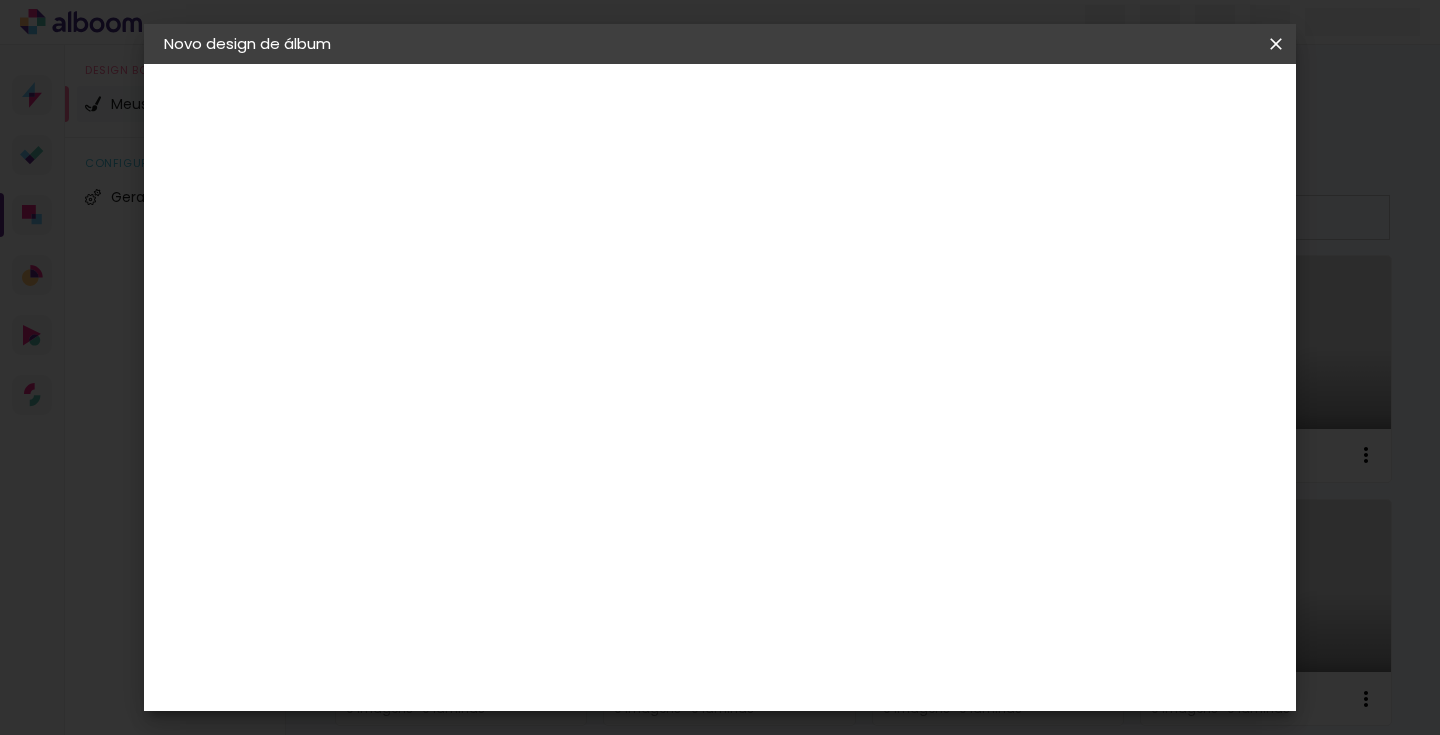 scroll, scrollTop: 0, scrollLeft: 0, axis: both 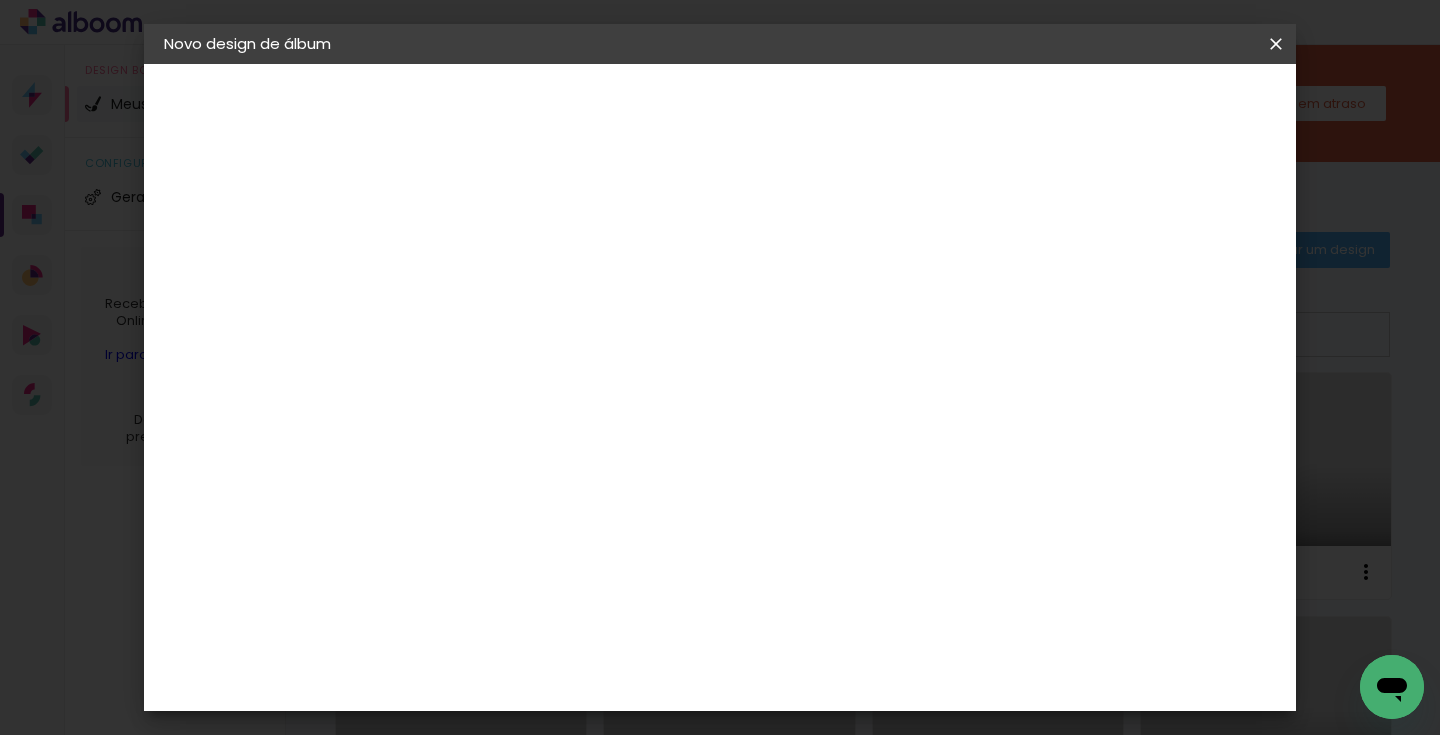 click at bounding box center [491, 268] 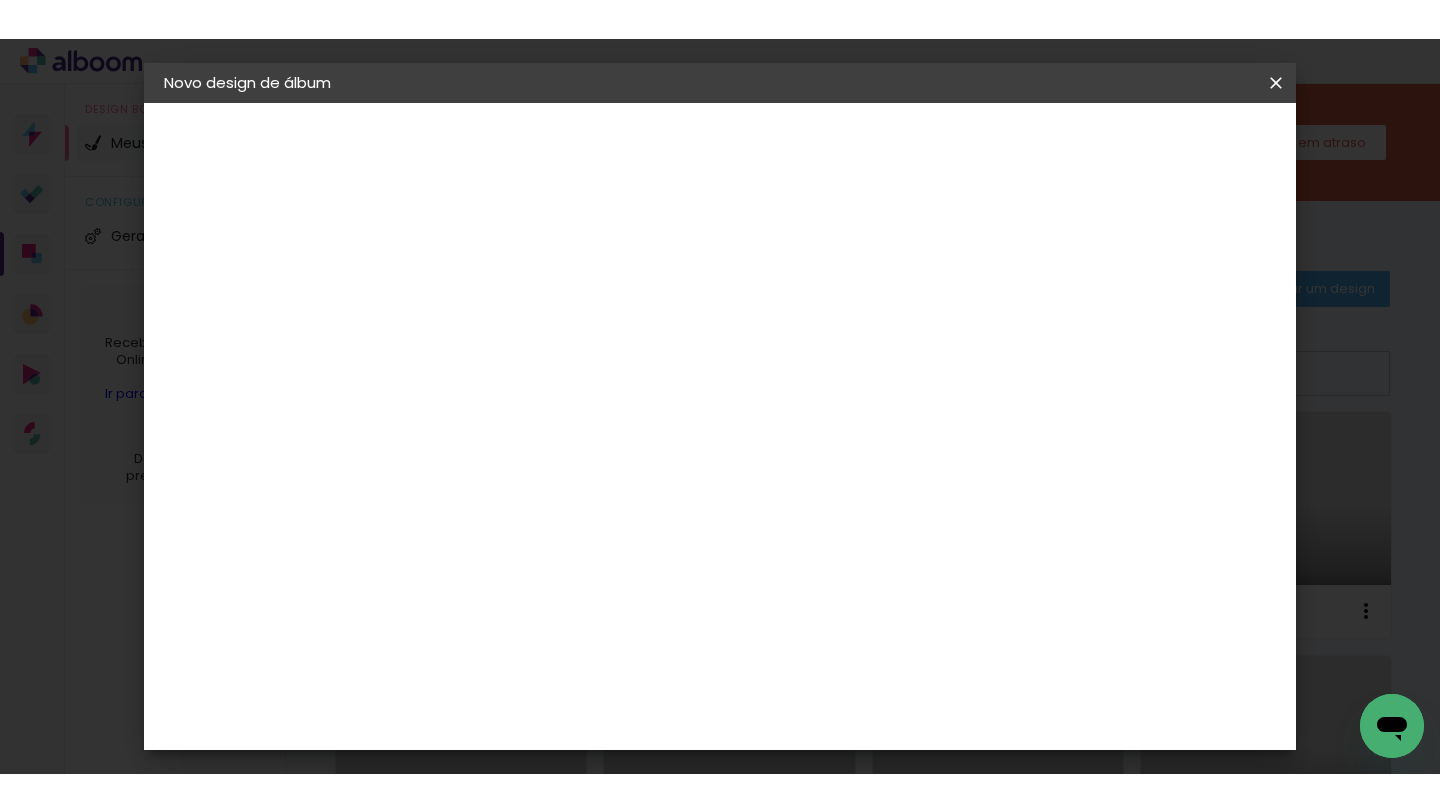scroll, scrollTop: 137, scrollLeft: 0, axis: vertical 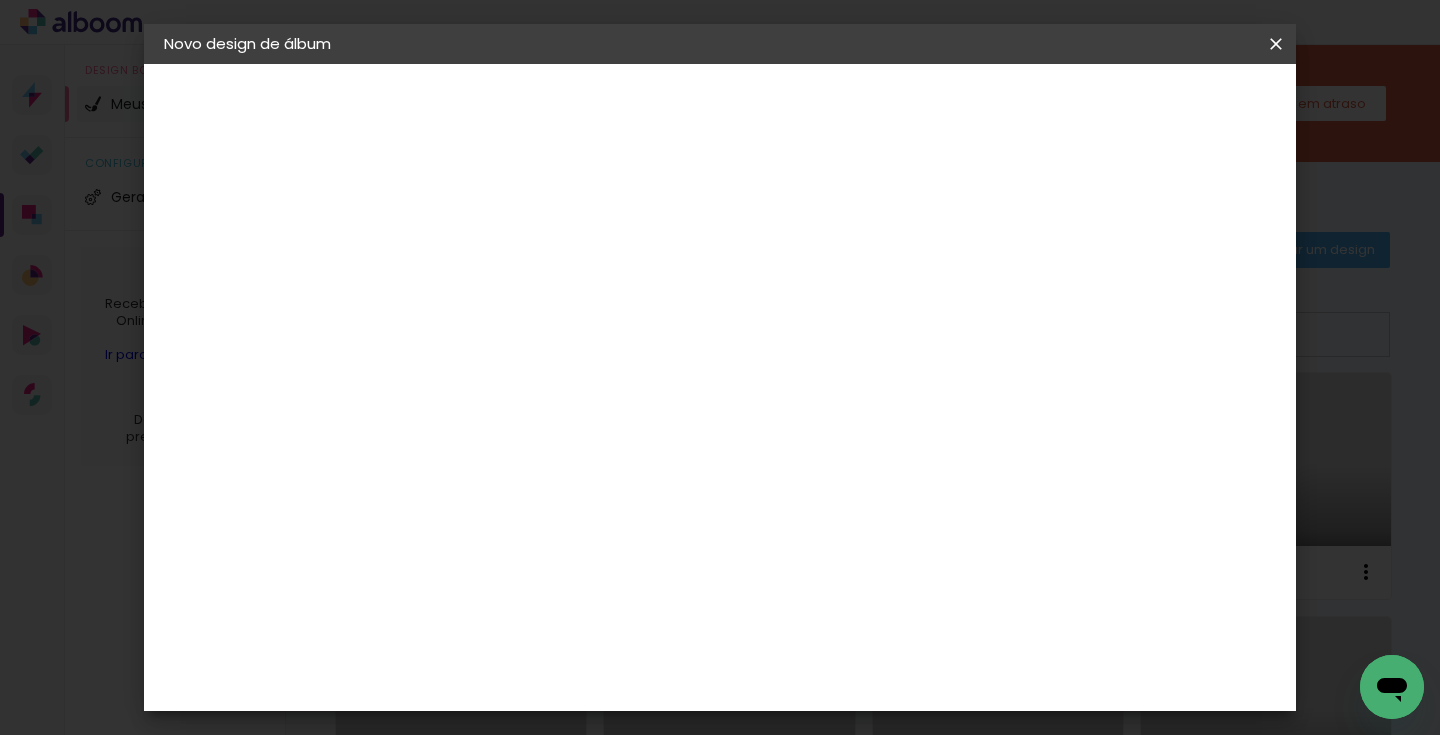 click on "Iniciar design" at bounding box center (1120, 106) 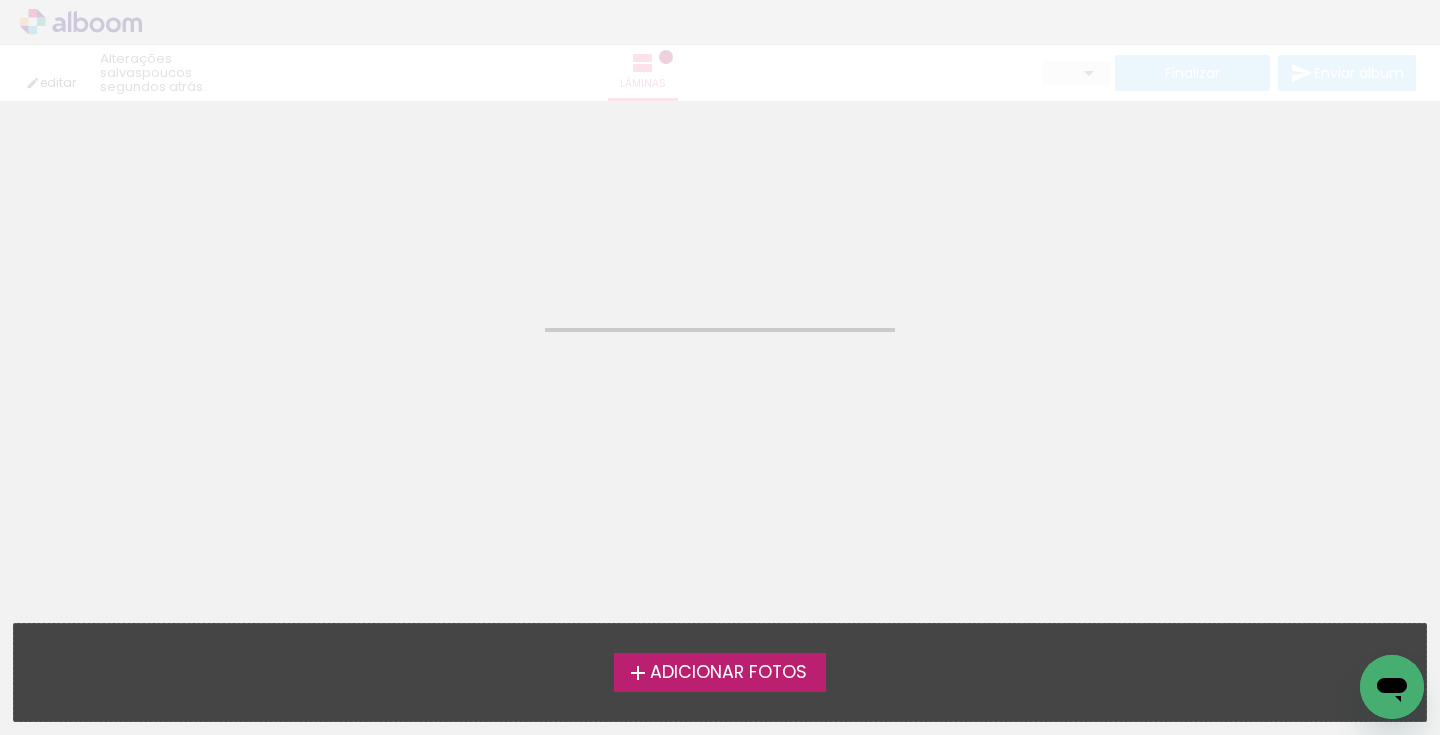 click on "Adicionar Fotos" at bounding box center (728, 673) 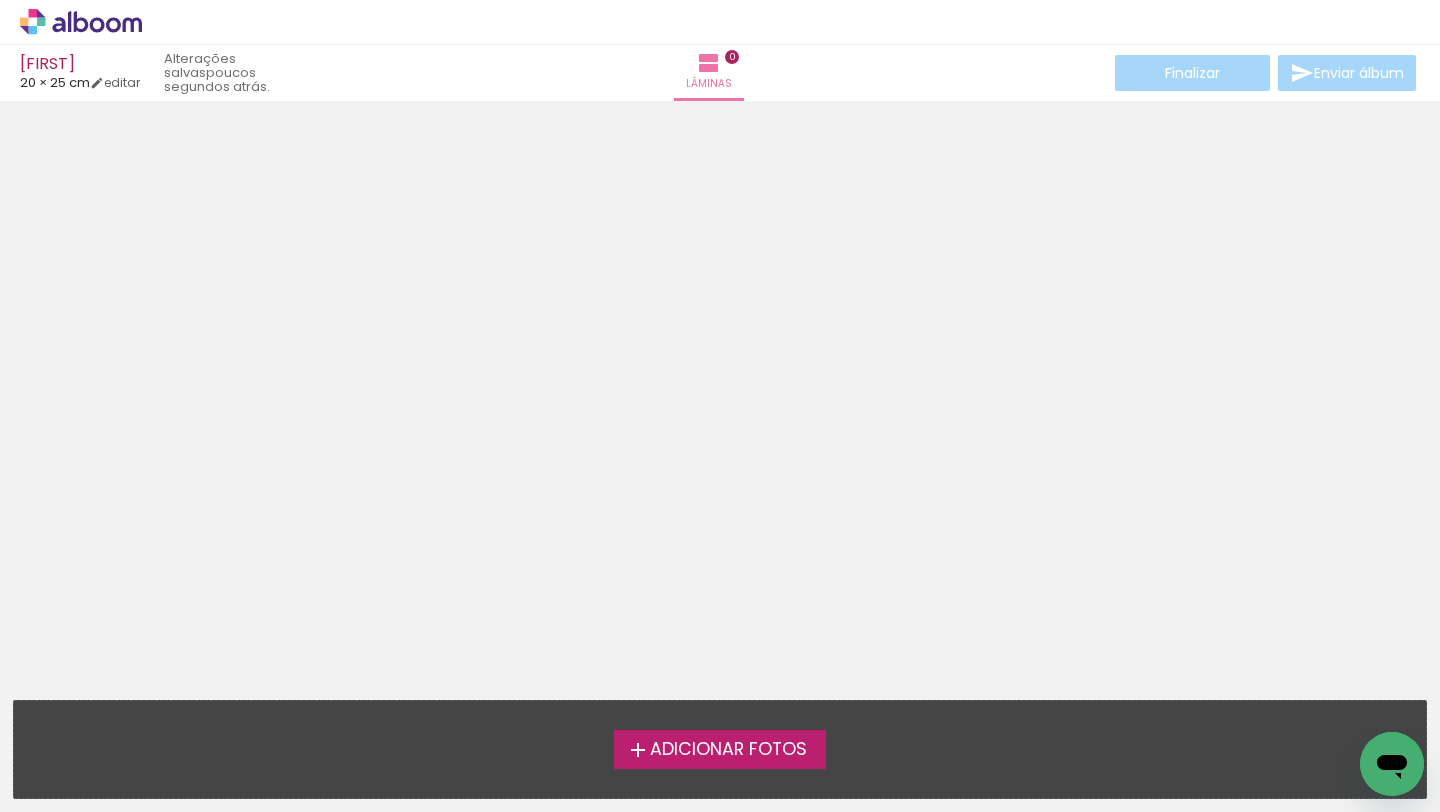 click on "Adicionar Fotos" at bounding box center (728, 750) 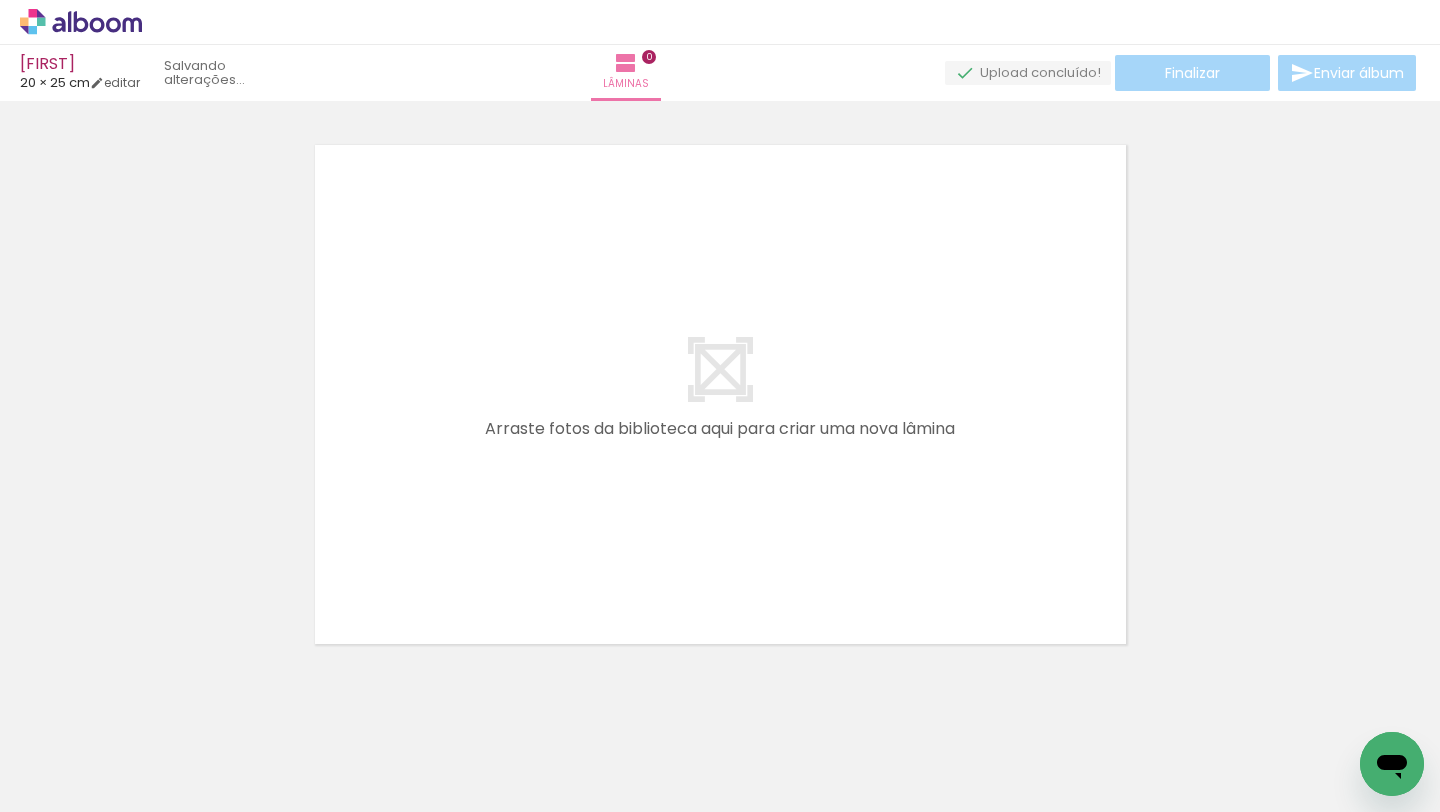 scroll, scrollTop: 25, scrollLeft: 0, axis: vertical 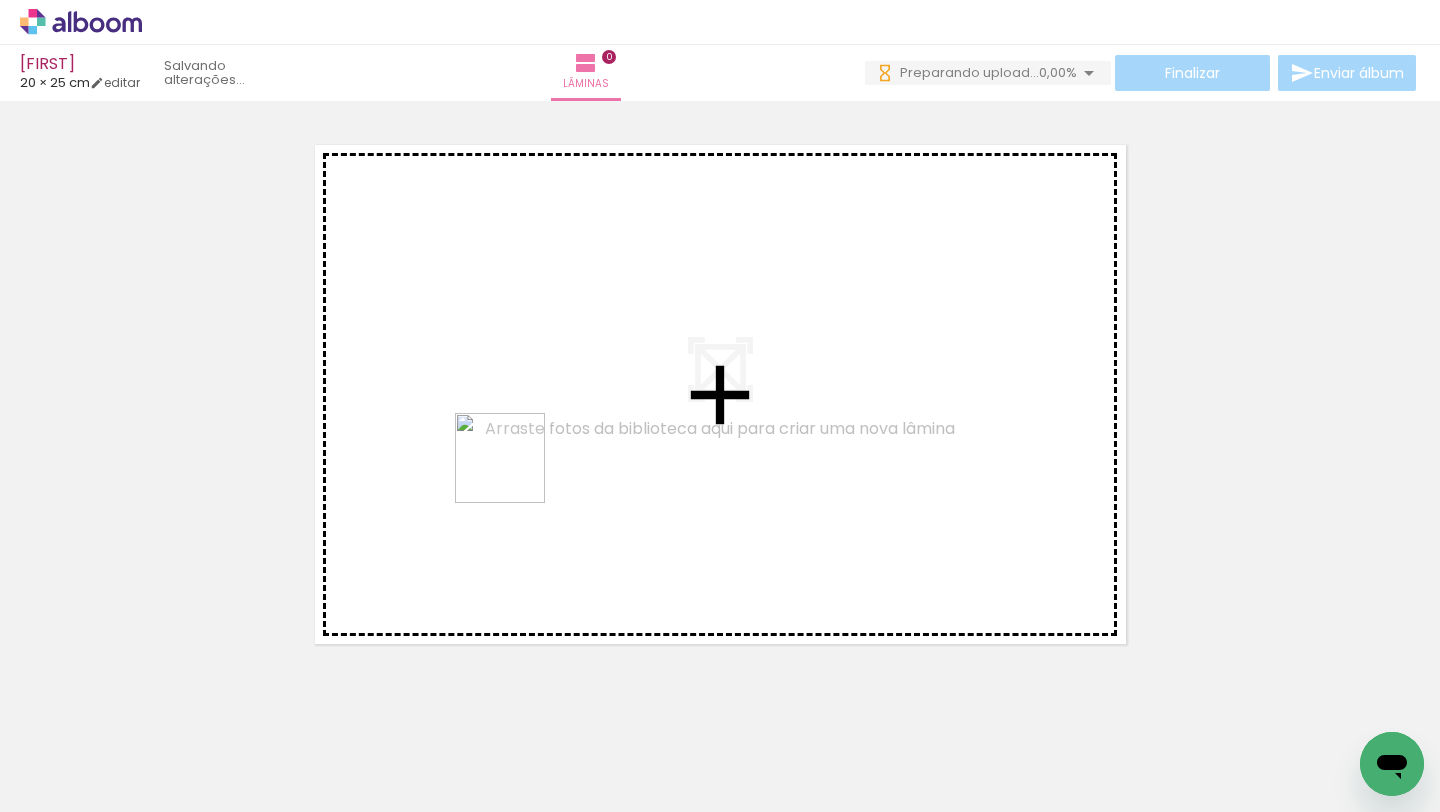 drag, startPoint x: 336, startPoint y: 769, endPoint x: 628, endPoint y: 335, distance: 523.087 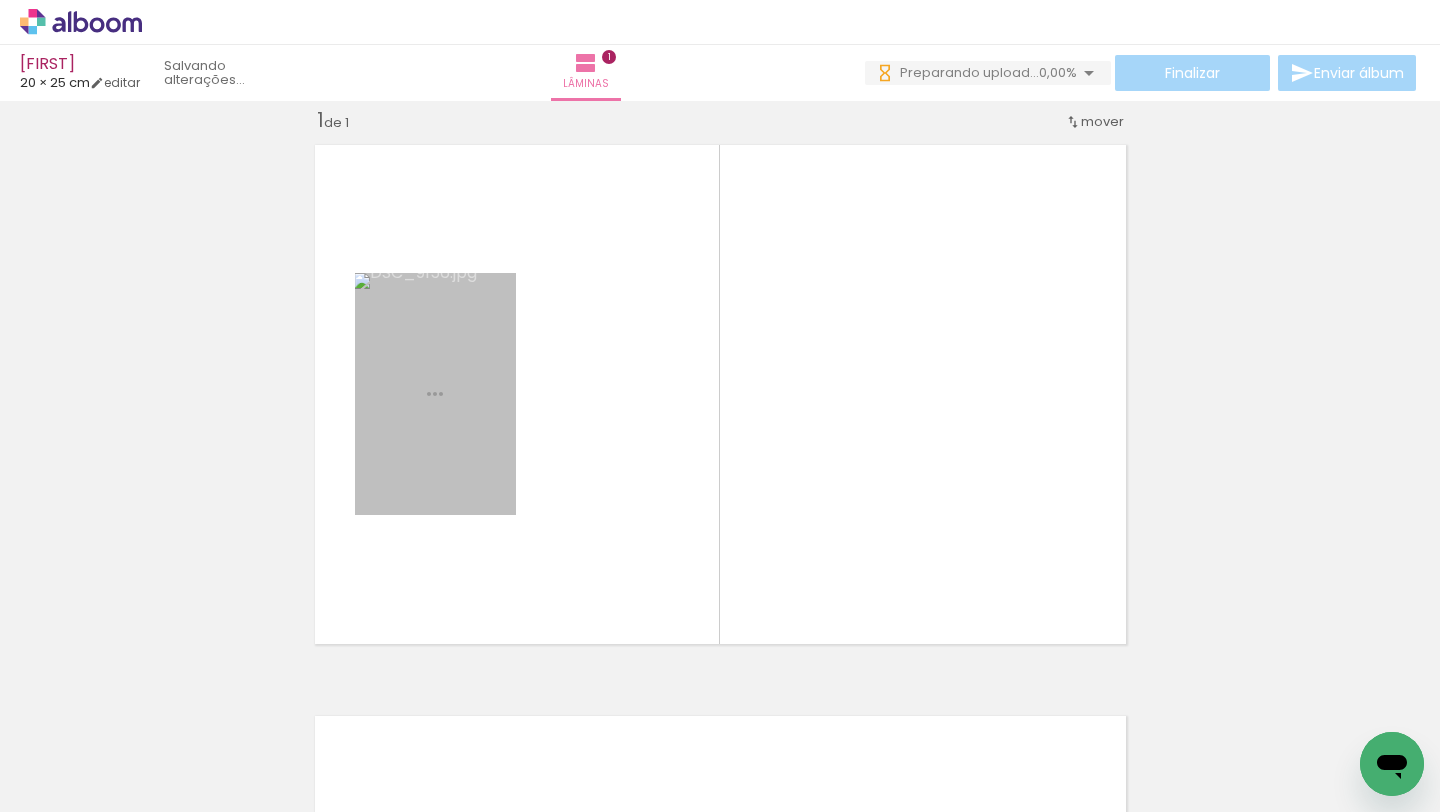 scroll, scrollTop: 25, scrollLeft: 0, axis: vertical 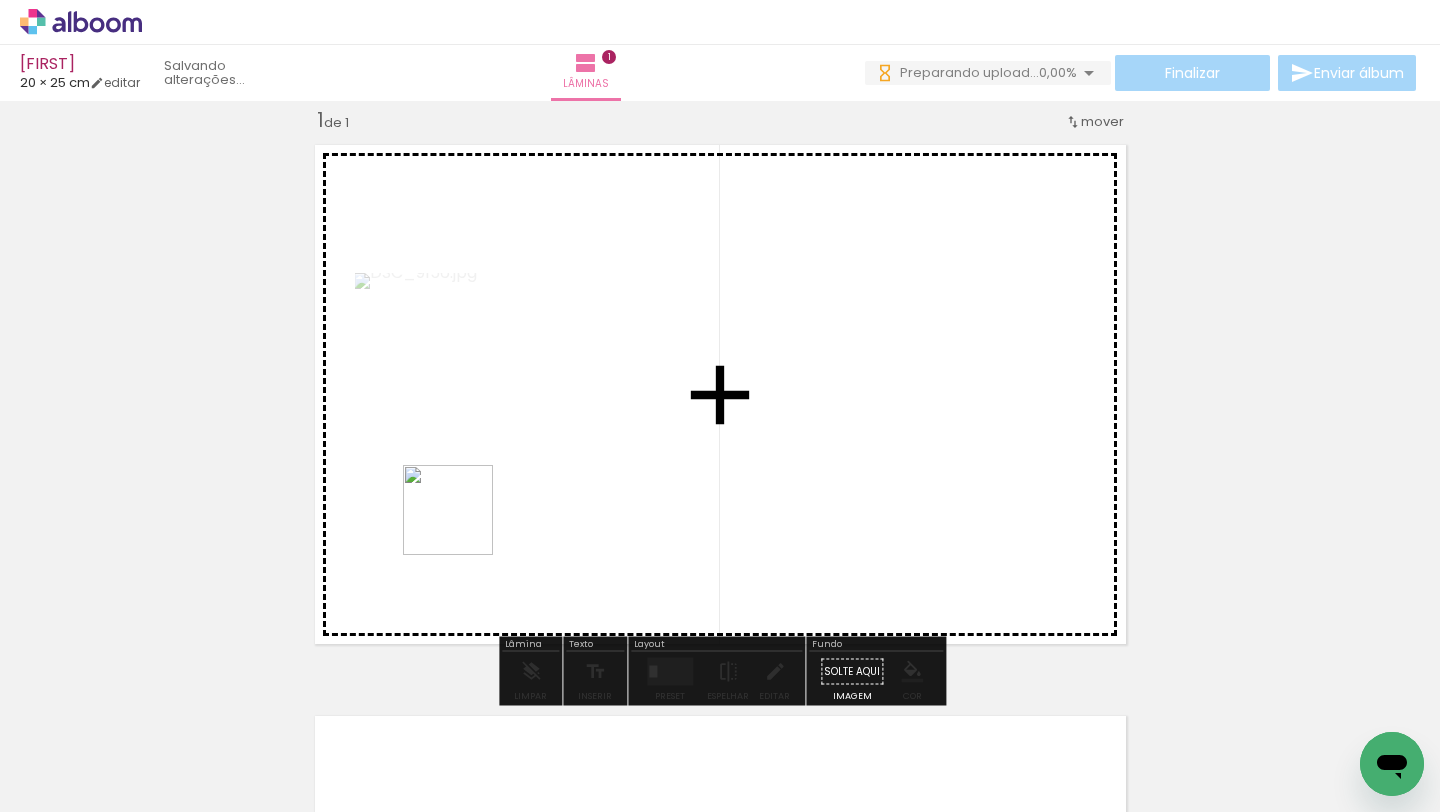 drag, startPoint x: 203, startPoint y: 754, endPoint x: 791, endPoint y: 362, distance: 706.68805 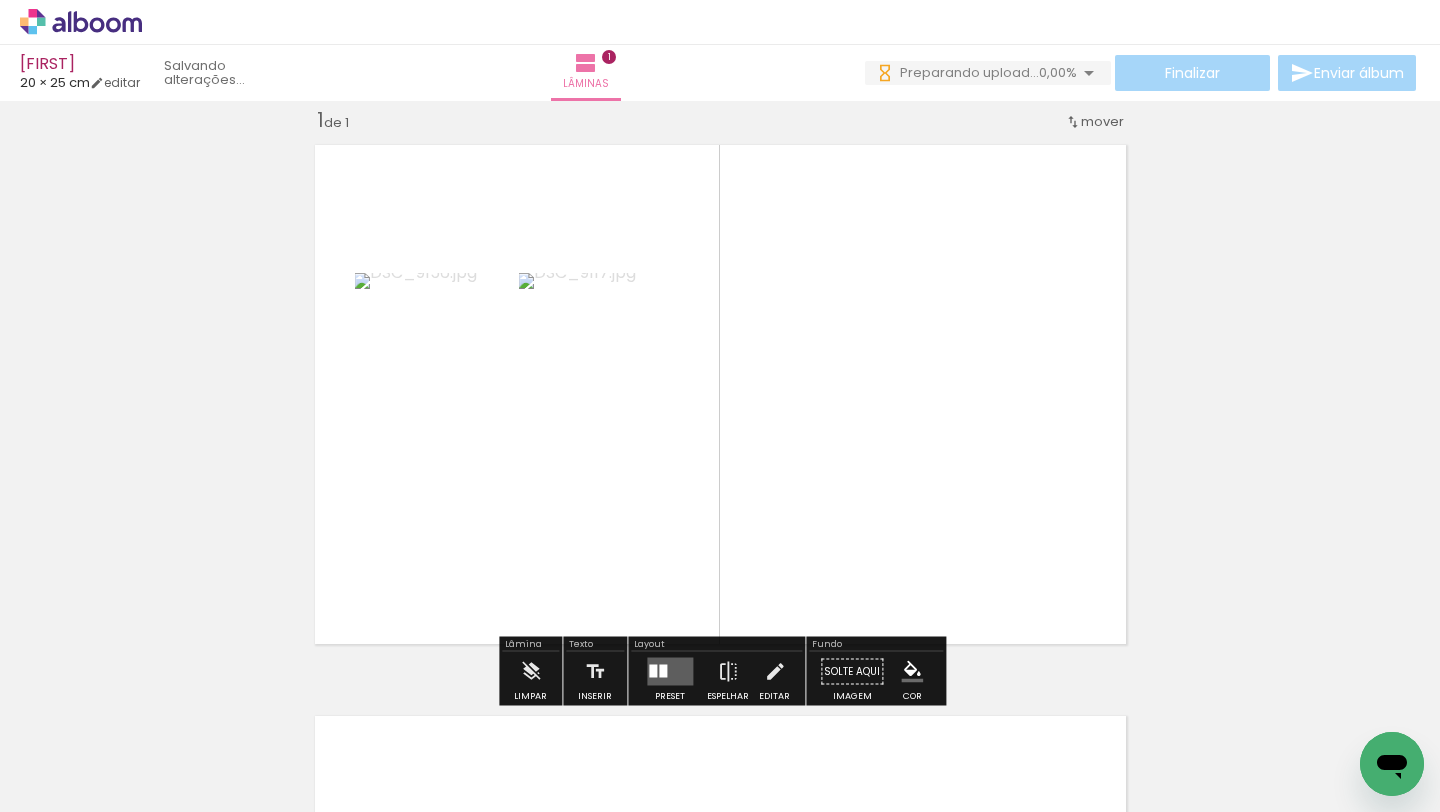 click at bounding box center (670, 672) 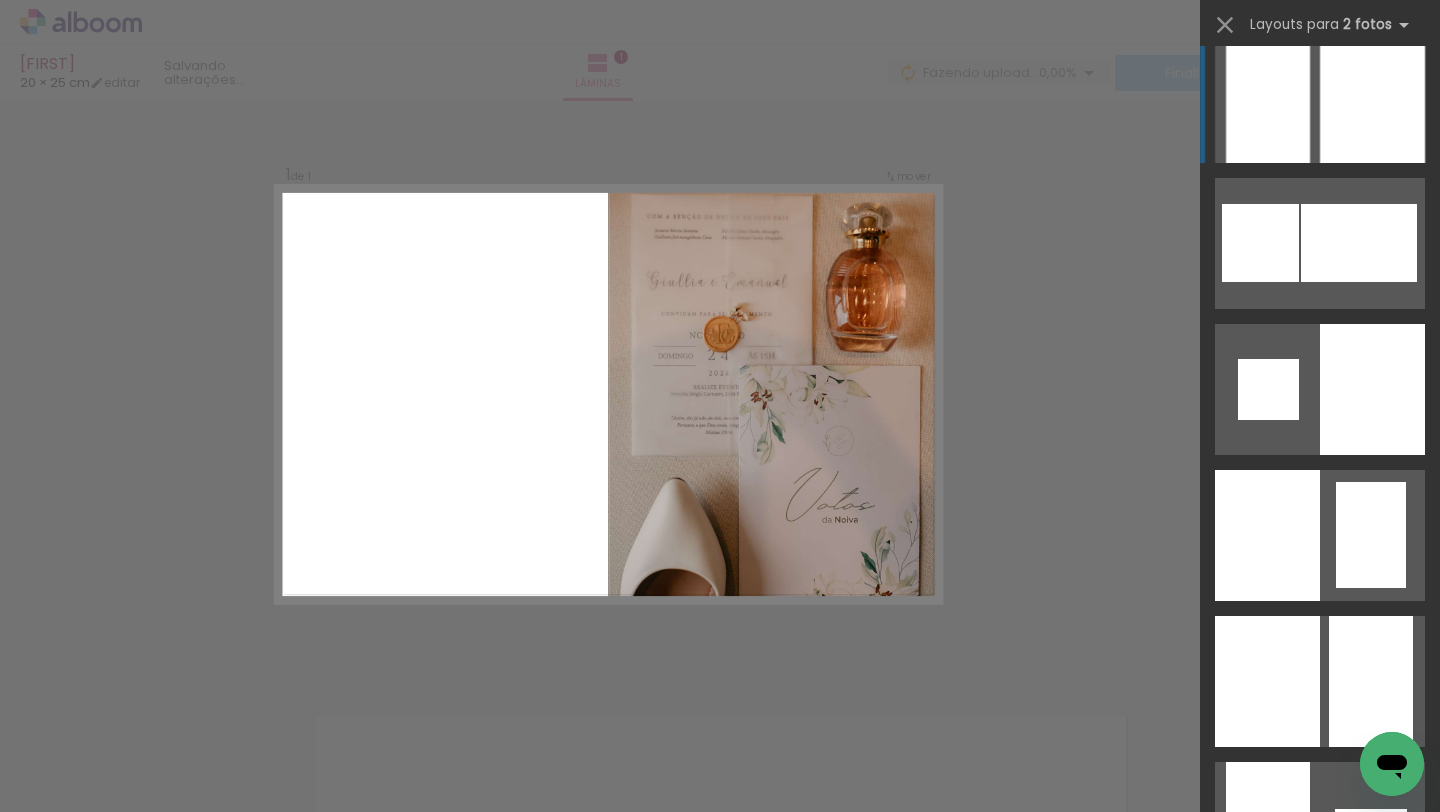 scroll, scrollTop: 6016, scrollLeft: 0, axis: vertical 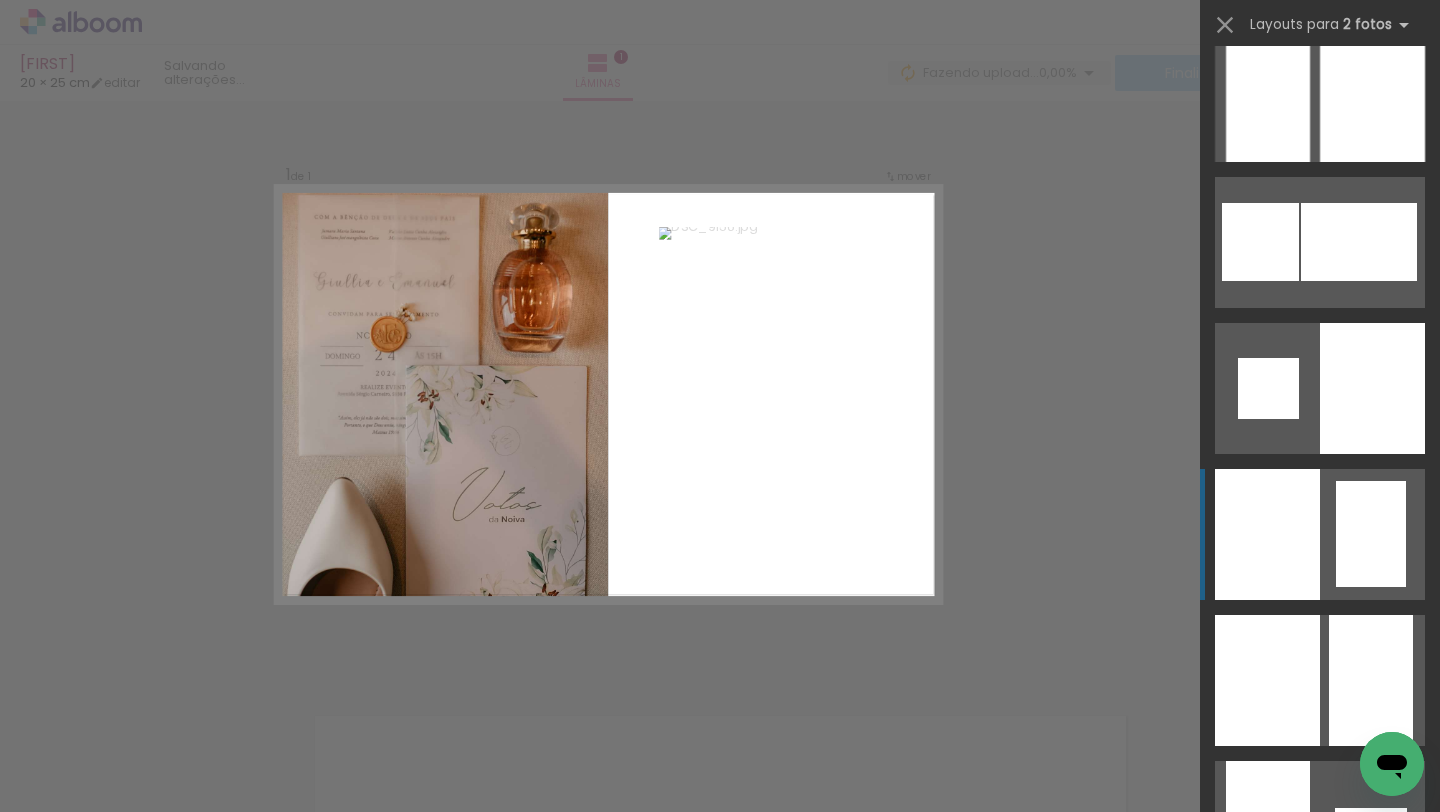click at bounding box center (1320, -15890) 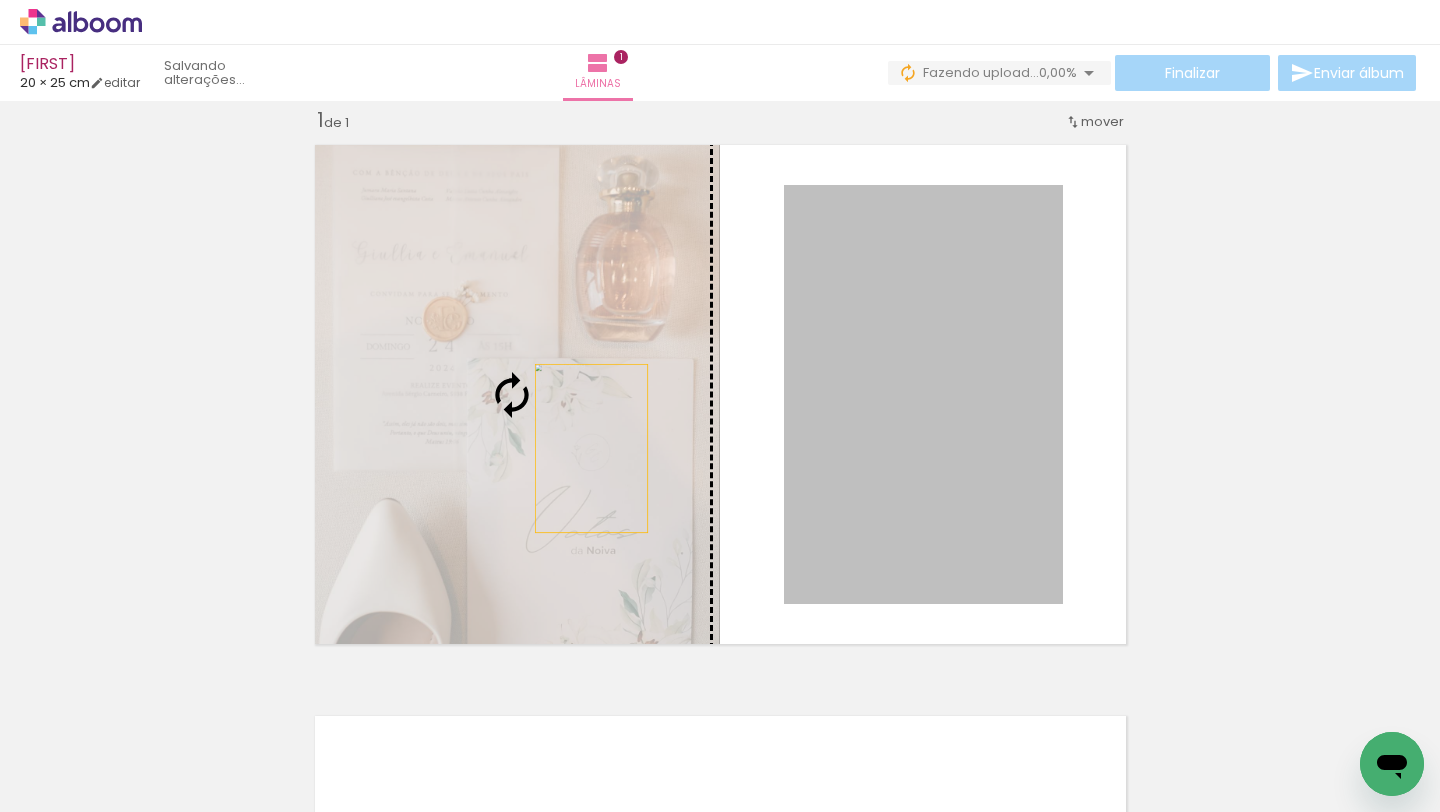 drag, startPoint x: 905, startPoint y: 440, endPoint x: 590, endPoint y: 447, distance: 315.07776 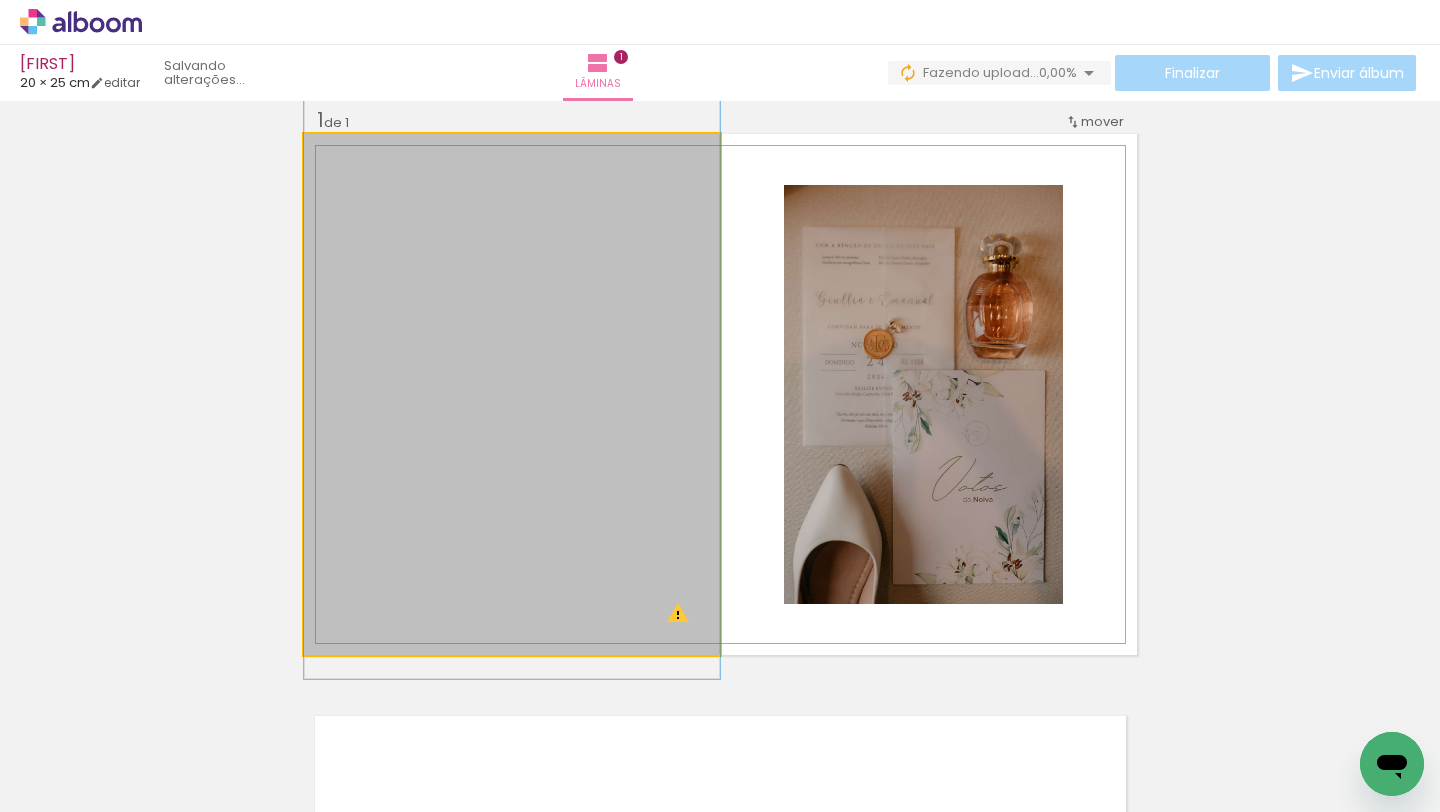 drag, startPoint x: 590, startPoint y: 447, endPoint x: 589, endPoint y: 420, distance: 27.018513 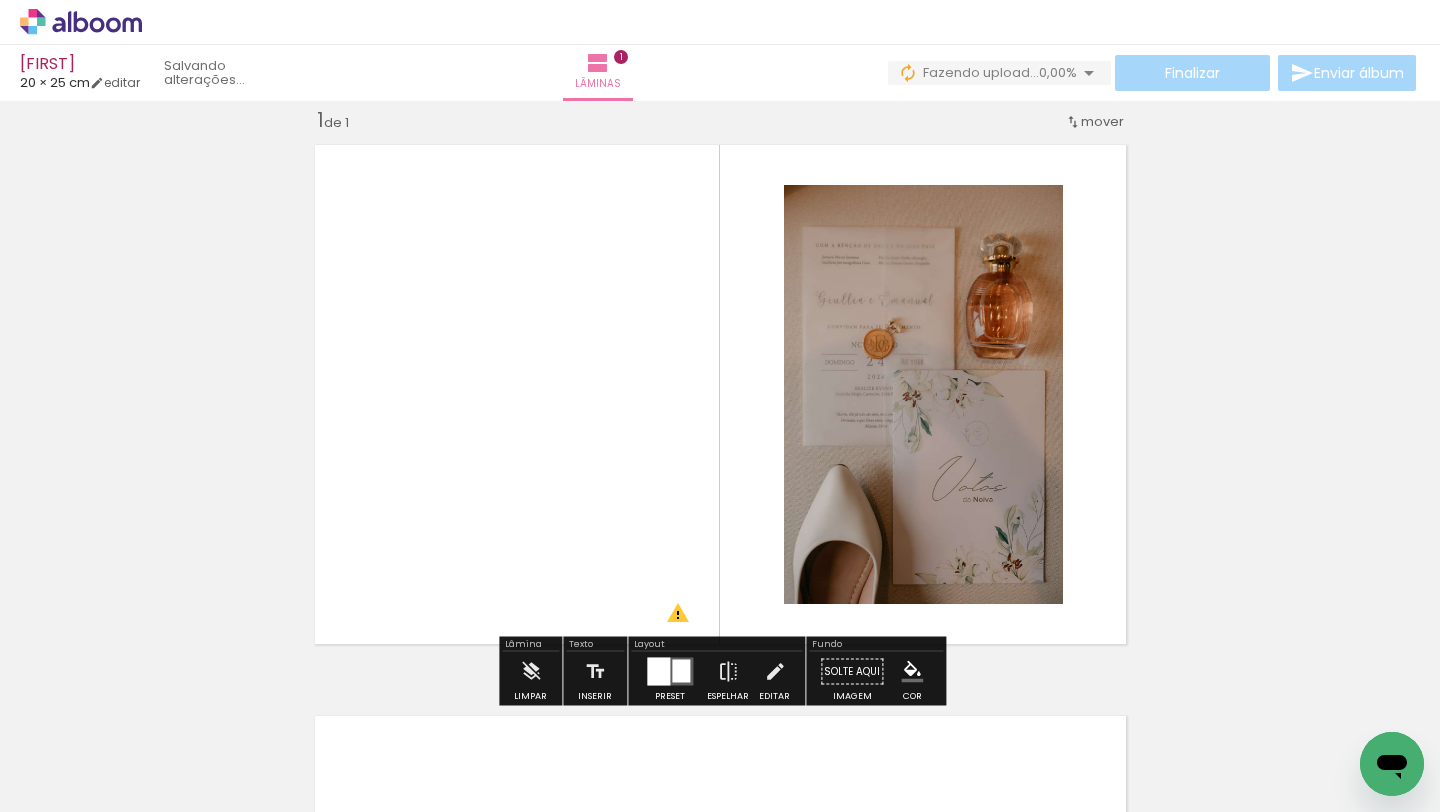 click on "Inserir lâmina 1  de 1 O Designbox precisará aumentar a sua imagem em 153% para exportar para impressão." at bounding box center [720, 654] 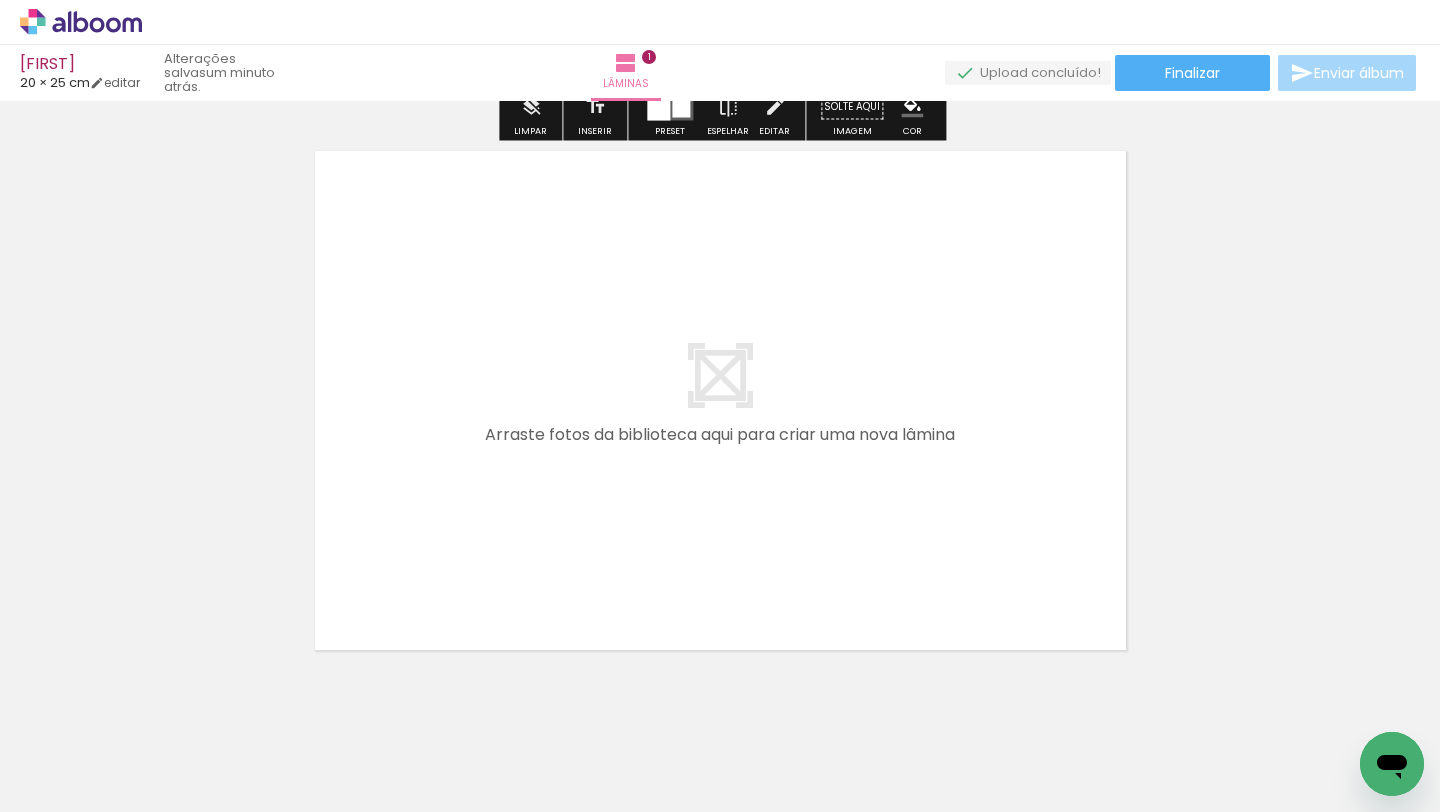 scroll, scrollTop: 585, scrollLeft: 0, axis: vertical 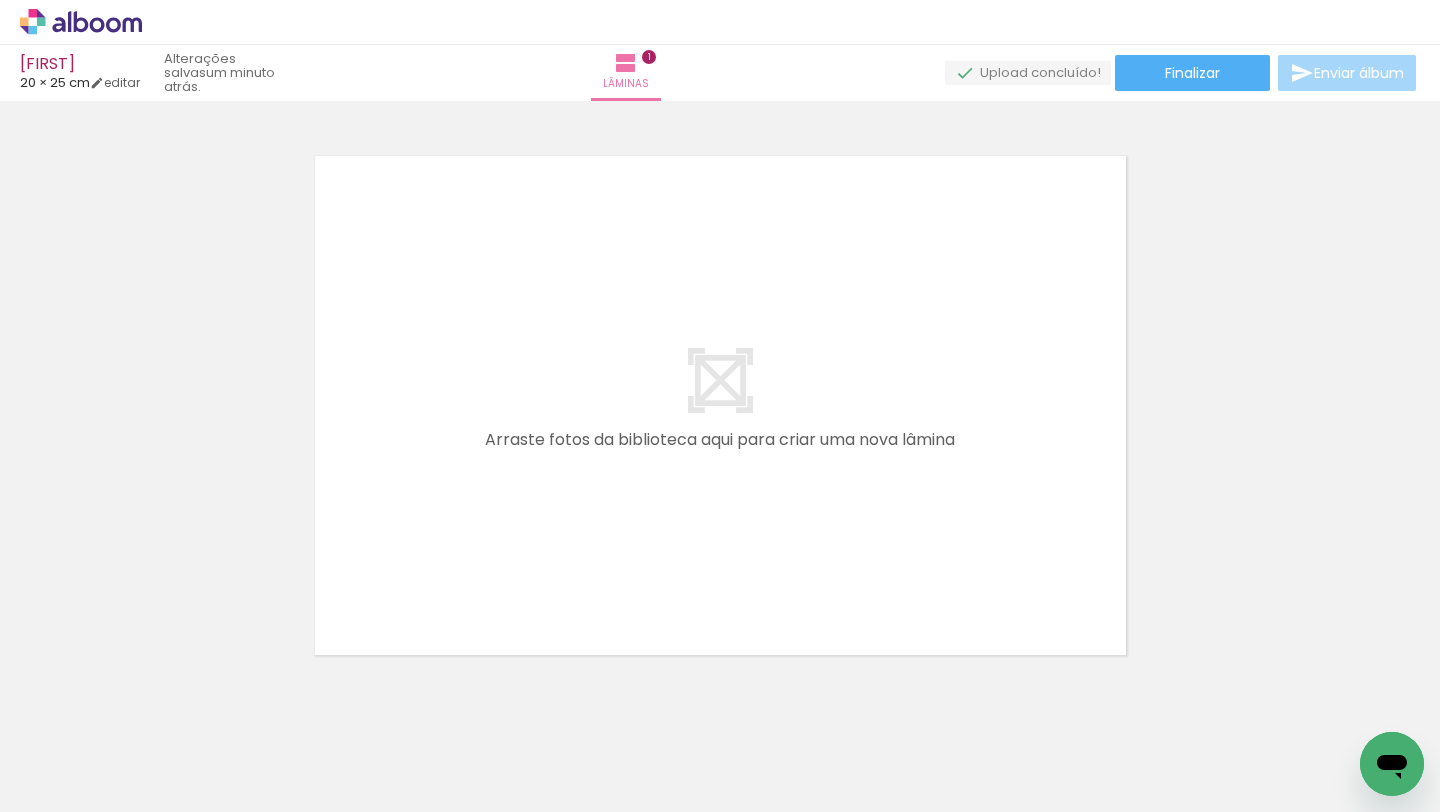 click on "Adicionar
Fotos" at bounding box center (71, 785) 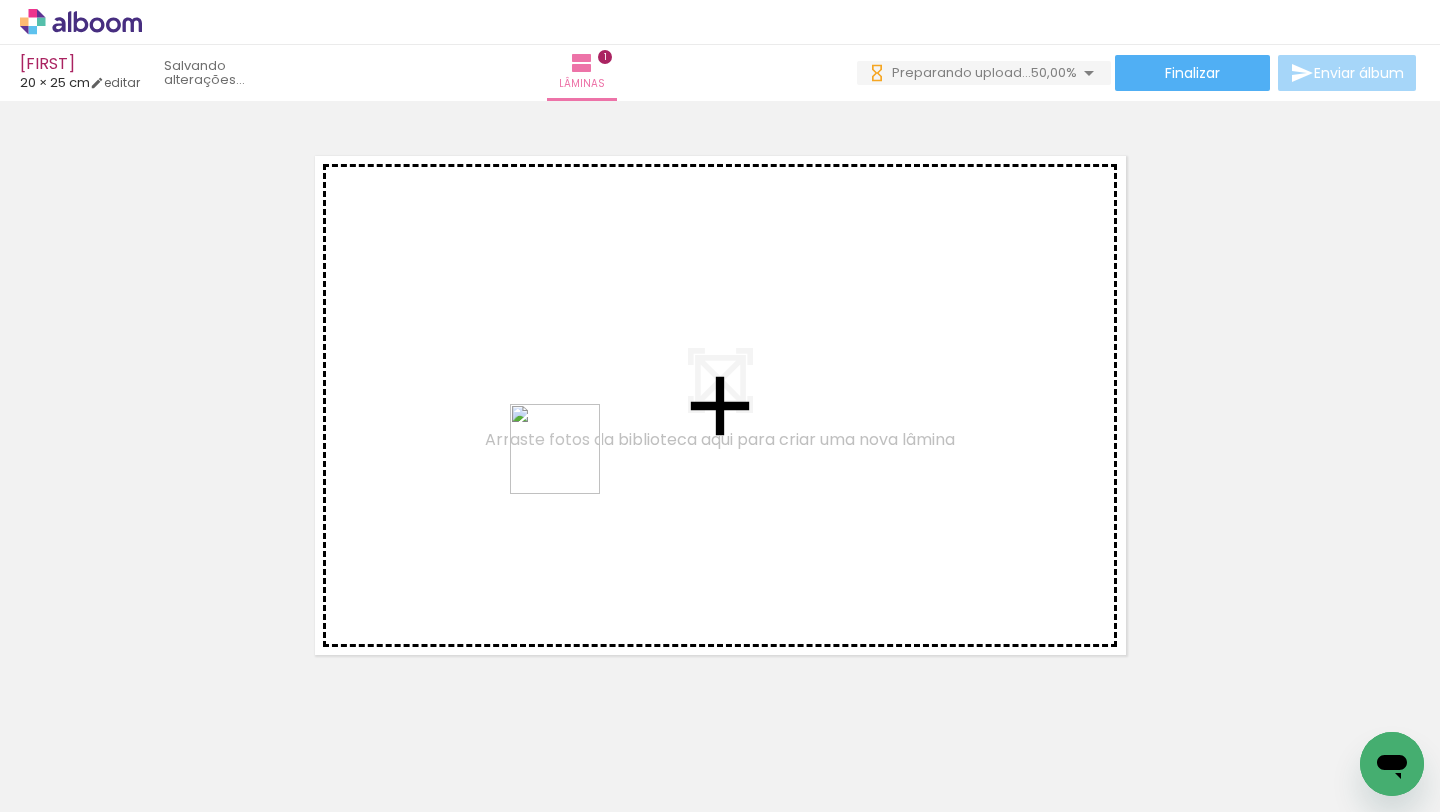 drag, startPoint x: 428, startPoint y: 741, endPoint x: 578, endPoint y: 447, distance: 330.05453 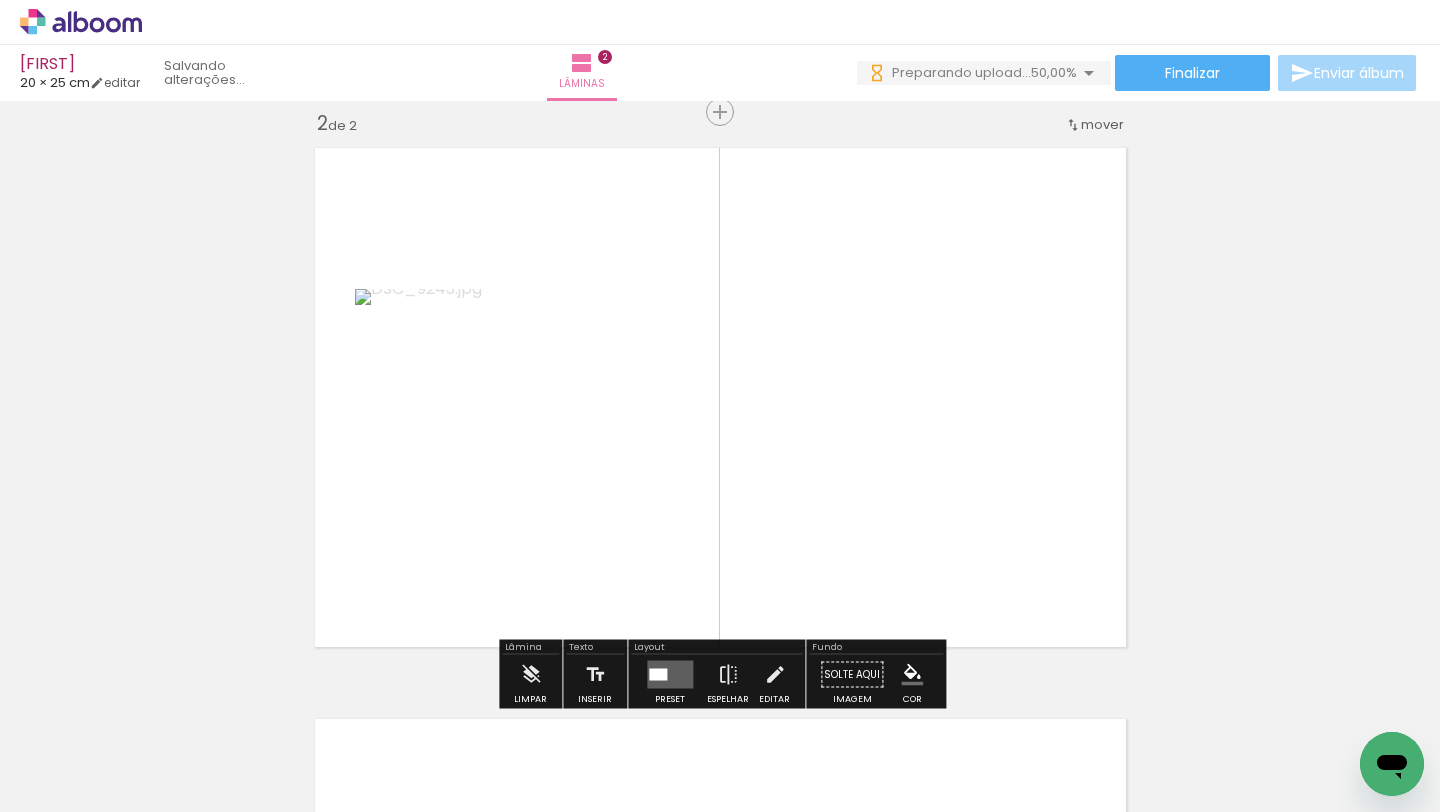 scroll, scrollTop: 596, scrollLeft: 0, axis: vertical 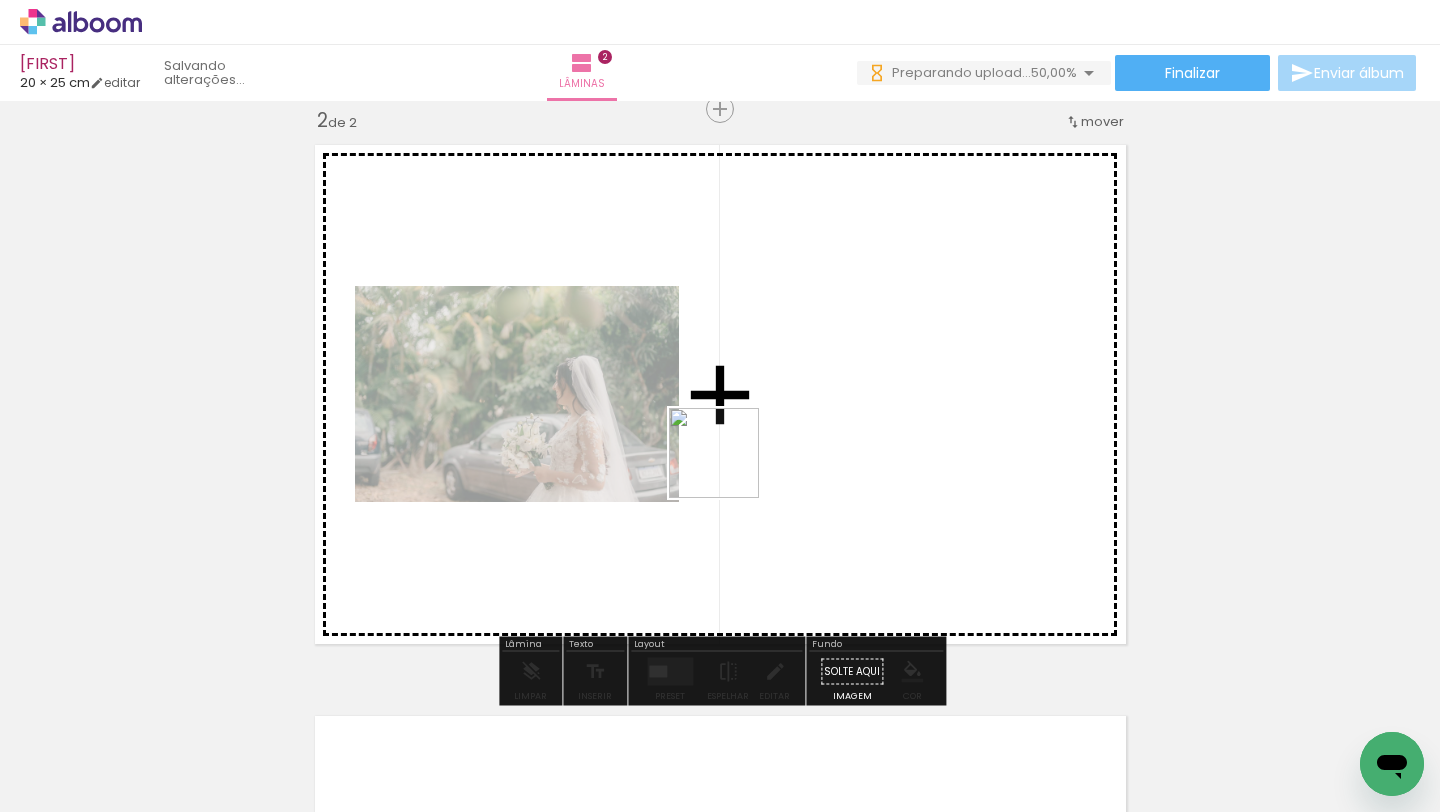 drag, startPoint x: 549, startPoint y: 747, endPoint x: 733, endPoint y: 462, distance: 339.2359 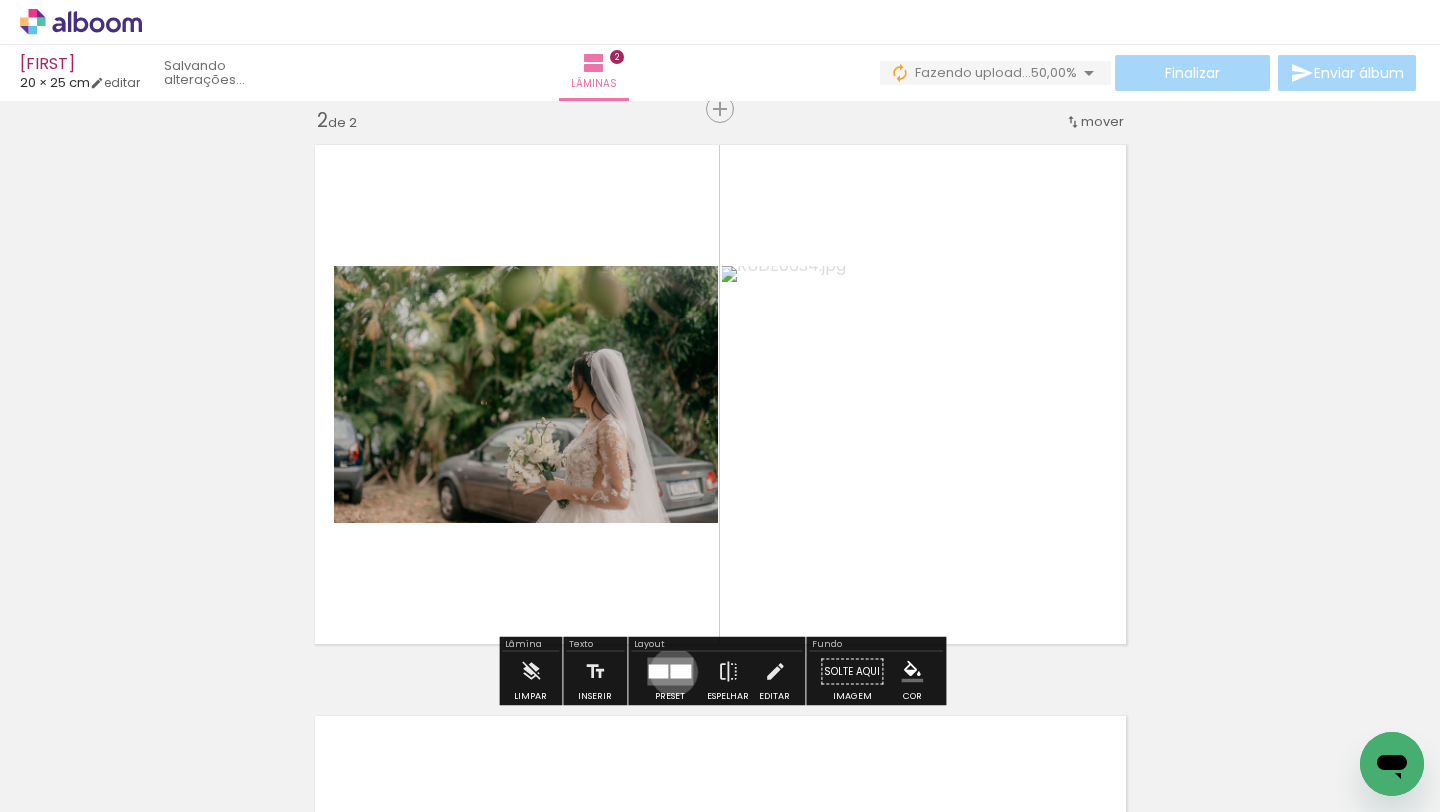 click at bounding box center [680, 672] 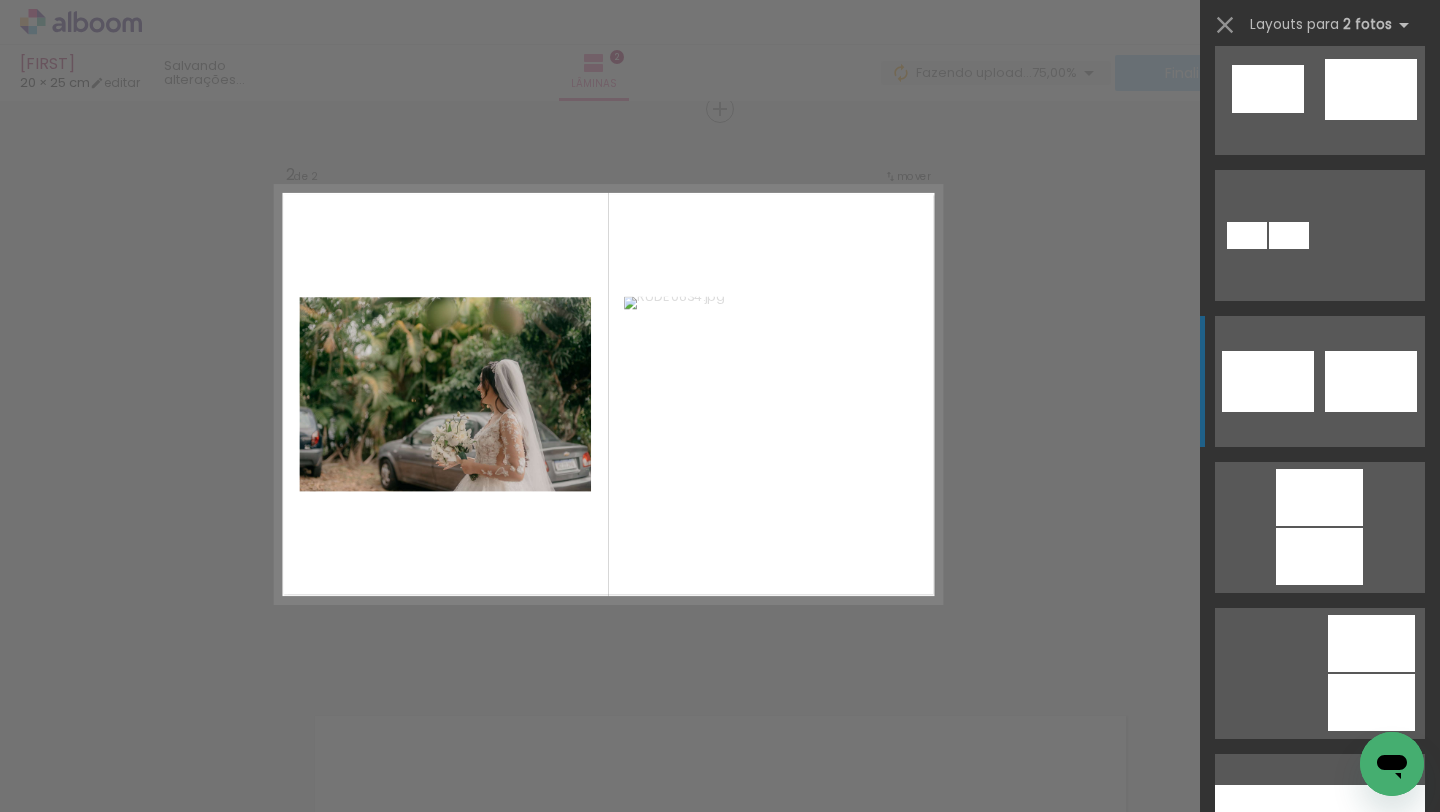 scroll, scrollTop: 897, scrollLeft: 0, axis: vertical 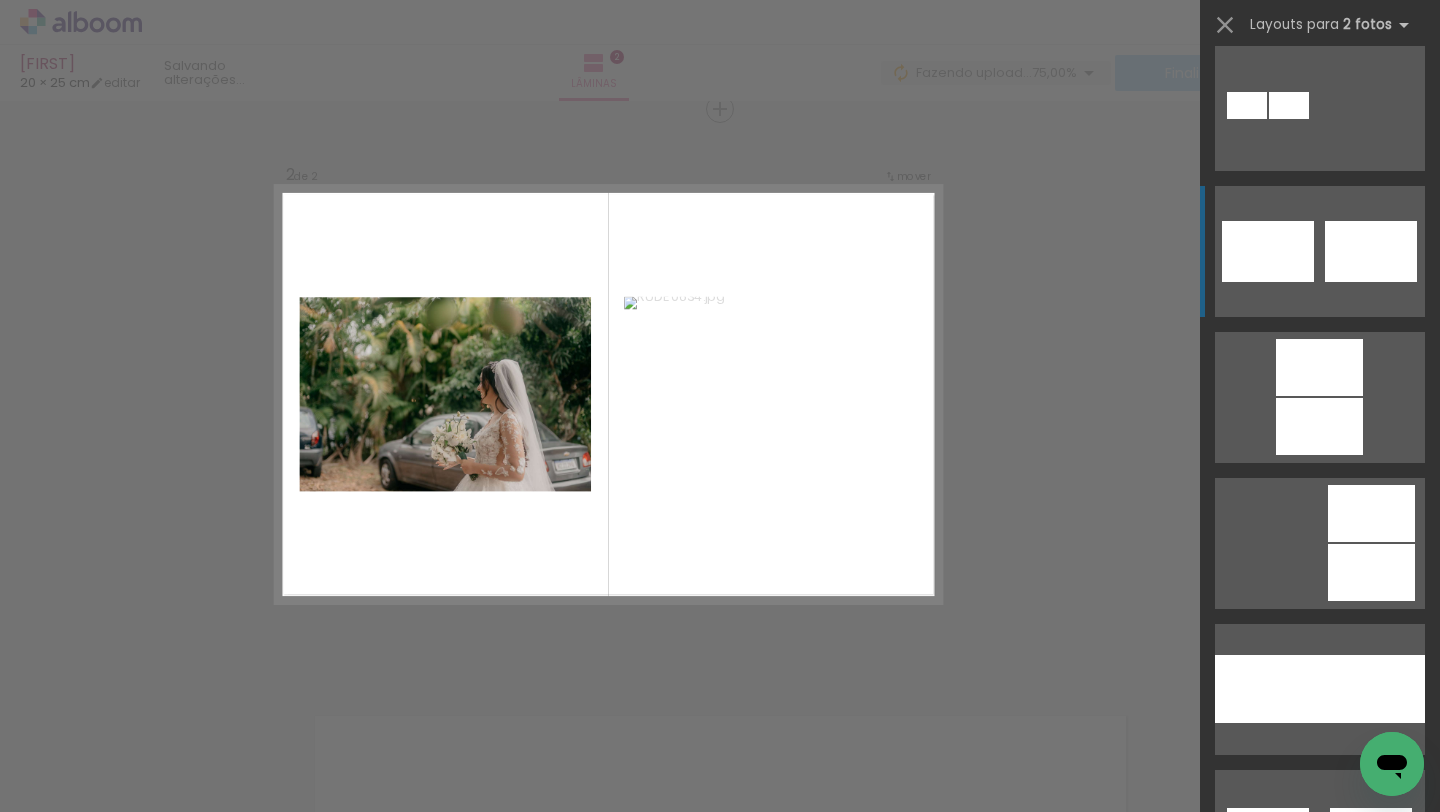 click at bounding box center (1350, 1127) 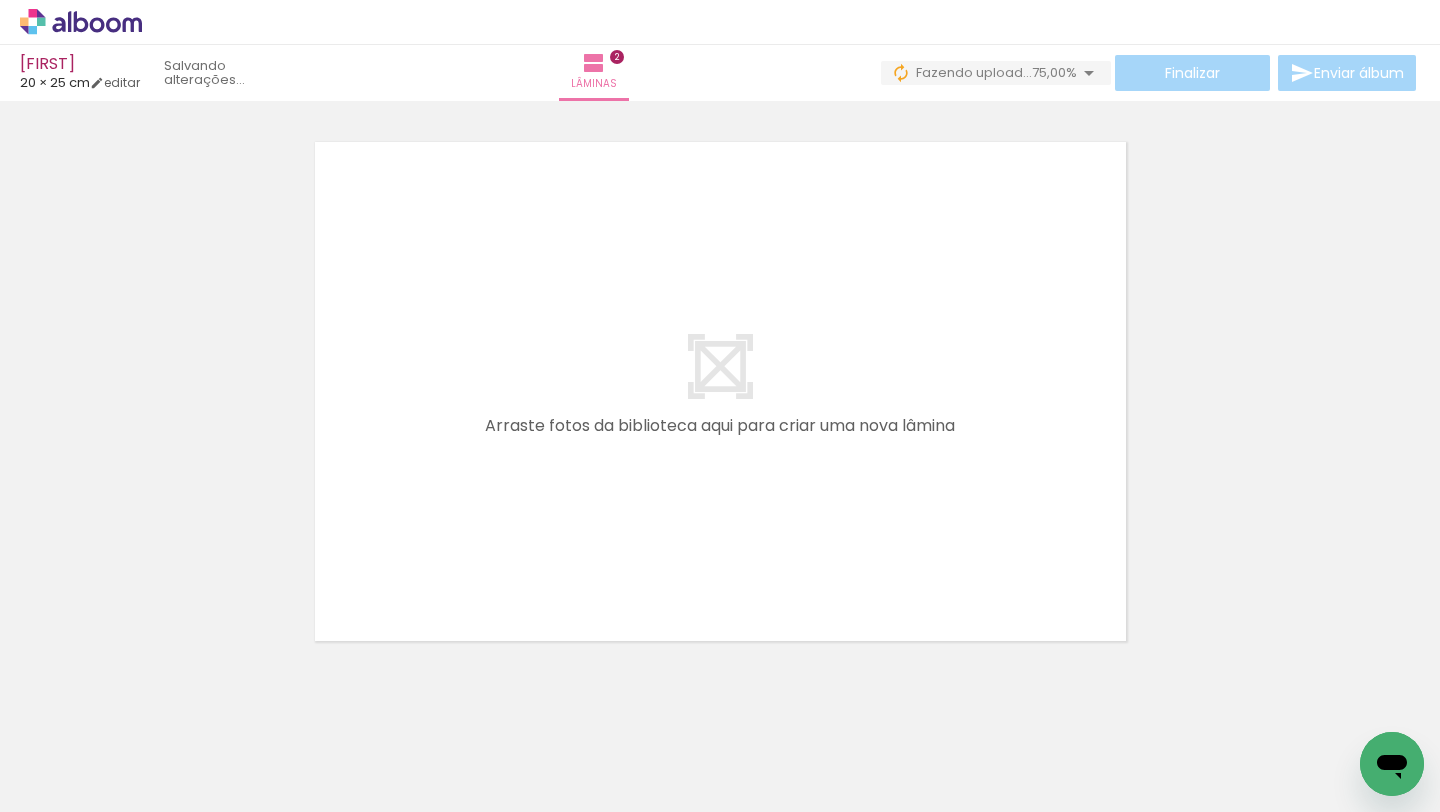 scroll, scrollTop: 1165, scrollLeft: 0, axis: vertical 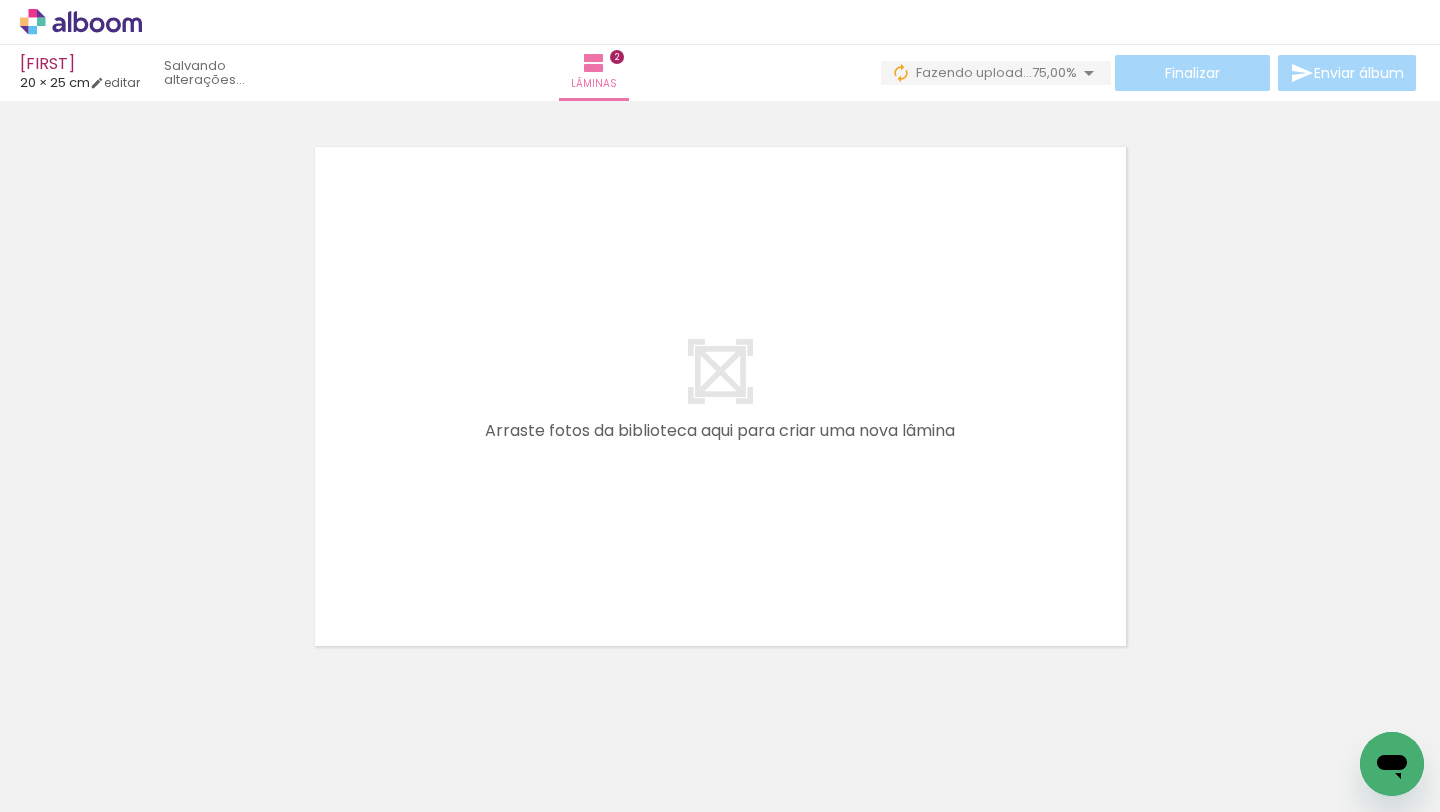 click on "Adicionar
Fotos" at bounding box center (71, 785) 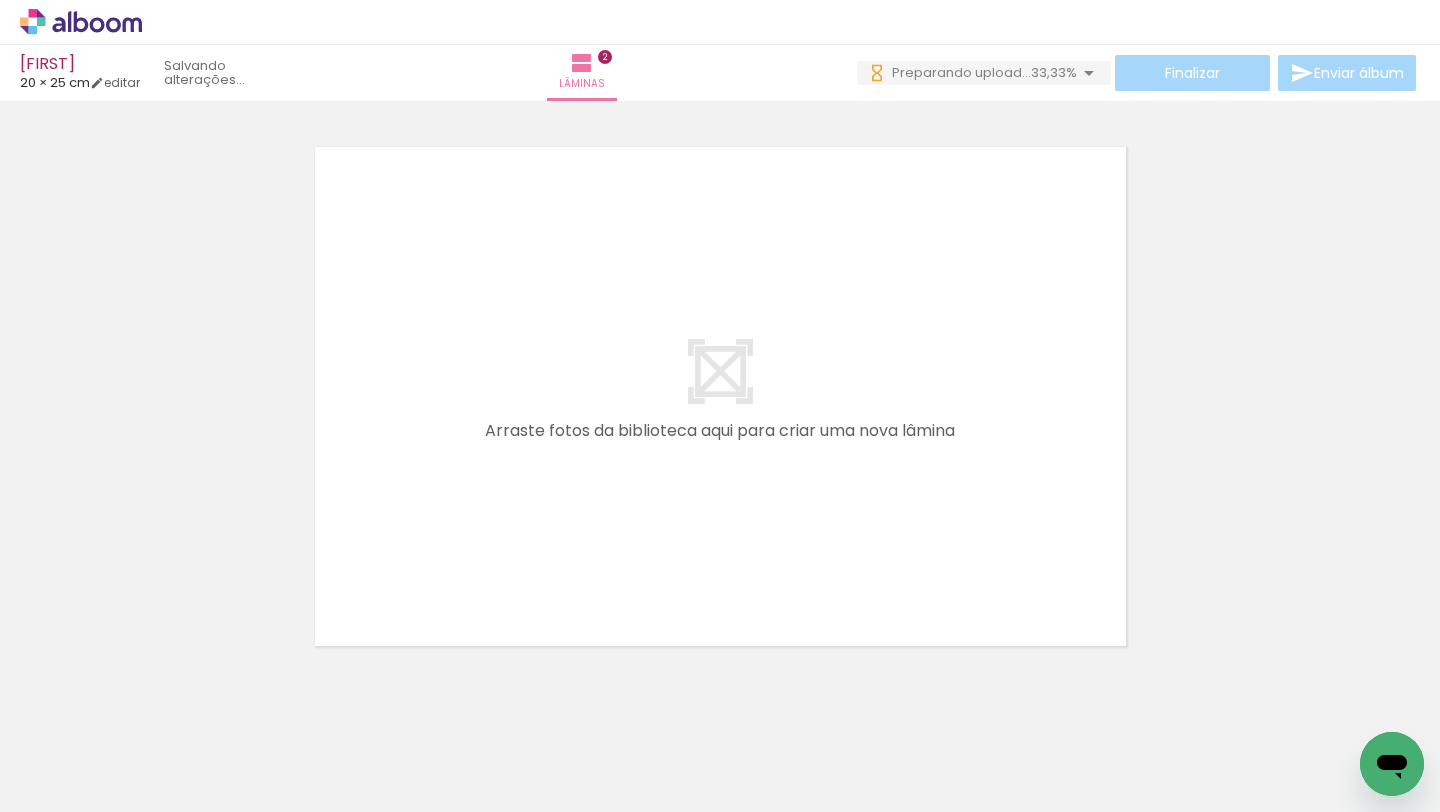 drag, startPoint x: 656, startPoint y: 748, endPoint x: 677, endPoint y: 446, distance: 302.72925 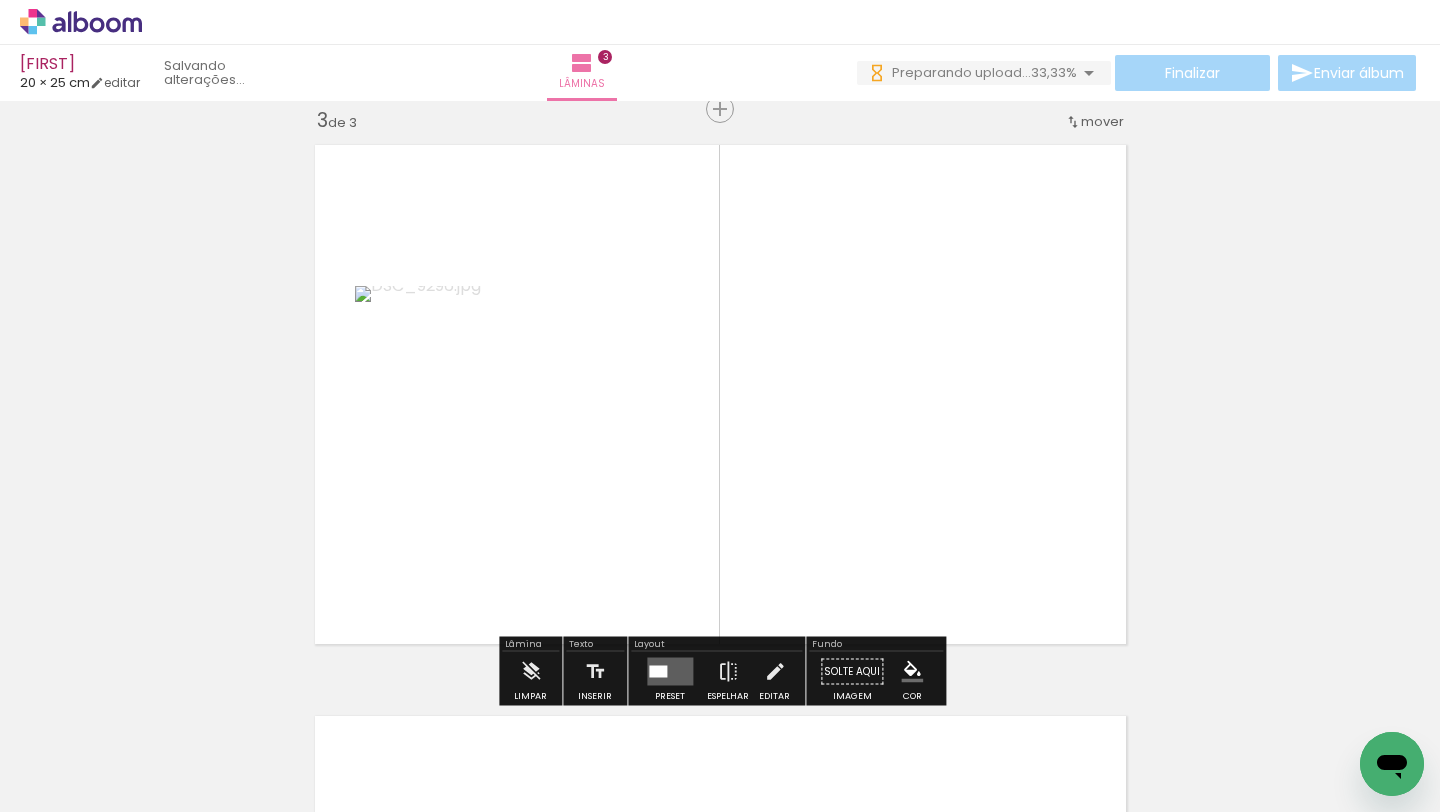 scroll, scrollTop: 1167, scrollLeft: 0, axis: vertical 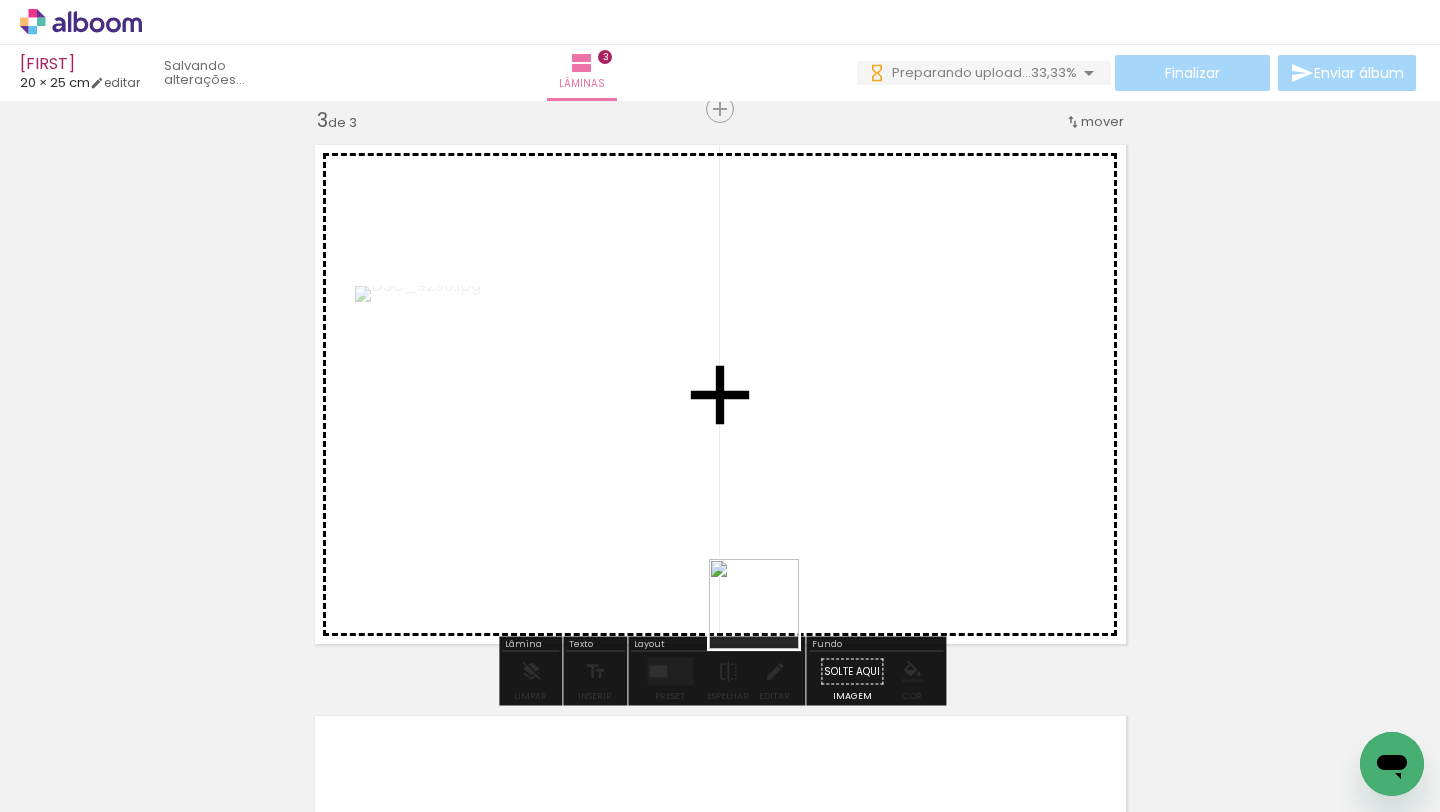 drag, startPoint x: 751, startPoint y: 751, endPoint x: 778, endPoint y: 518, distance: 234.55916 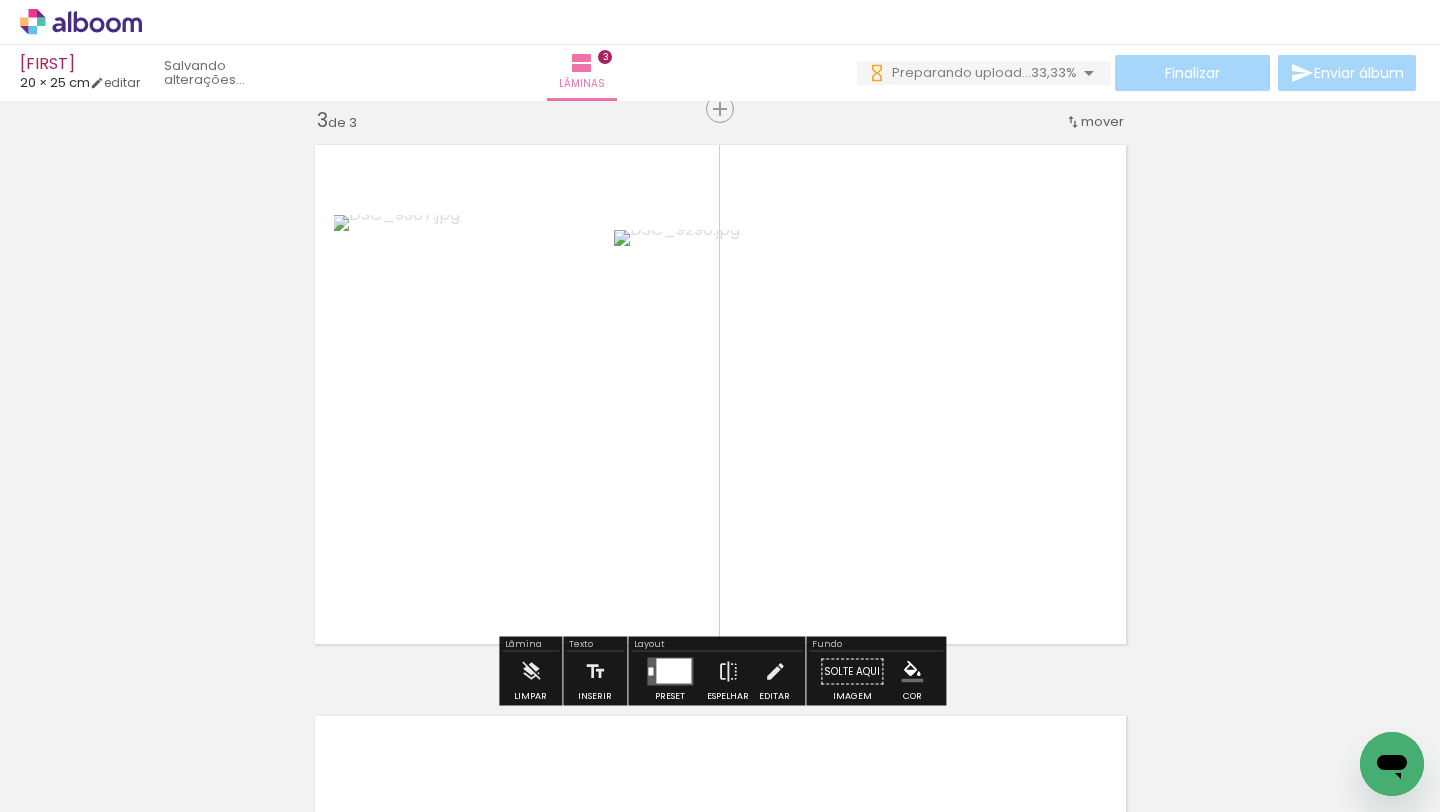 click at bounding box center (673, 671) 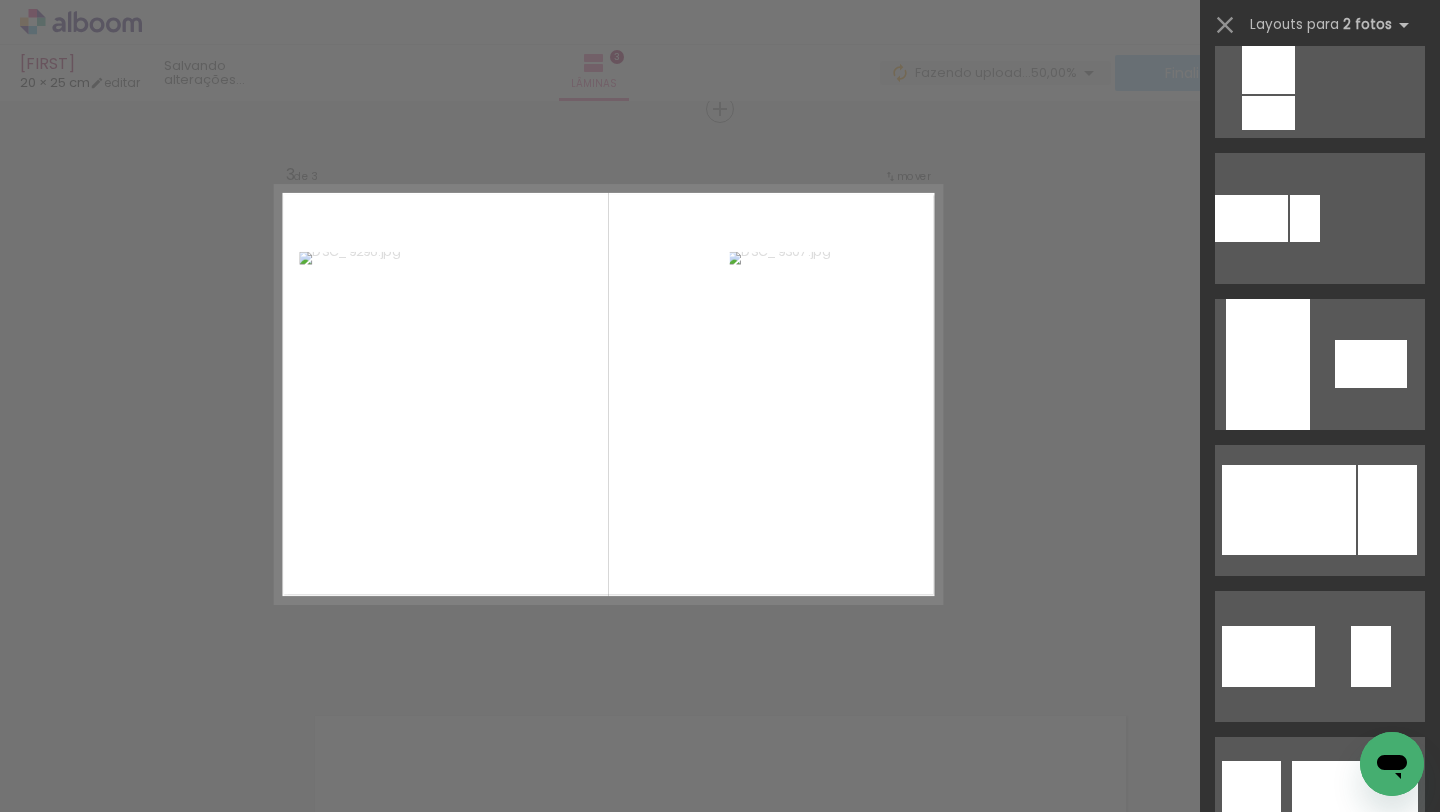 scroll, scrollTop: 1051, scrollLeft: 0, axis: vertical 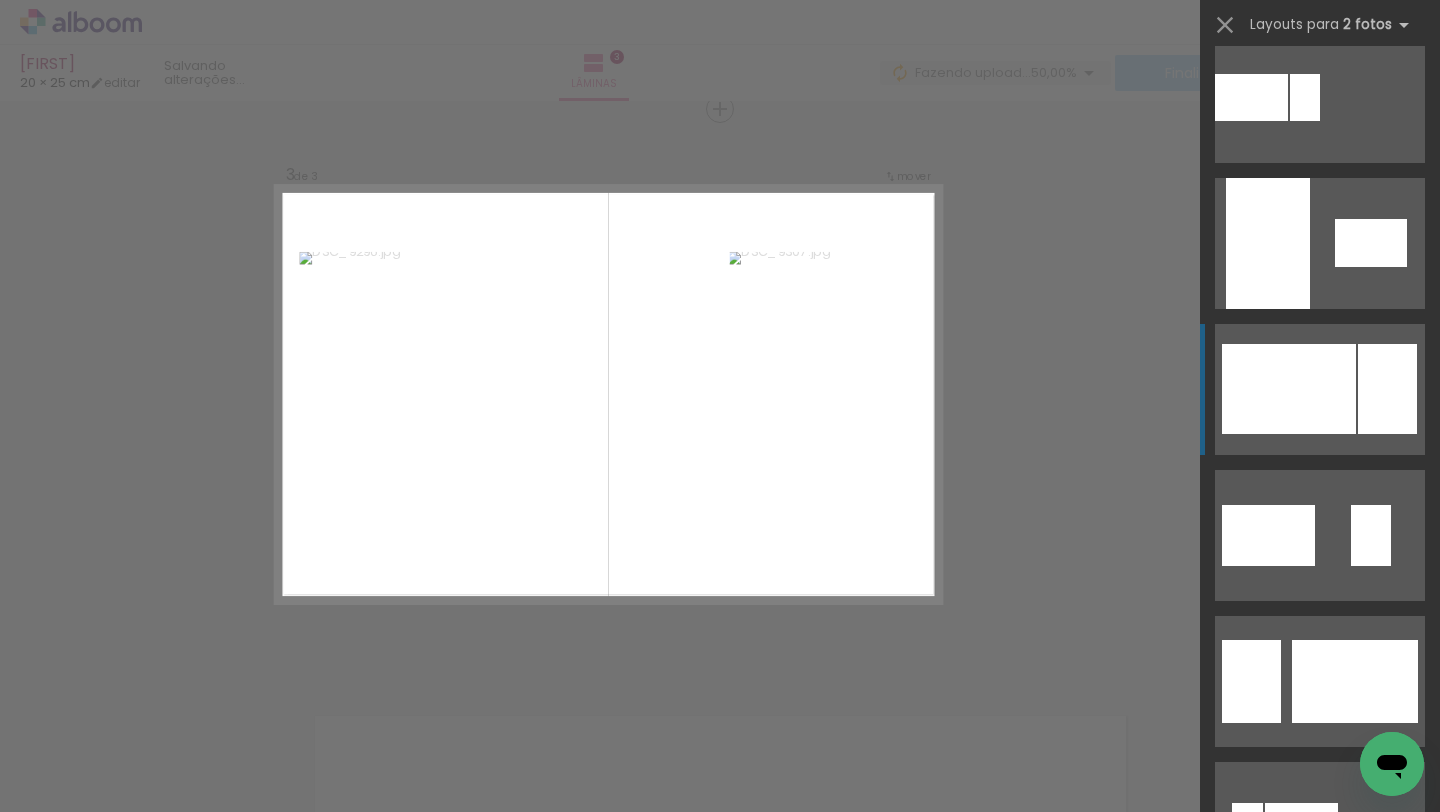click at bounding box center (1355, 1119) 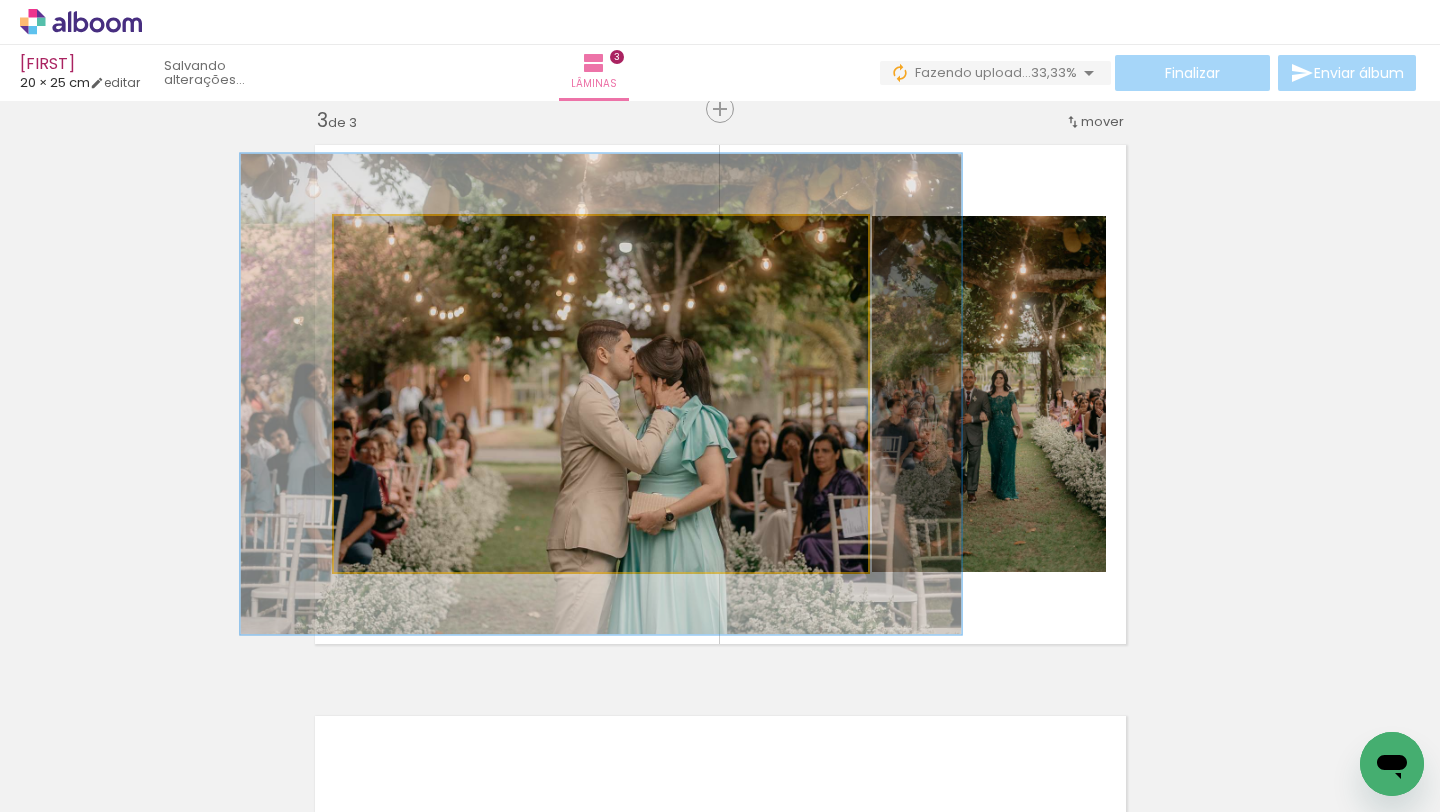 drag, startPoint x: 384, startPoint y: 235, endPoint x: 408, endPoint y: 237, distance: 24.083189 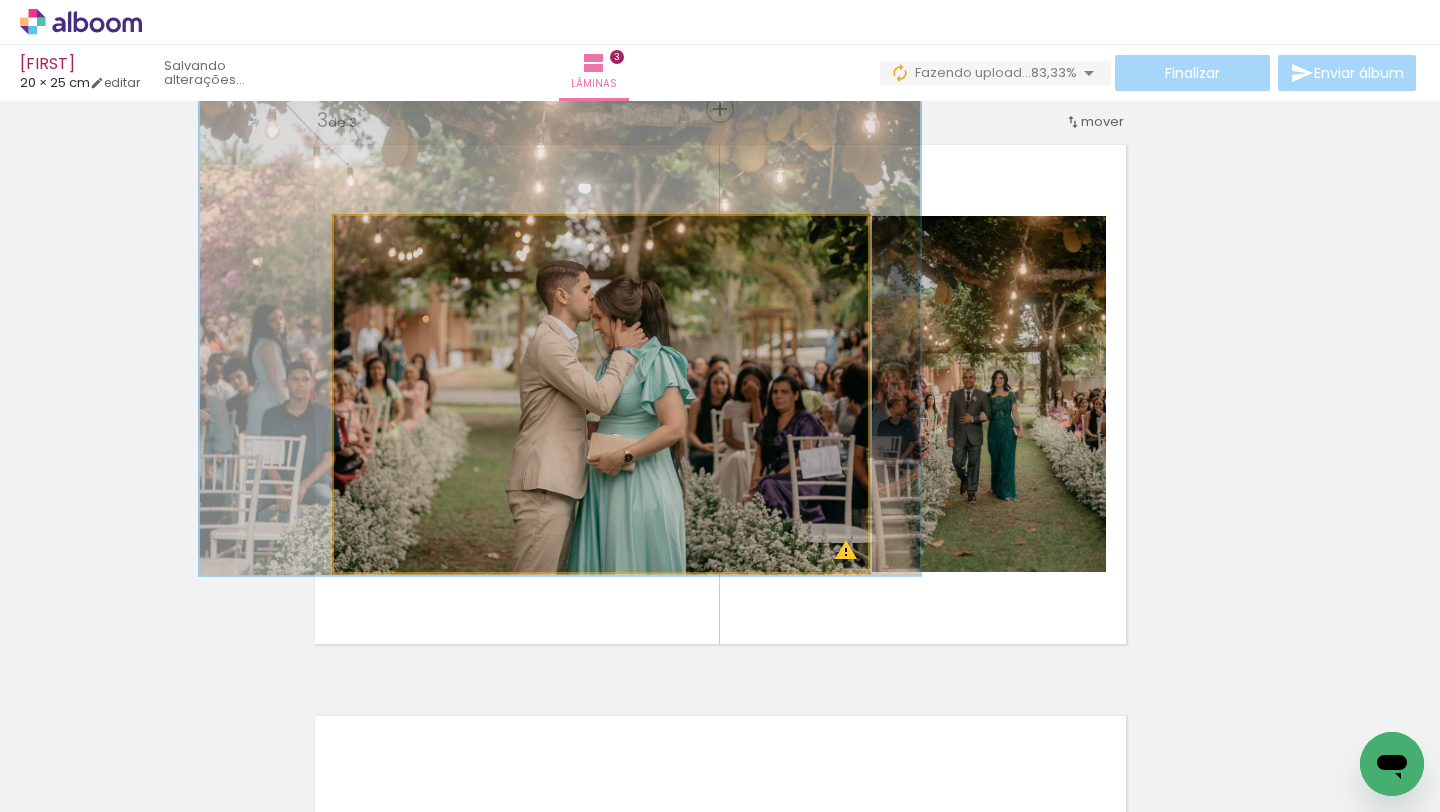 drag, startPoint x: 593, startPoint y: 381, endPoint x: 551, endPoint y: 322, distance: 72.42237 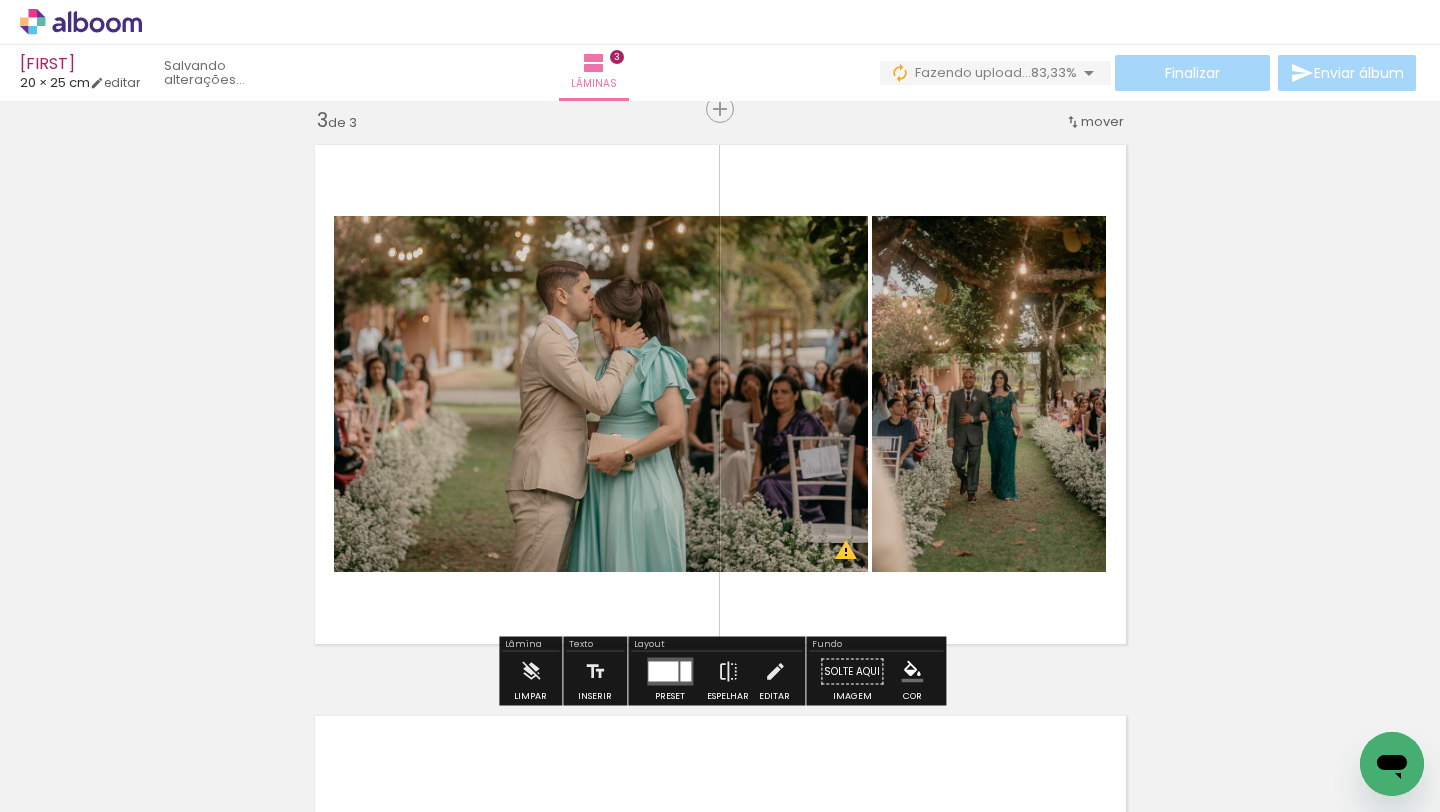 click on "Inserir lâmina 1  de 3  Inserir lâmina 2  de 3  Inserir lâmina 3  de 3 O Designbox precisará aumentar a sua imagem em 153% para exportar para impressão. O Designbox precisará aumentar a sua imagem em 160% para exportar para impressão." at bounding box center (720, 83) 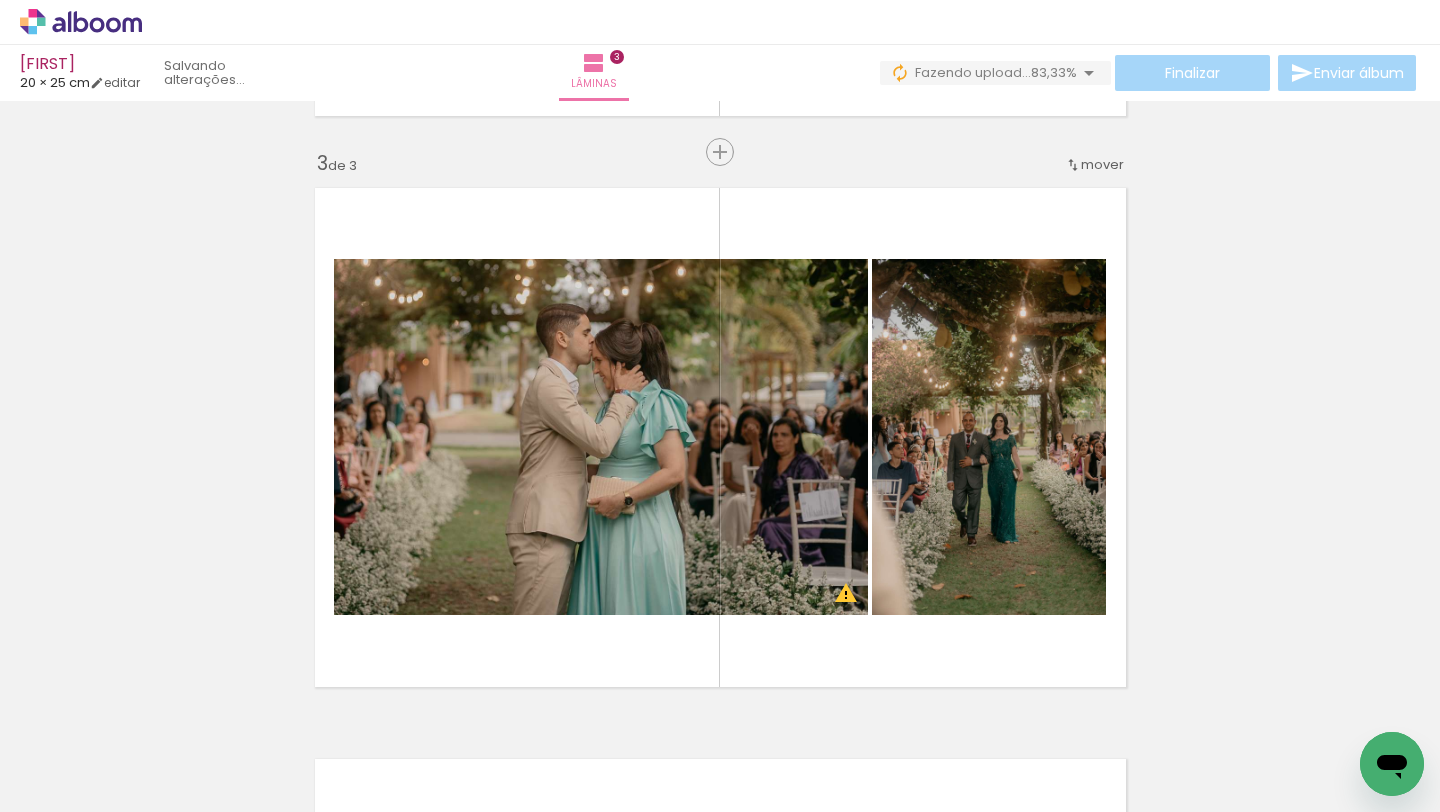 scroll, scrollTop: 1129, scrollLeft: 0, axis: vertical 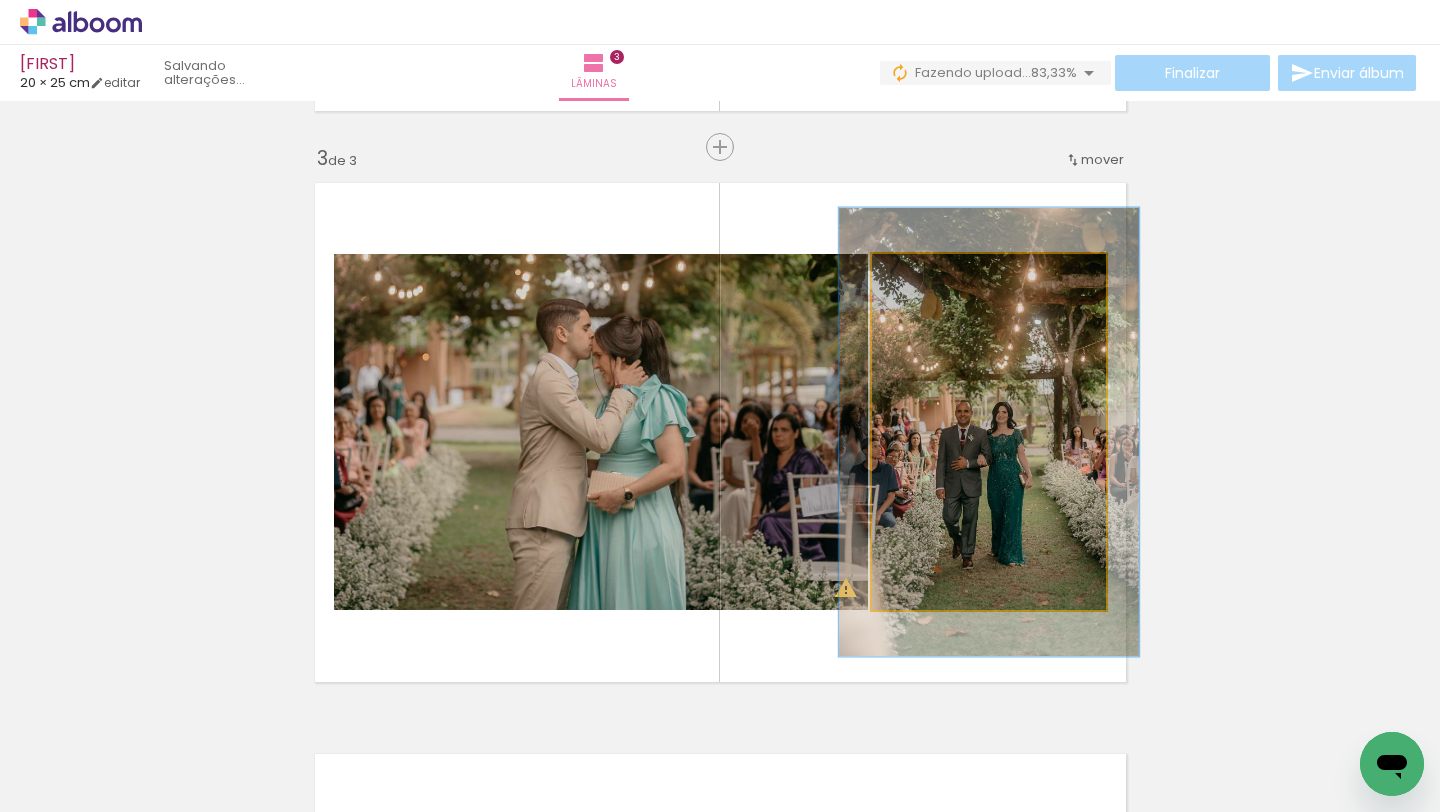 drag, startPoint x: 912, startPoint y: 275, endPoint x: 931, endPoint y: 275, distance: 19 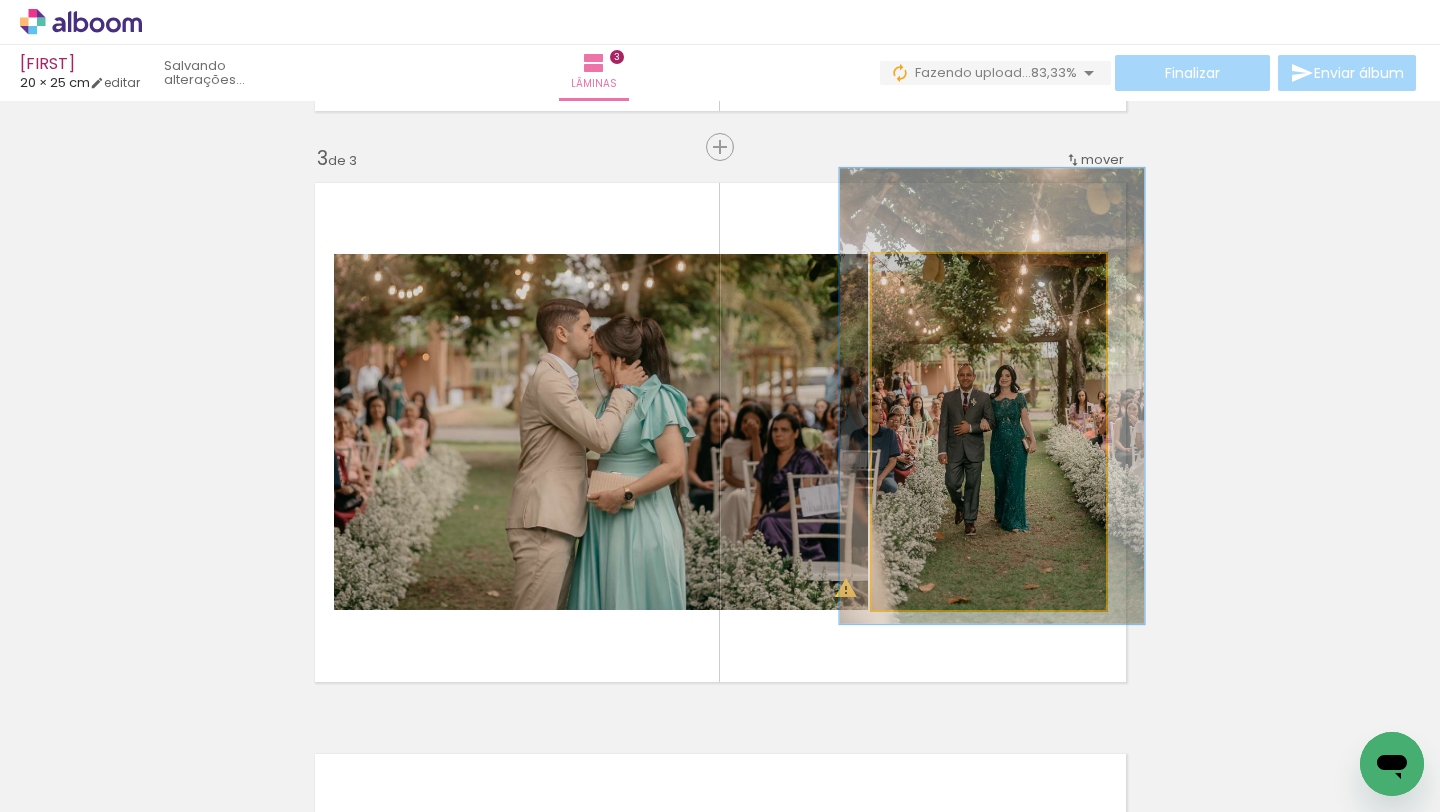 drag, startPoint x: 960, startPoint y: 439, endPoint x: 963, endPoint y: 401, distance: 38.118237 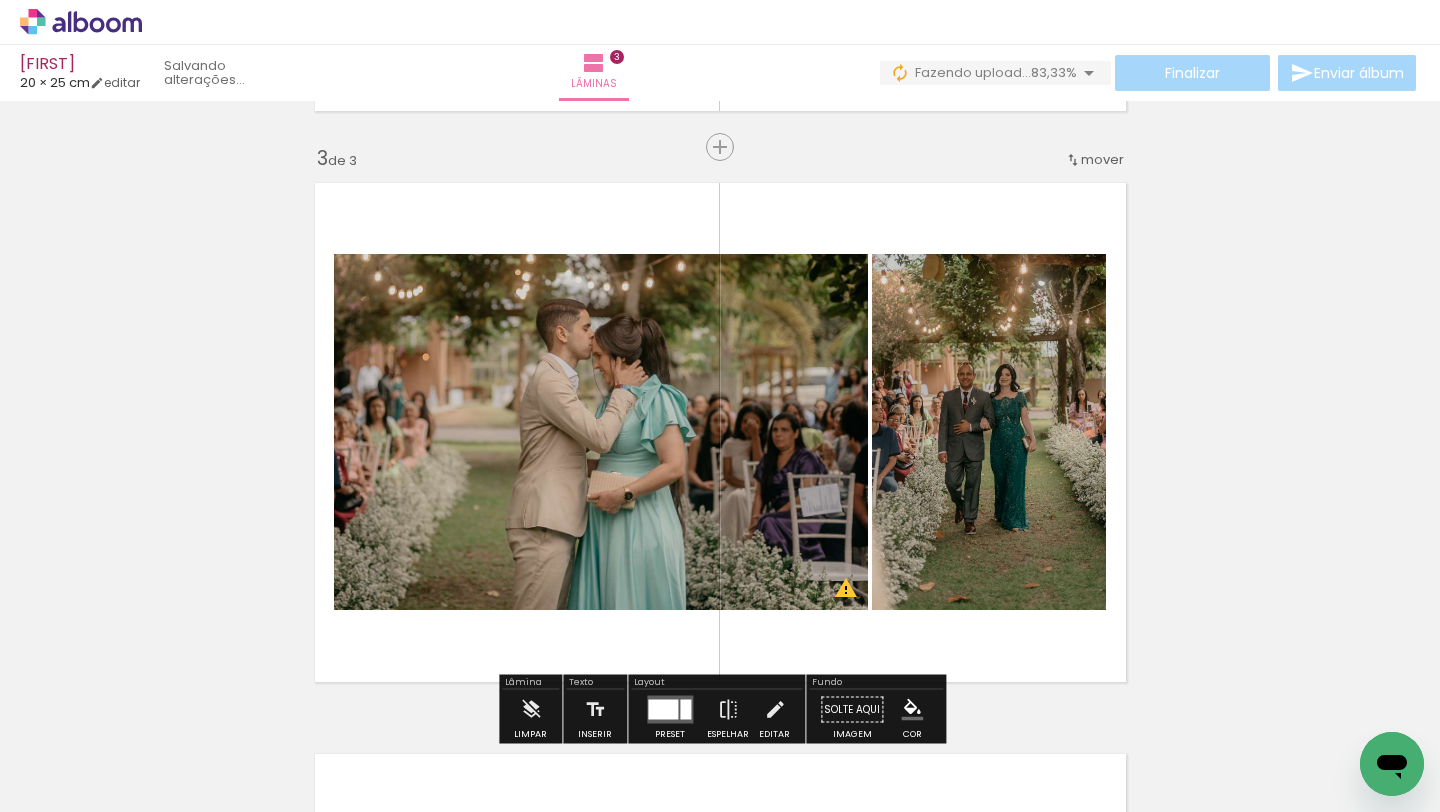 click on "Inserir lâmina 1  de 3  Inserir lâmina 2  de 3  Inserir lâmina 3  de 3 O Designbox precisará aumentar a sua imagem em 153% para exportar para impressão. O Designbox precisará aumentar a sua imagem em 160% para exportar para impressão." at bounding box center (720, 121) 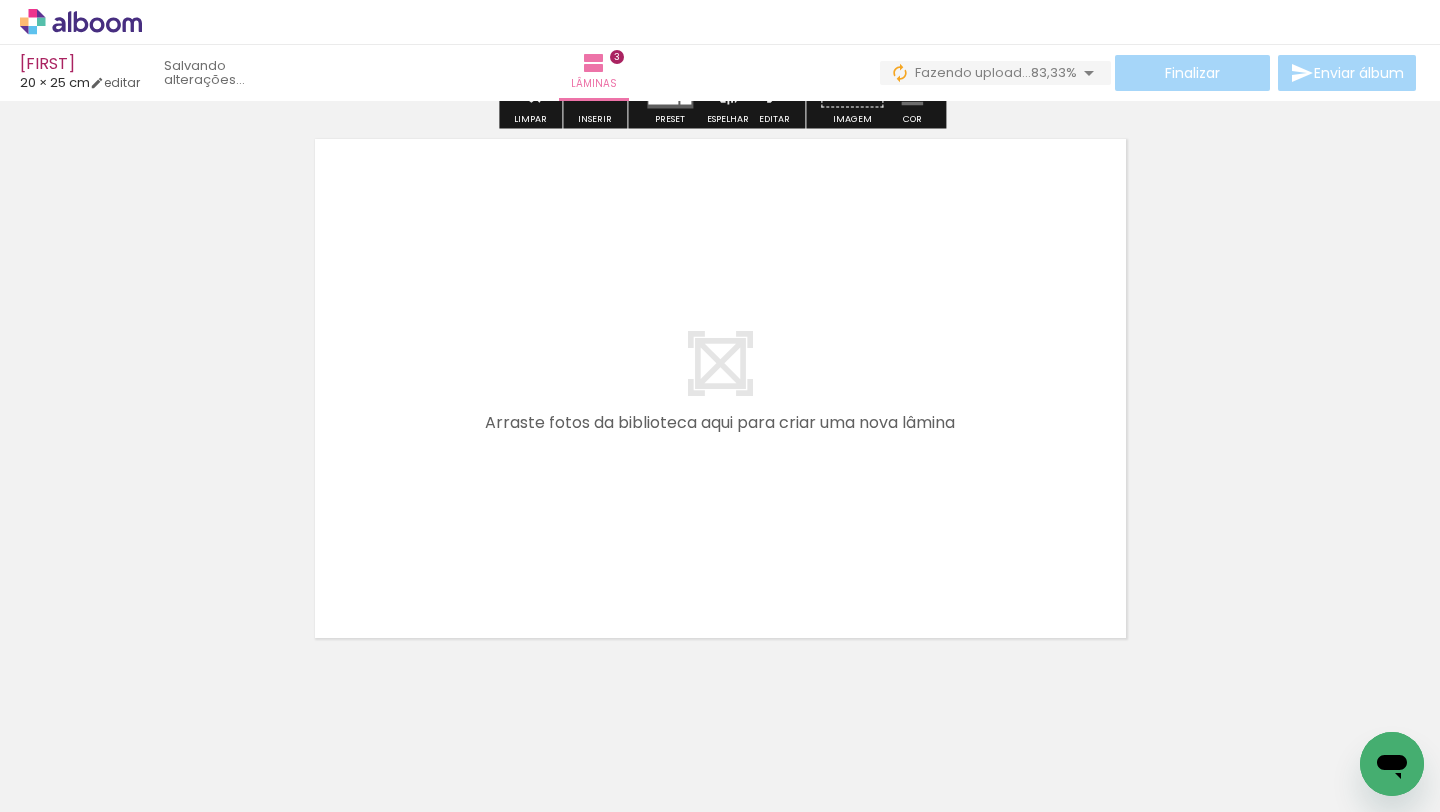 scroll, scrollTop: 1742, scrollLeft: 0, axis: vertical 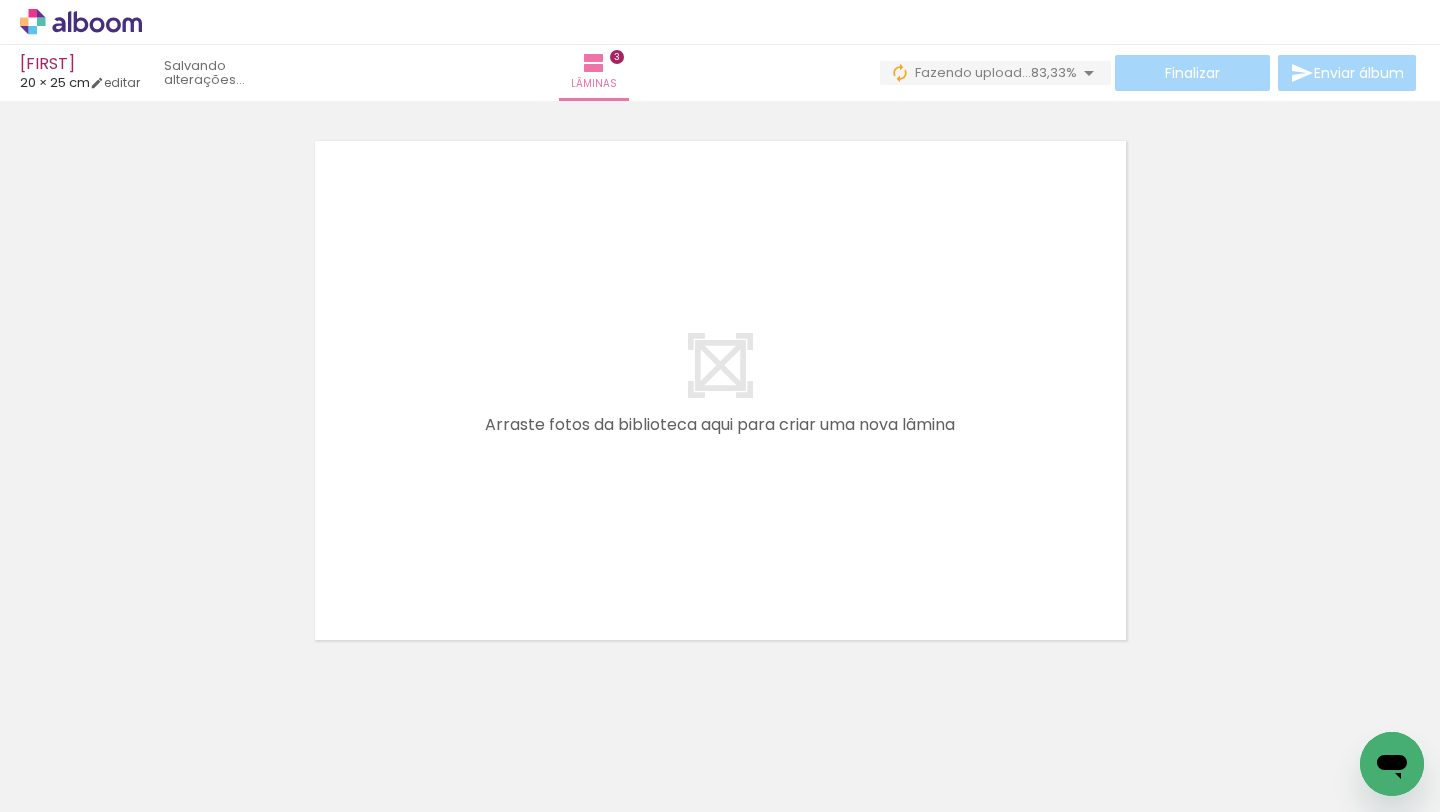 click on "Adicionar
Fotos" at bounding box center (71, 785) 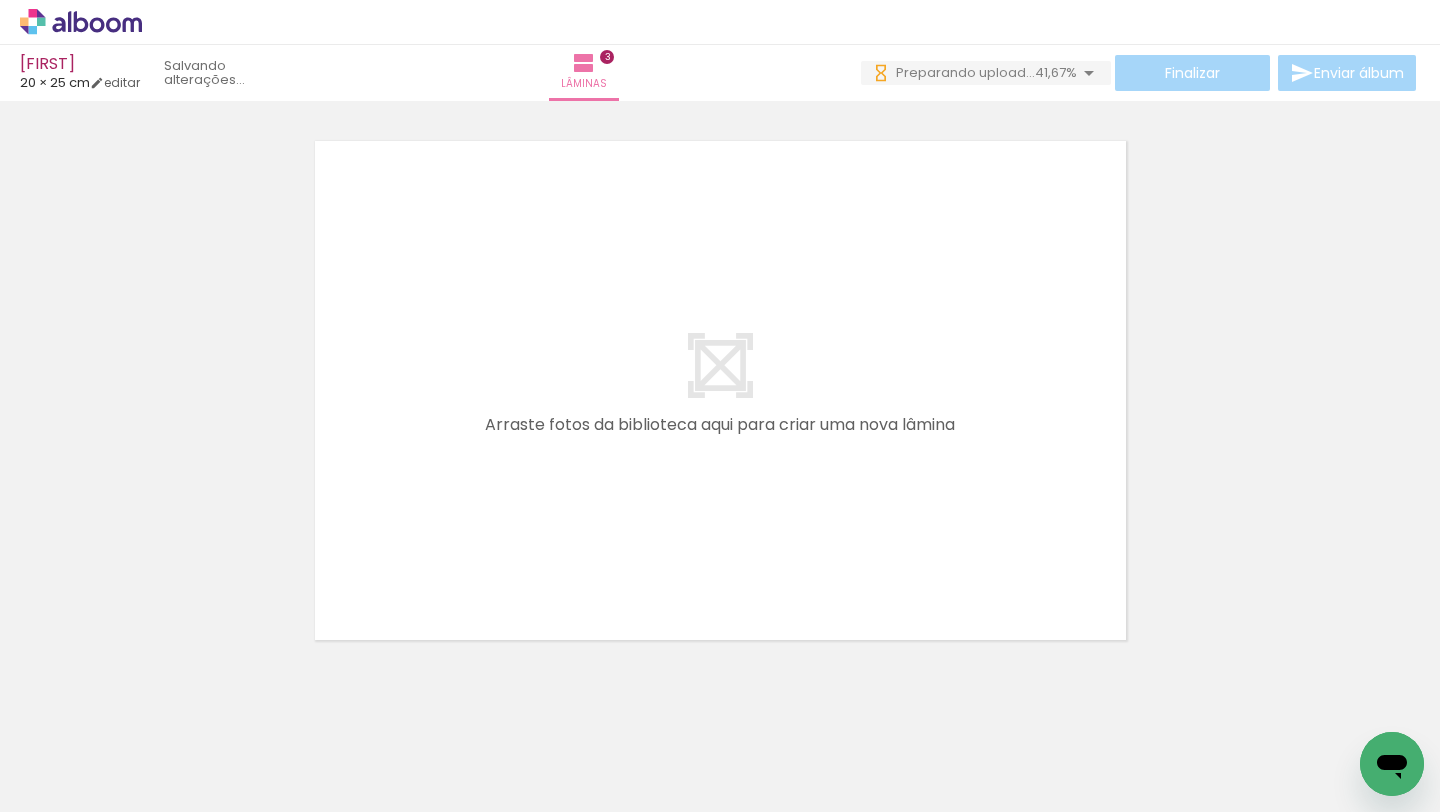 drag, startPoint x: 794, startPoint y: 760, endPoint x: 811, endPoint y: 576, distance: 184.78366 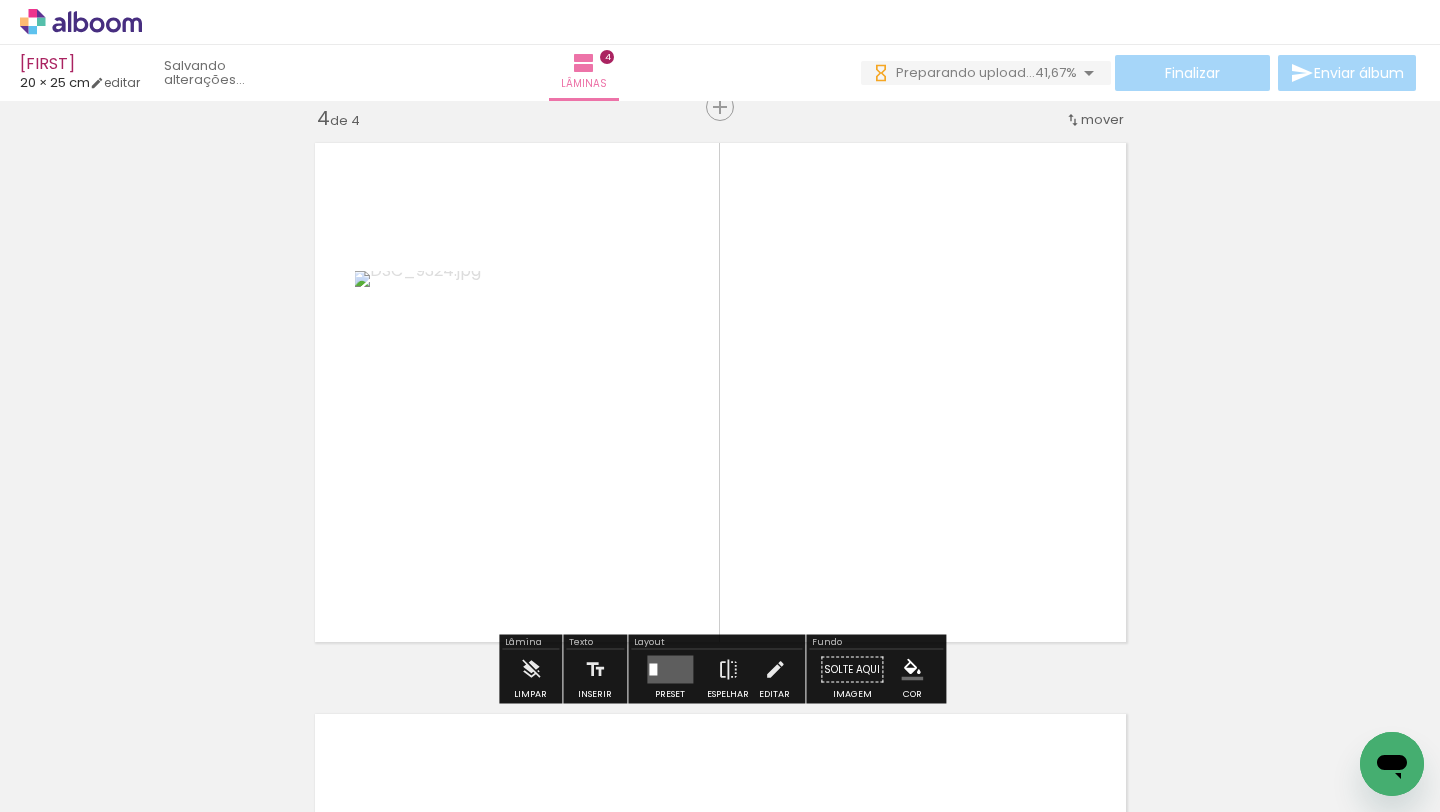 scroll, scrollTop: 1738, scrollLeft: 0, axis: vertical 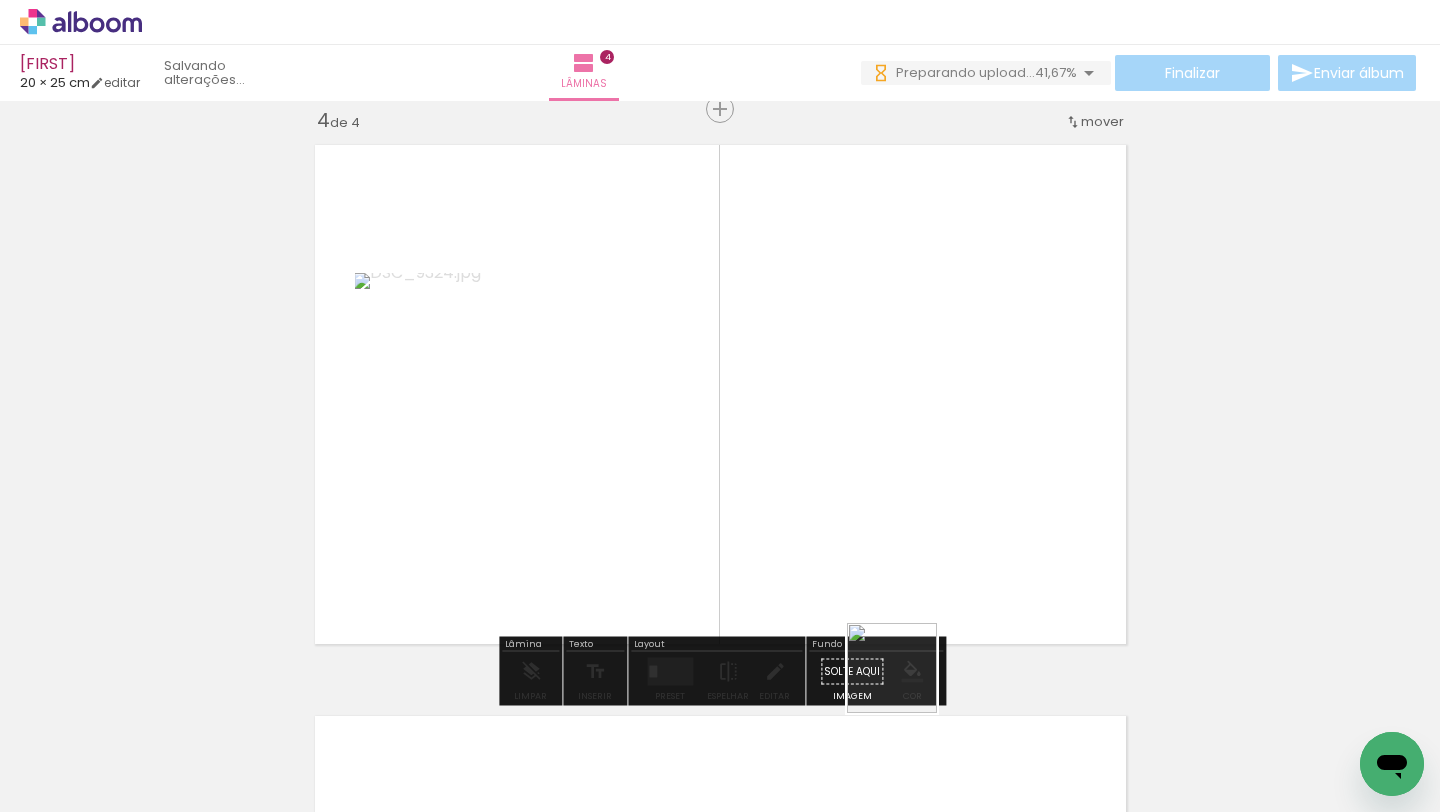 drag, startPoint x: 906, startPoint y: 779, endPoint x: 911, endPoint y: 616, distance: 163.07668 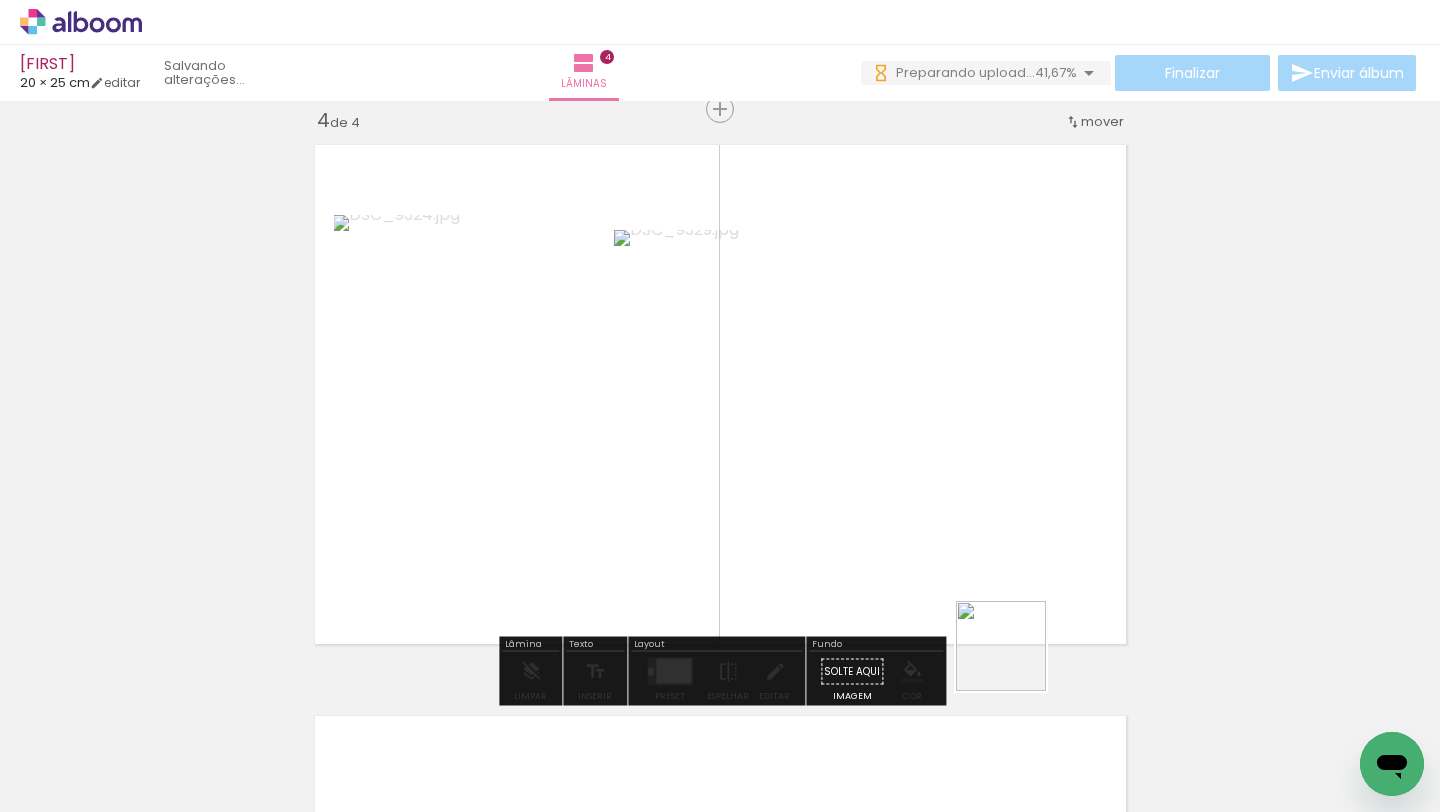 drag, startPoint x: 1015, startPoint y: 765, endPoint x: 1021, endPoint y: 577, distance: 188.09572 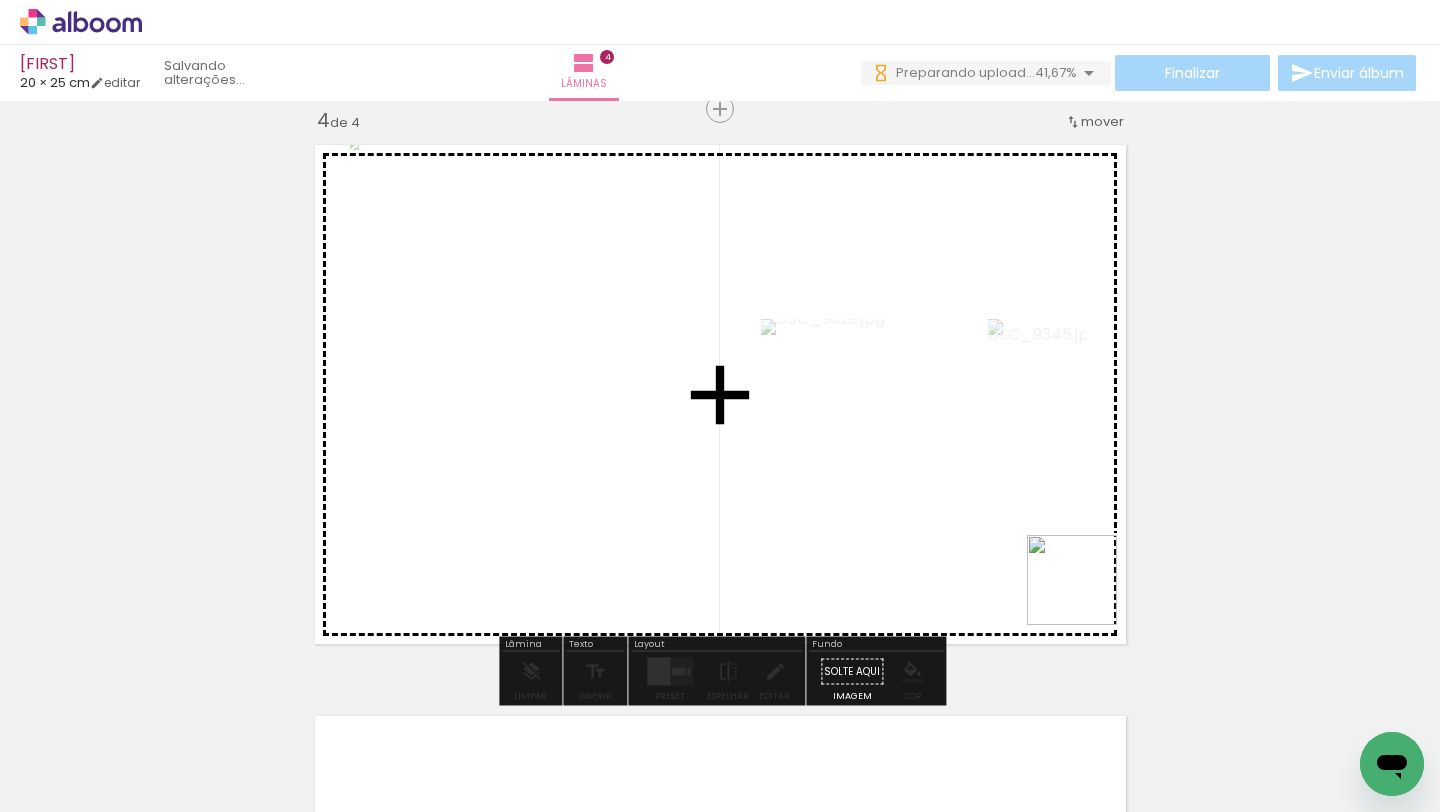 drag, startPoint x: 1143, startPoint y: 785, endPoint x: 1067, endPoint y: 548, distance: 248.88753 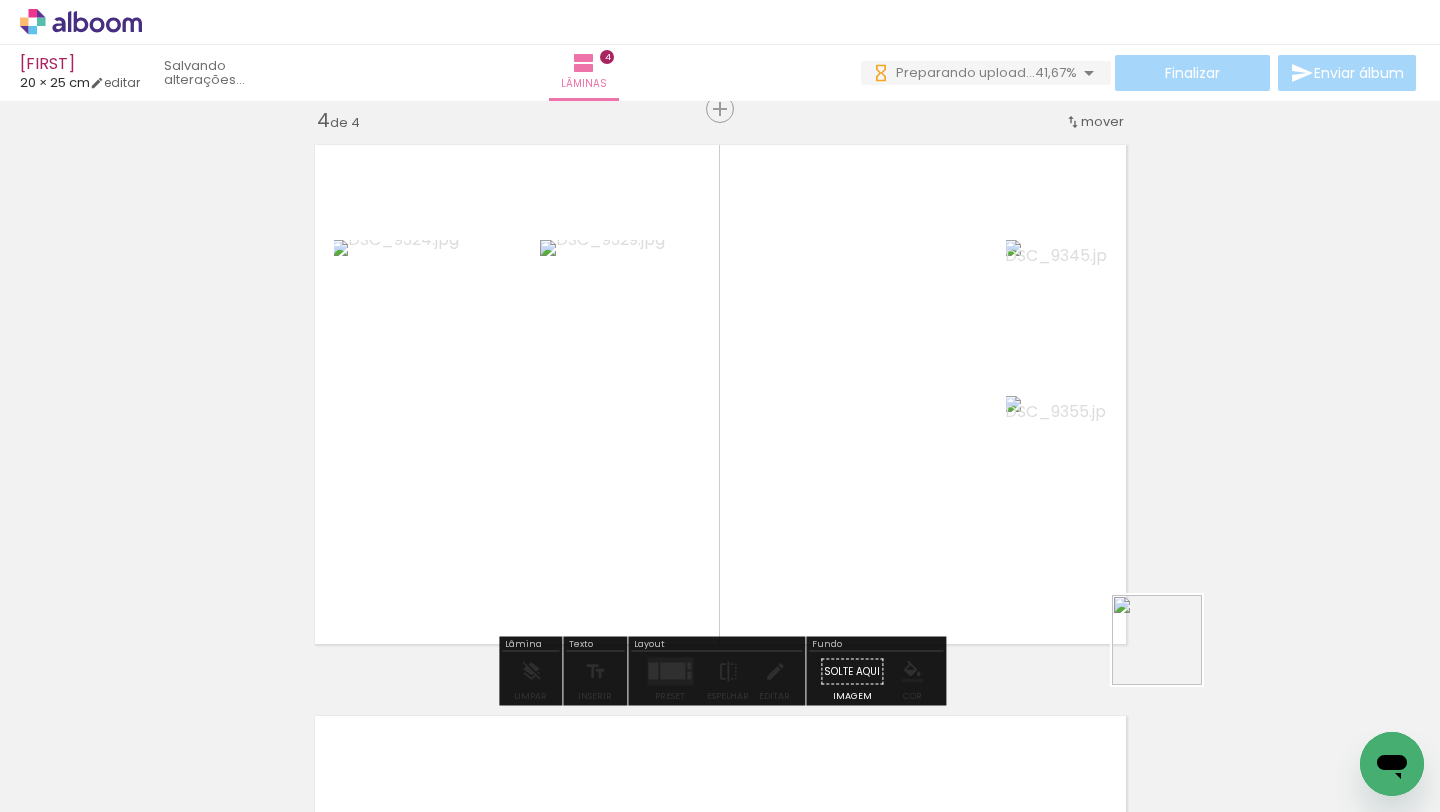 drag, startPoint x: 1257, startPoint y: 738, endPoint x: 1005, endPoint y: 429, distance: 398.72922 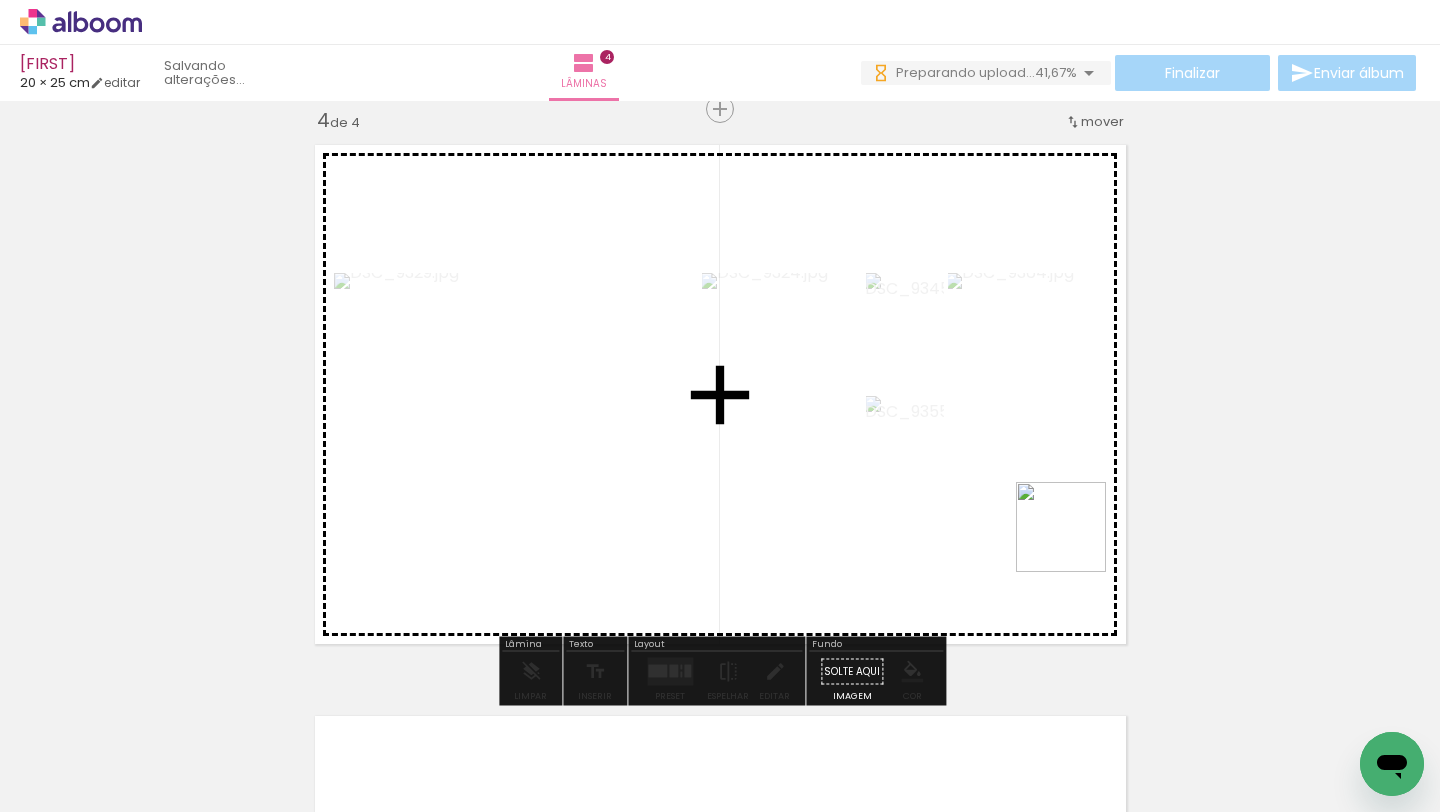 drag, startPoint x: 1344, startPoint y: 715, endPoint x: 992, endPoint y: 489, distance: 418.30612 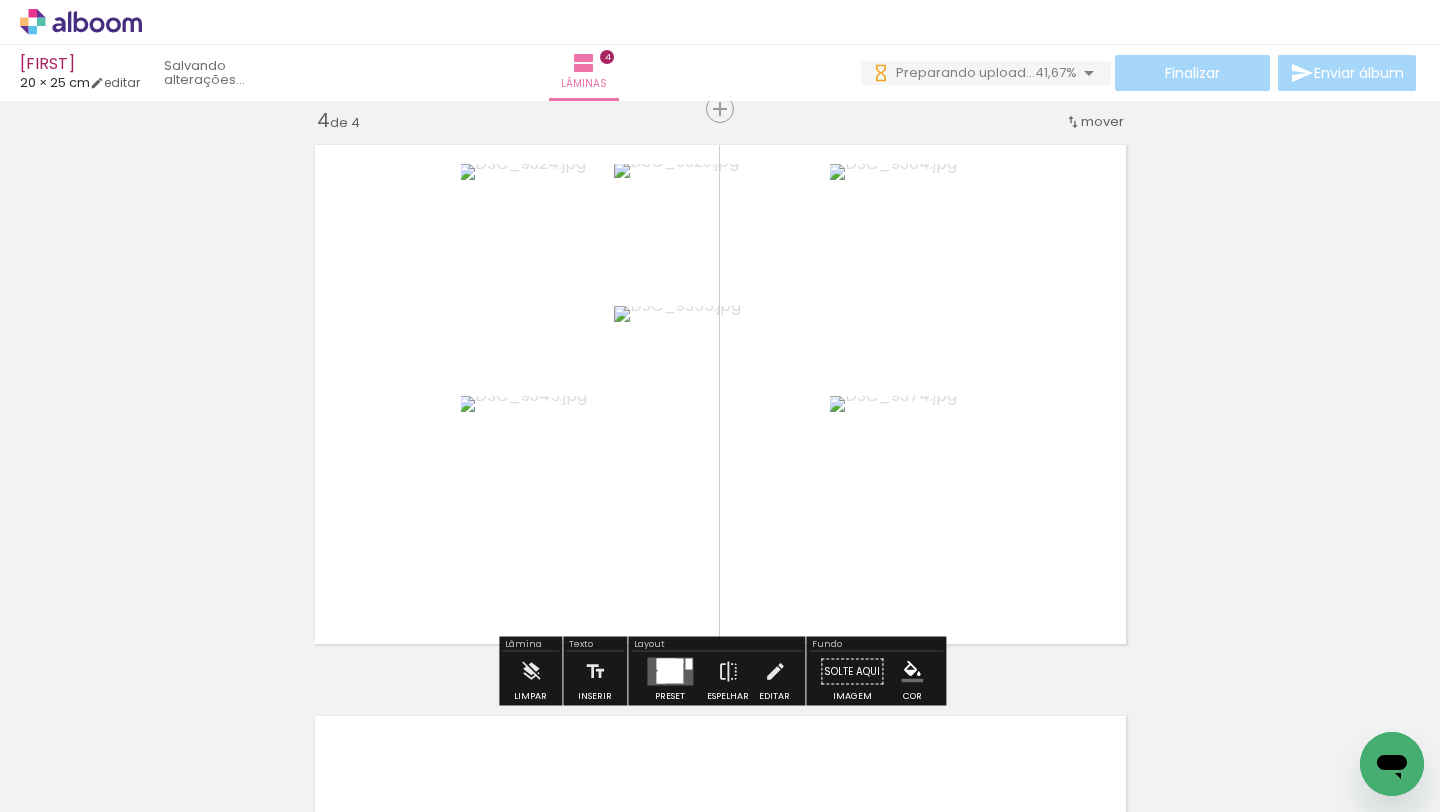 click at bounding box center (670, 672) 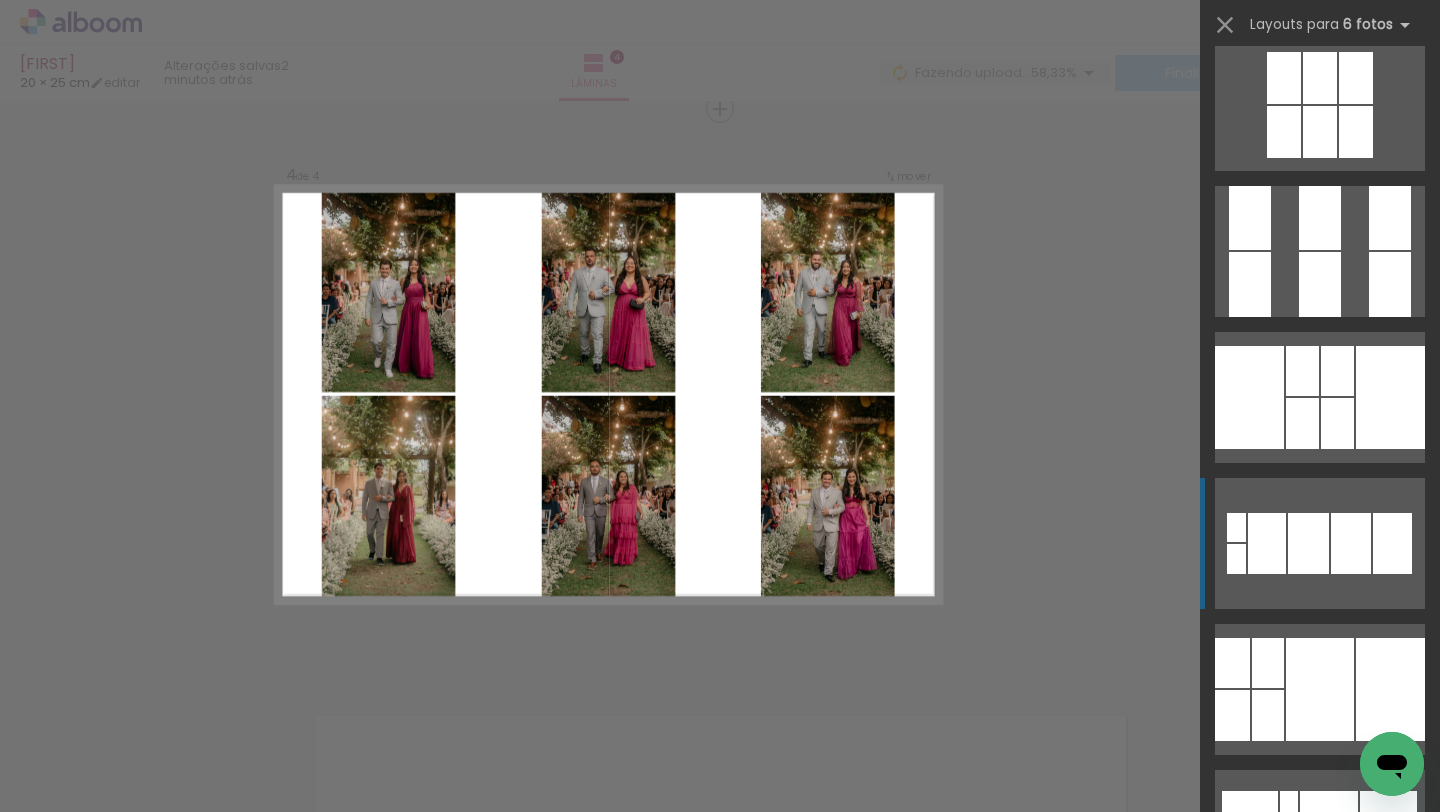 scroll, scrollTop: 8625, scrollLeft: 0, axis: vertical 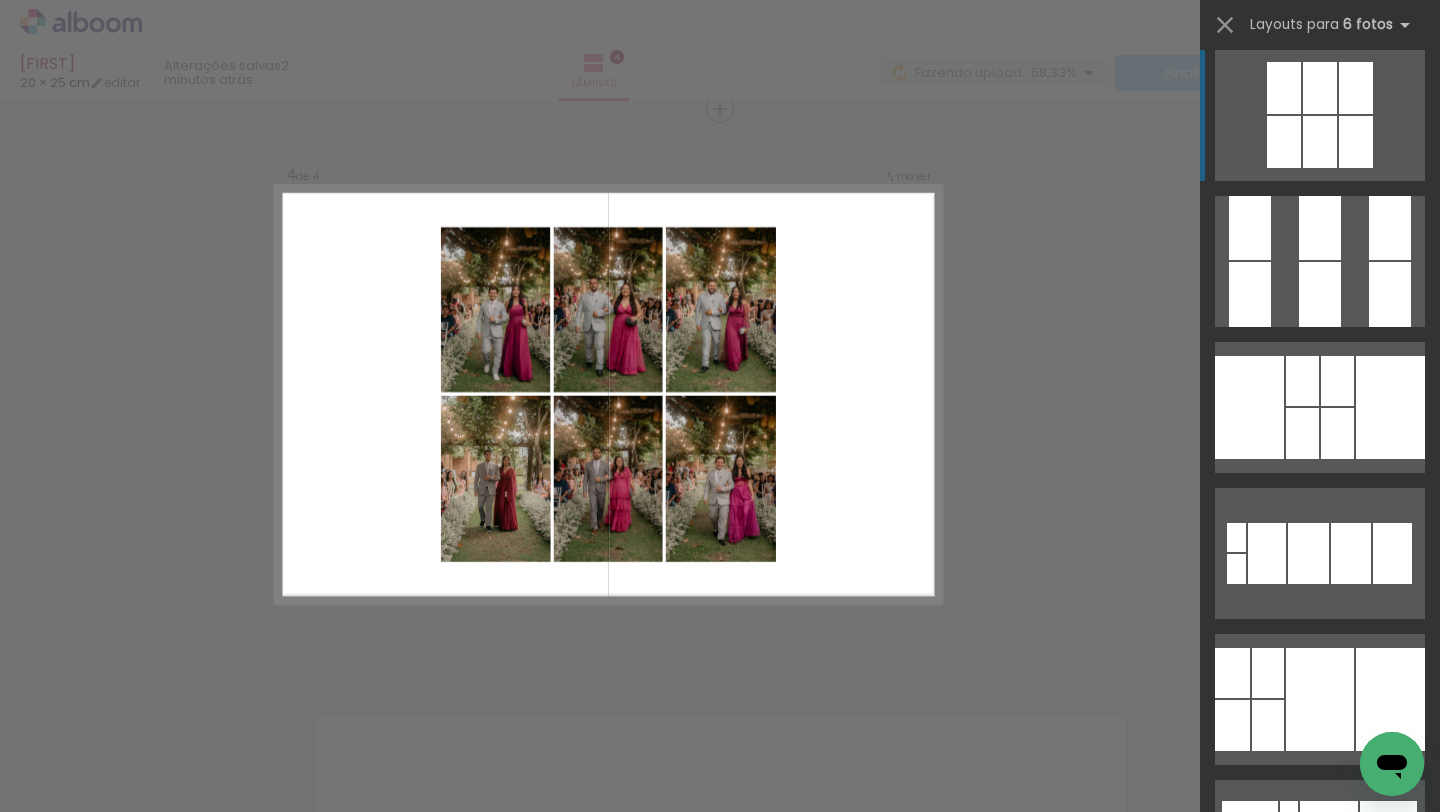 click at bounding box center (1308, 553) 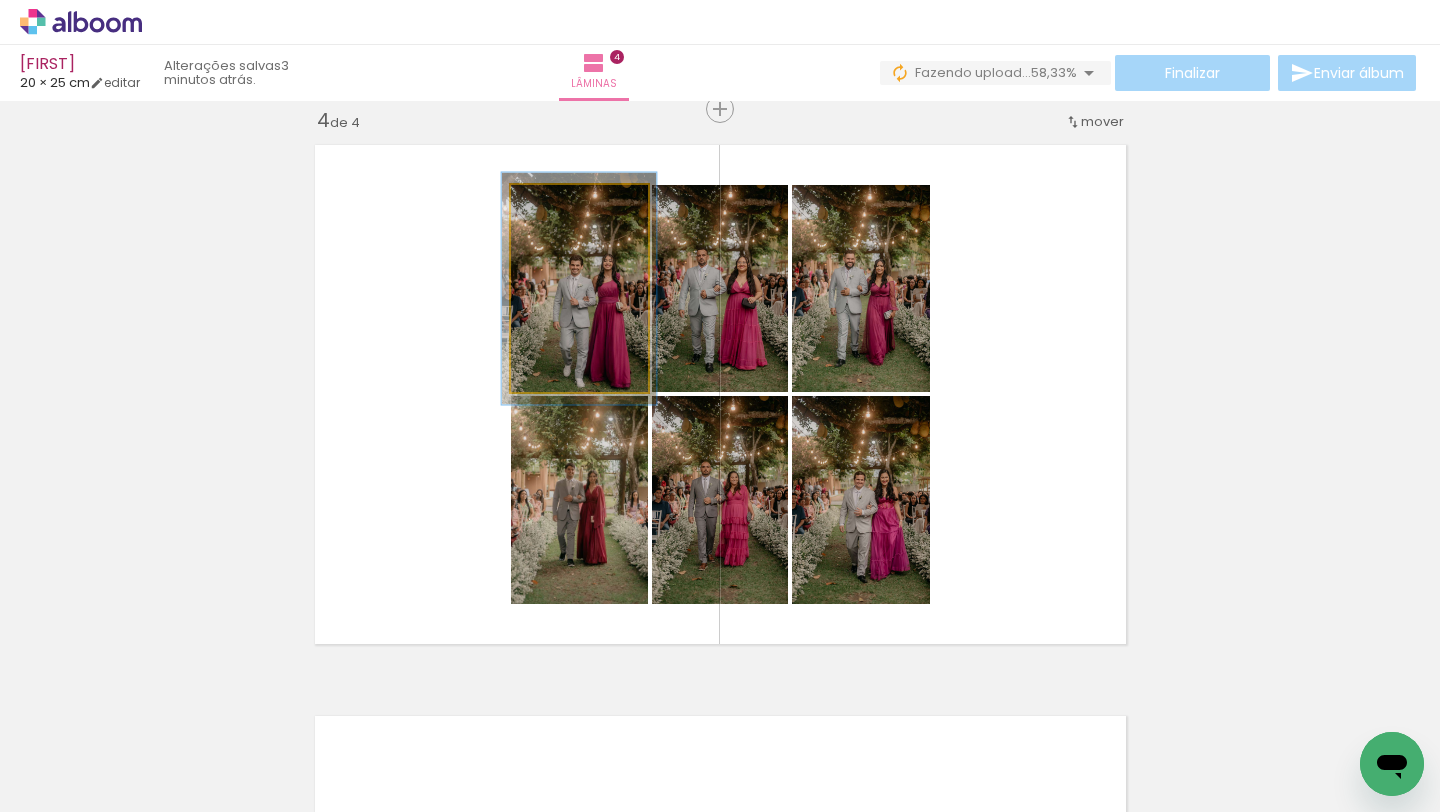 type on "112" 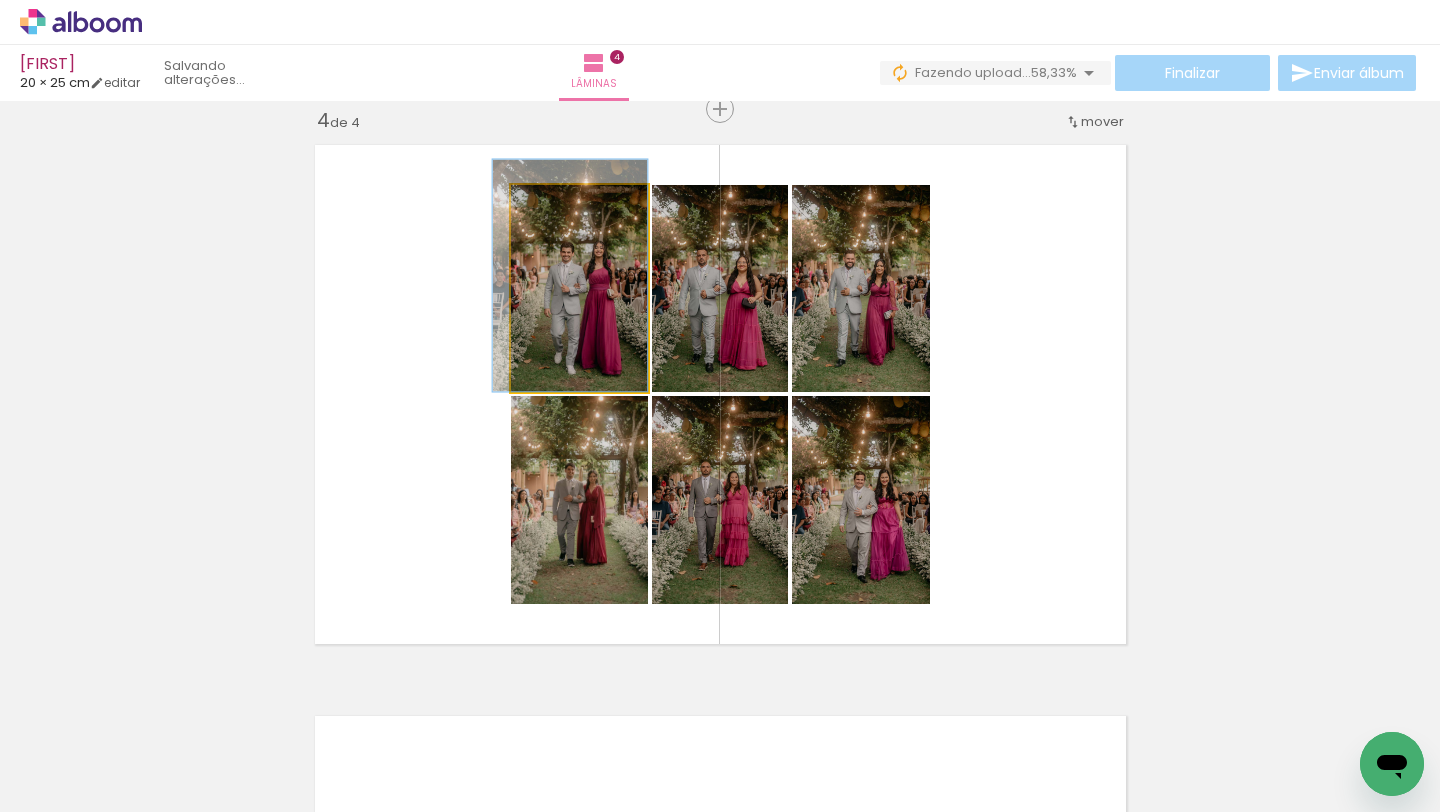 drag, startPoint x: 612, startPoint y: 294, endPoint x: 599, endPoint y: 275, distance: 23.021729 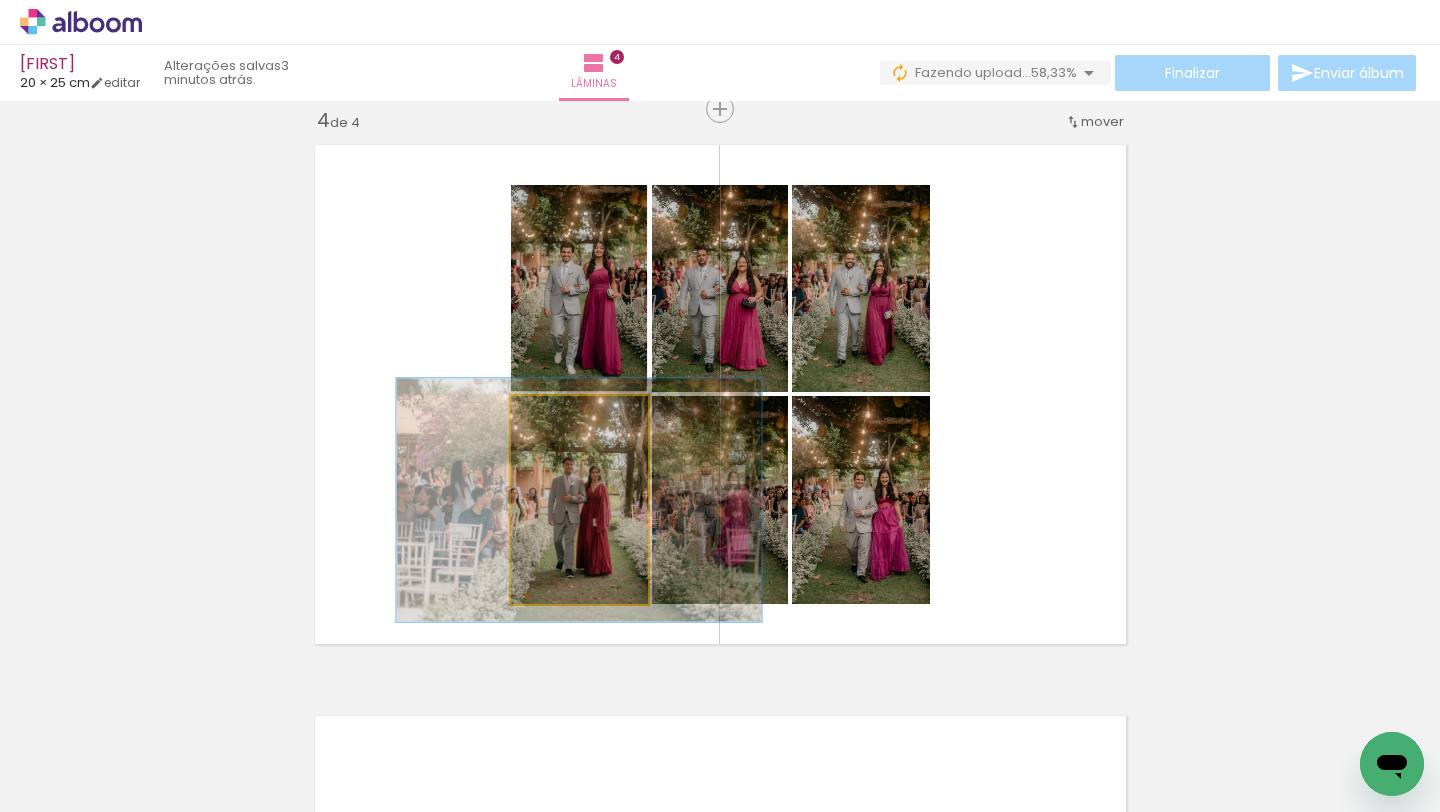 click at bounding box center [566, 417] 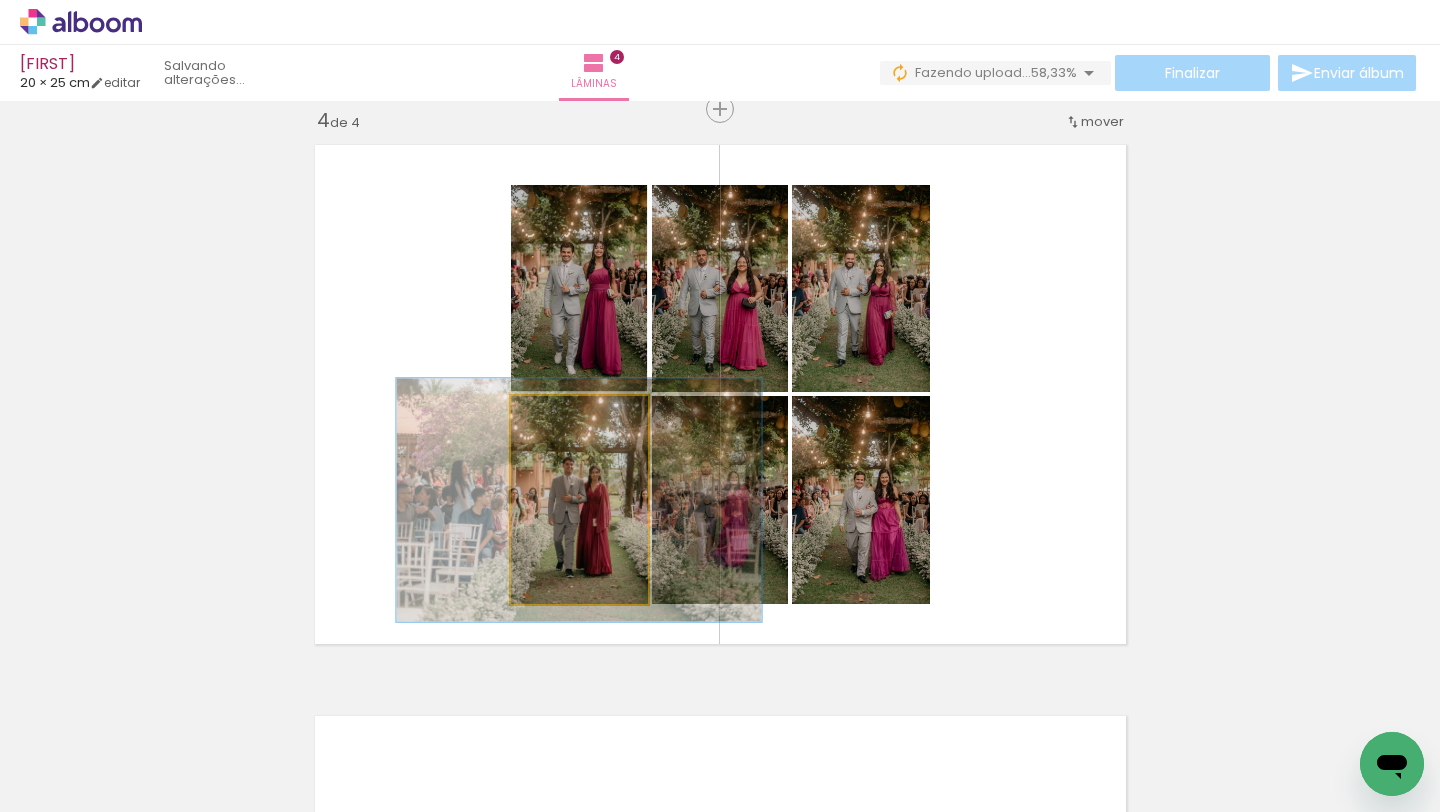 click 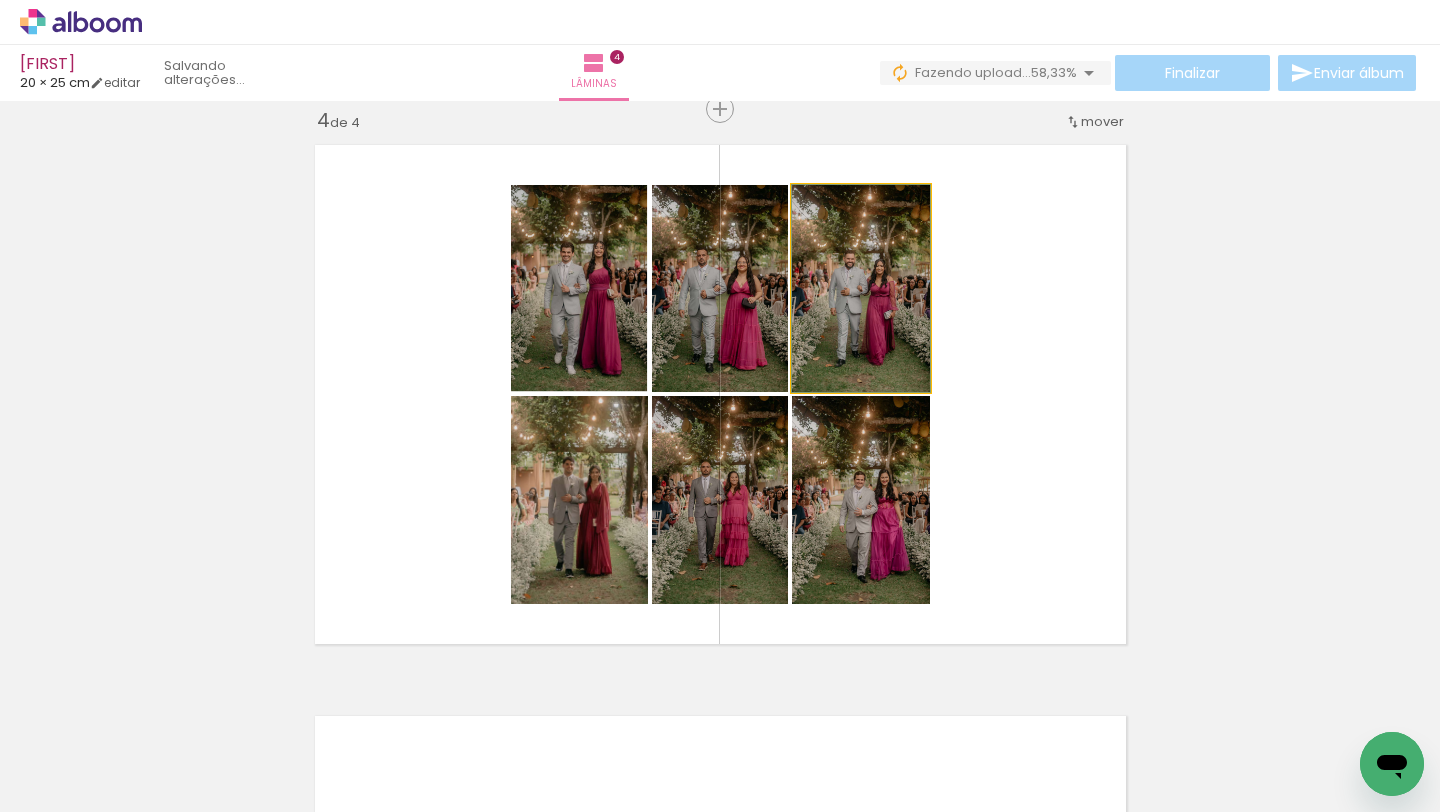 drag, startPoint x: 866, startPoint y: 302, endPoint x: 893, endPoint y: 302, distance: 27 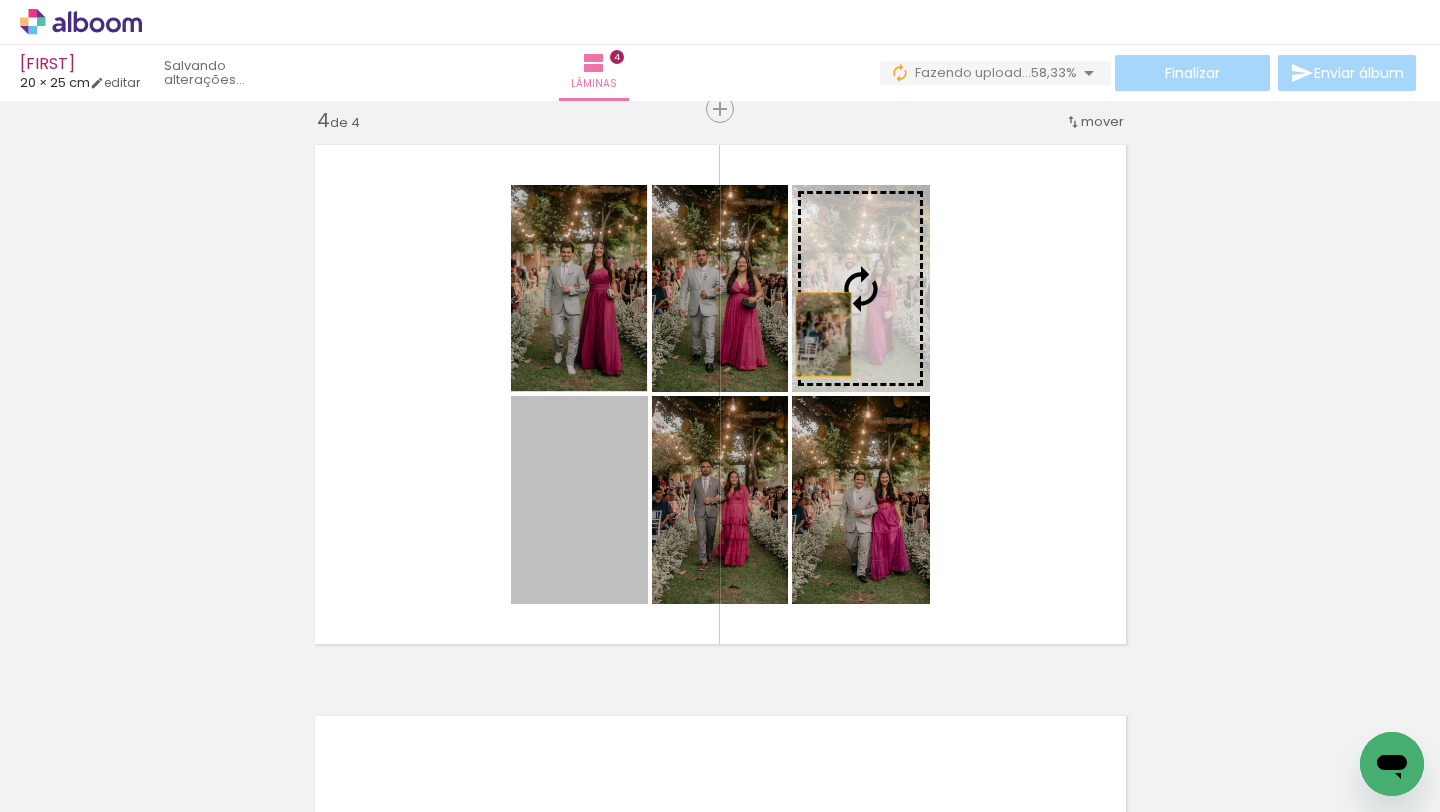 drag, startPoint x: 568, startPoint y: 554, endPoint x: 843, endPoint y: 317, distance: 363.03442 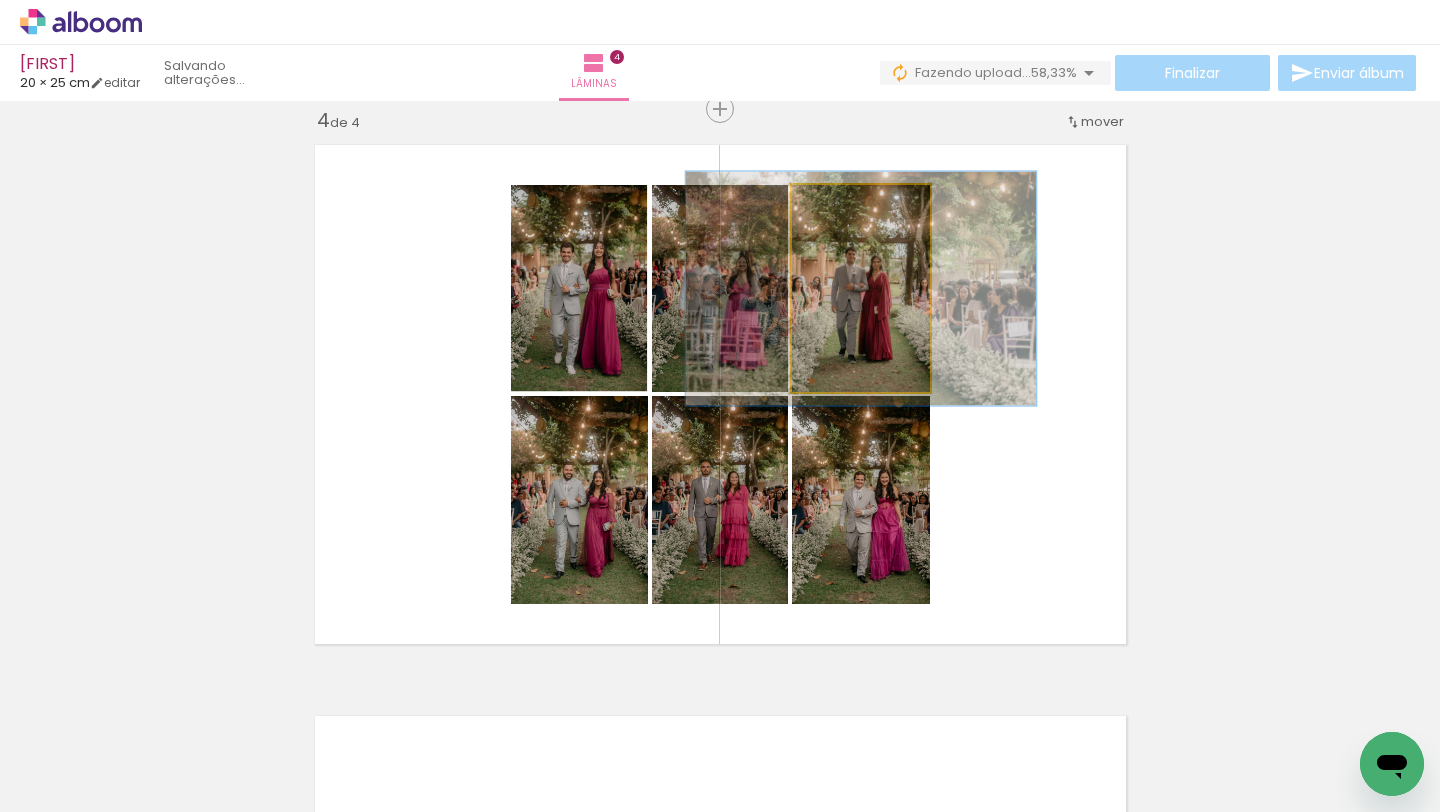 drag, startPoint x: 832, startPoint y: 201, endPoint x: 842, endPoint y: 200, distance: 10.049875 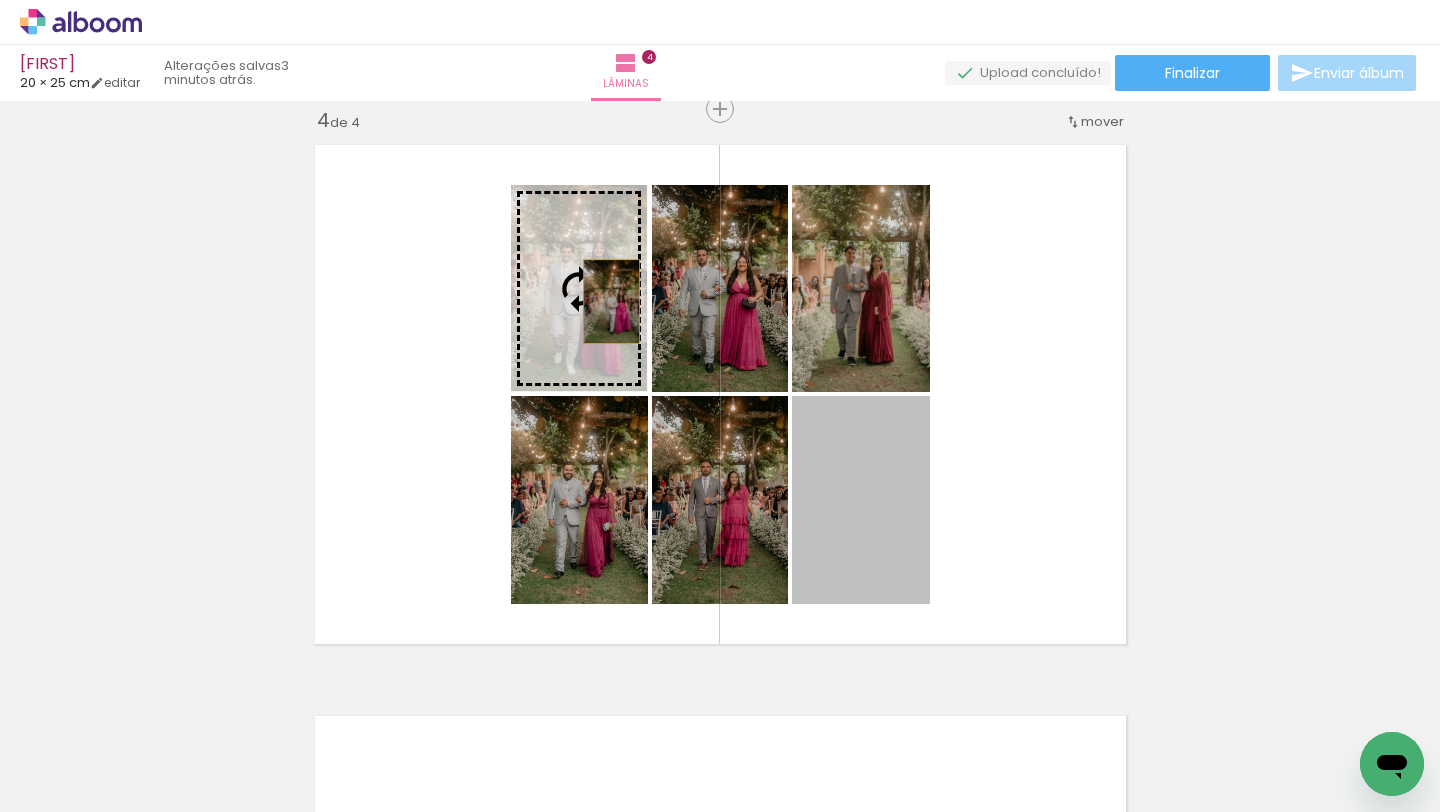 drag, startPoint x: 868, startPoint y: 503, endPoint x: 610, endPoint y: 300, distance: 328.288 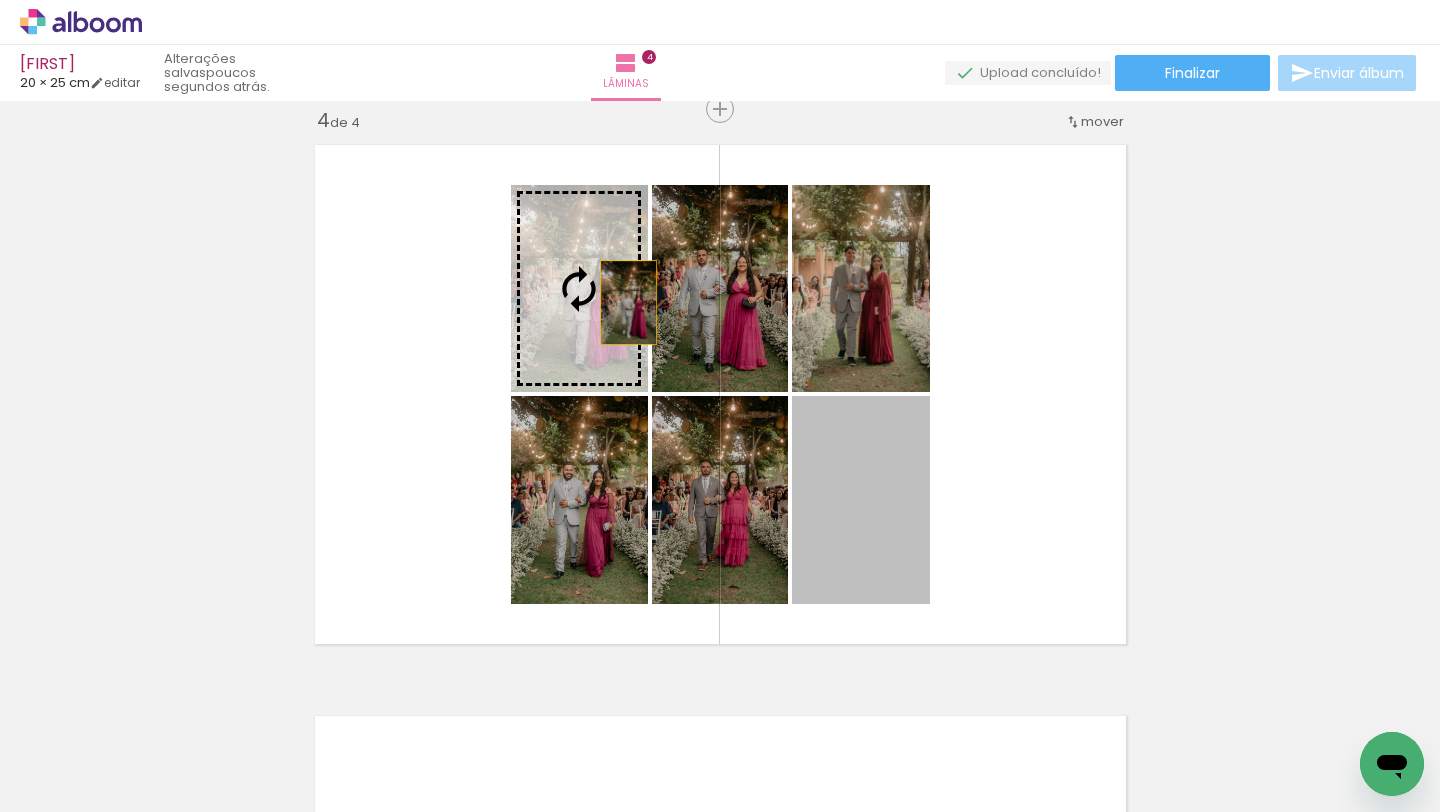 drag, startPoint x: 885, startPoint y: 526, endPoint x: 612, endPoint y: 289, distance: 361.5218 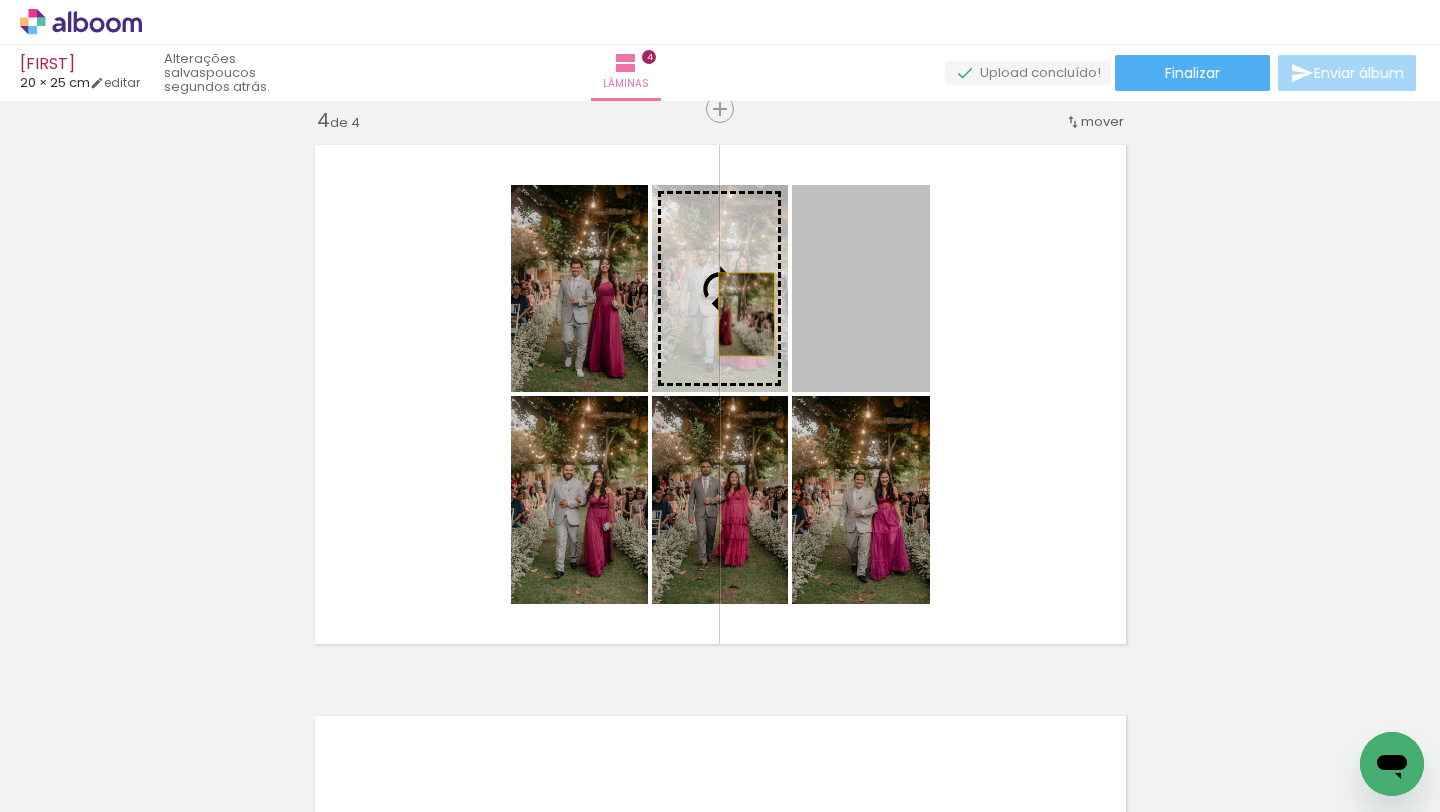 drag, startPoint x: 854, startPoint y: 314, endPoint x: 737, endPoint y: 312, distance: 117.01709 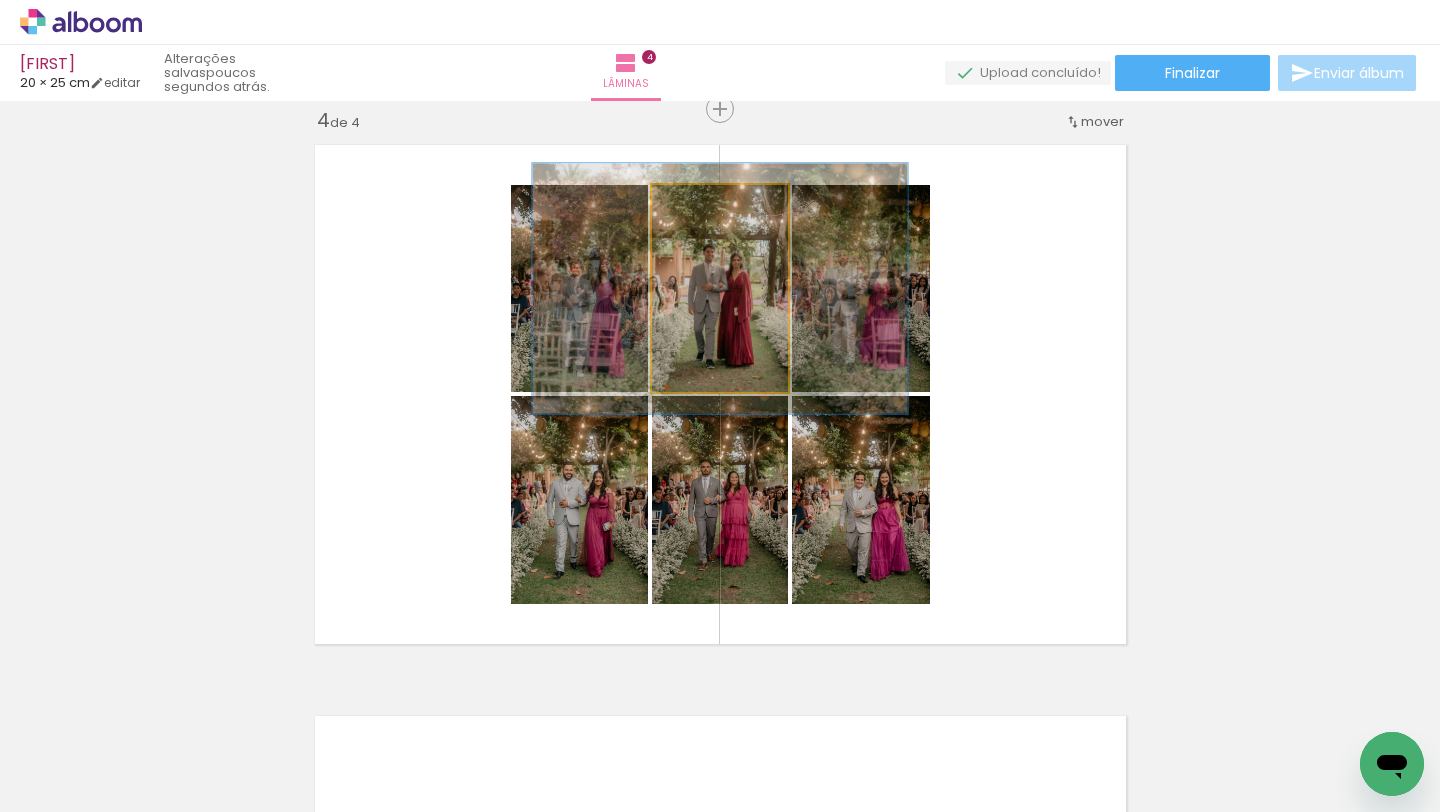 drag, startPoint x: 692, startPoint y: 205, endPoint x: 706, endPoint y: 205, distance: 14 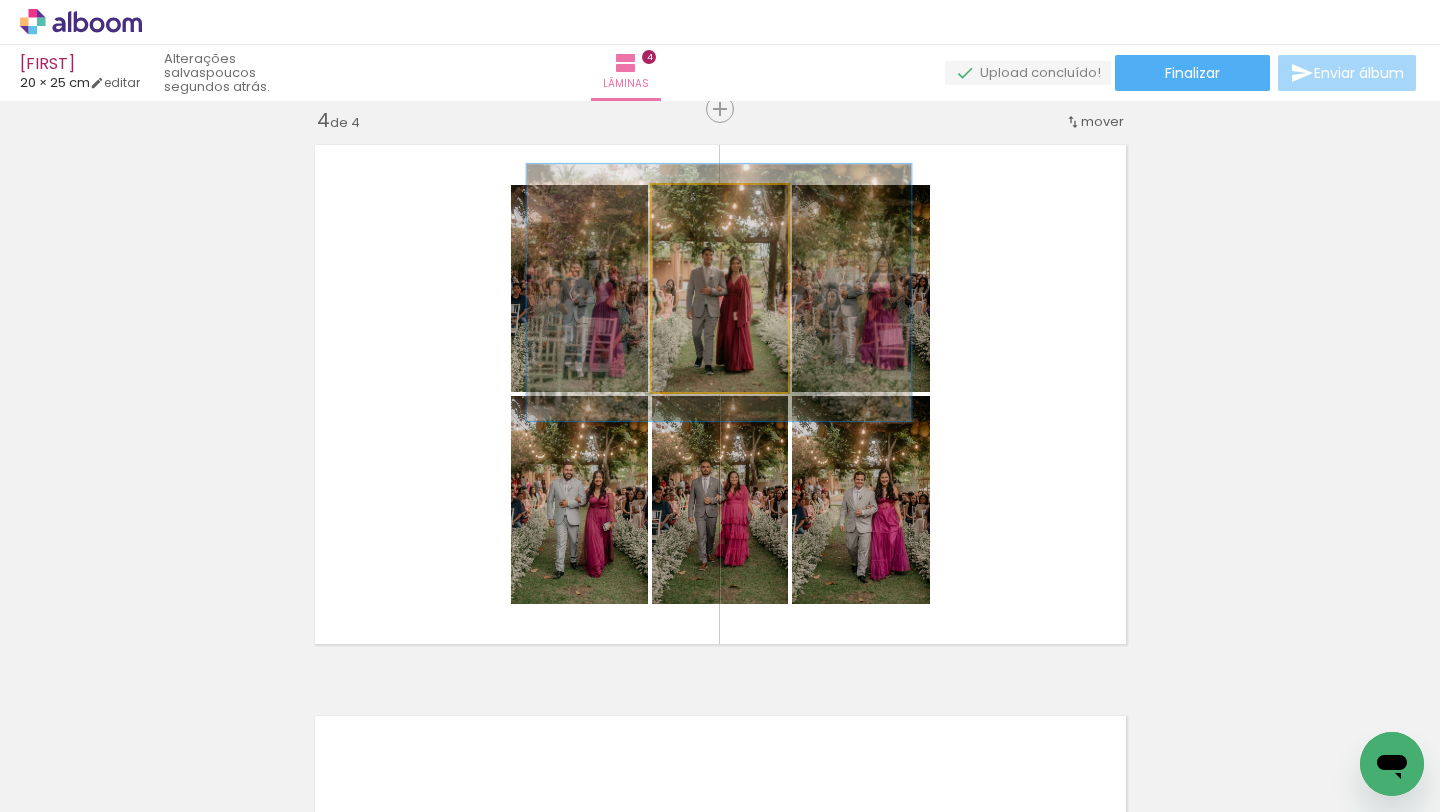 click at bounding box center [718, 292] 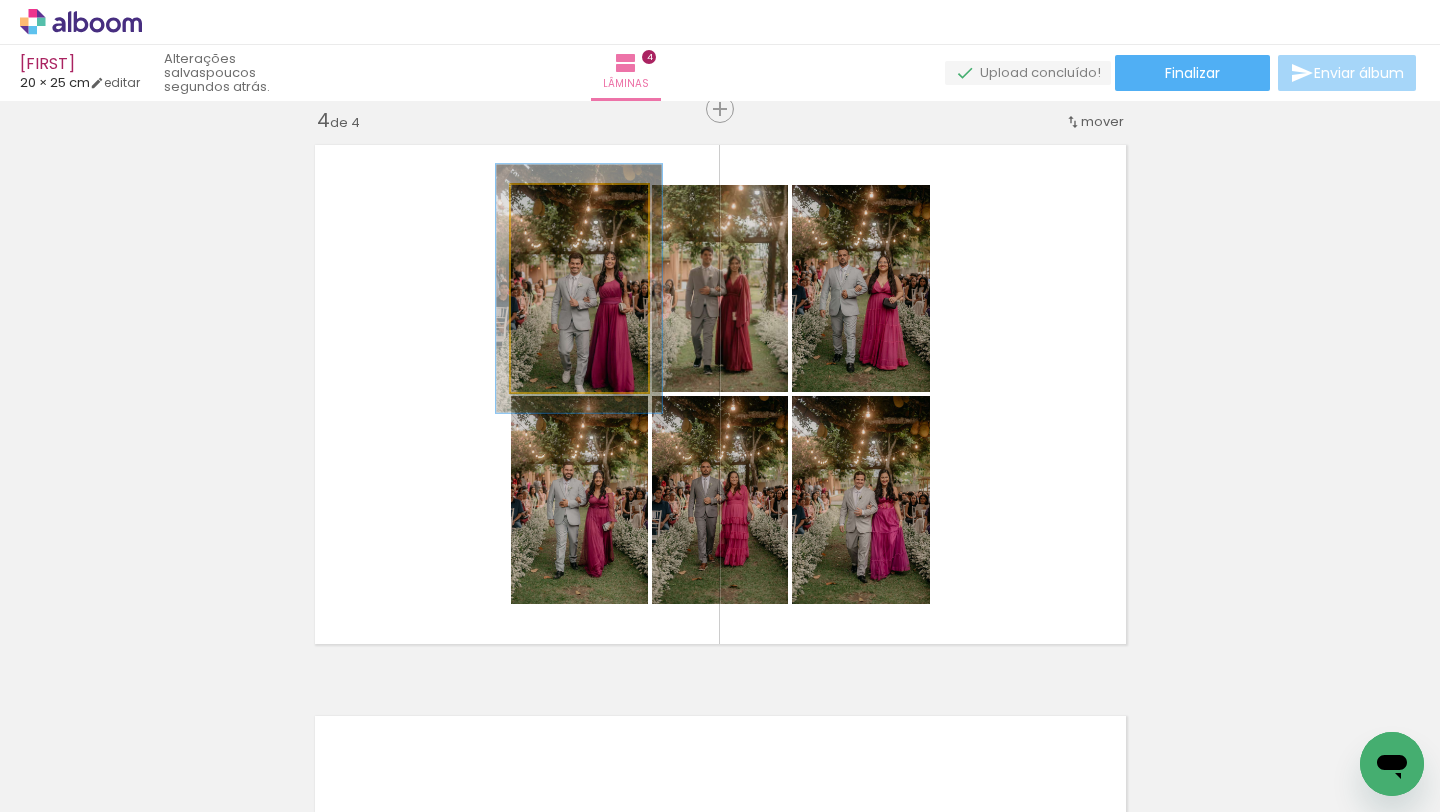 drag, startPoint x: 551, startPoint y: 204, endPoint x: 563, endPoint y: 205, distance: 12.0415945 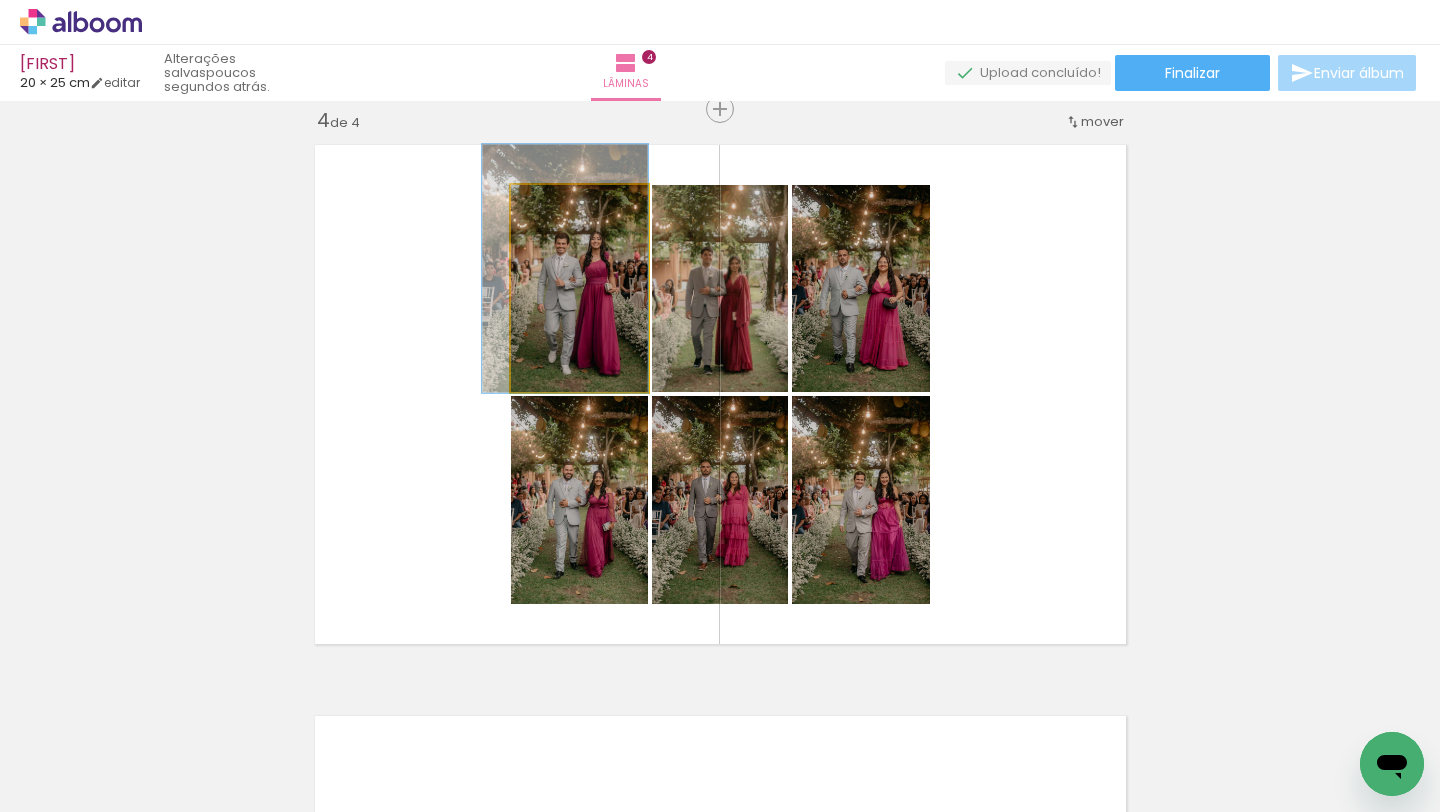 drag, startPoint x: 615, startPoint y: 309, endPoint x: 599, endPoint y: 289, distance: 25.612497 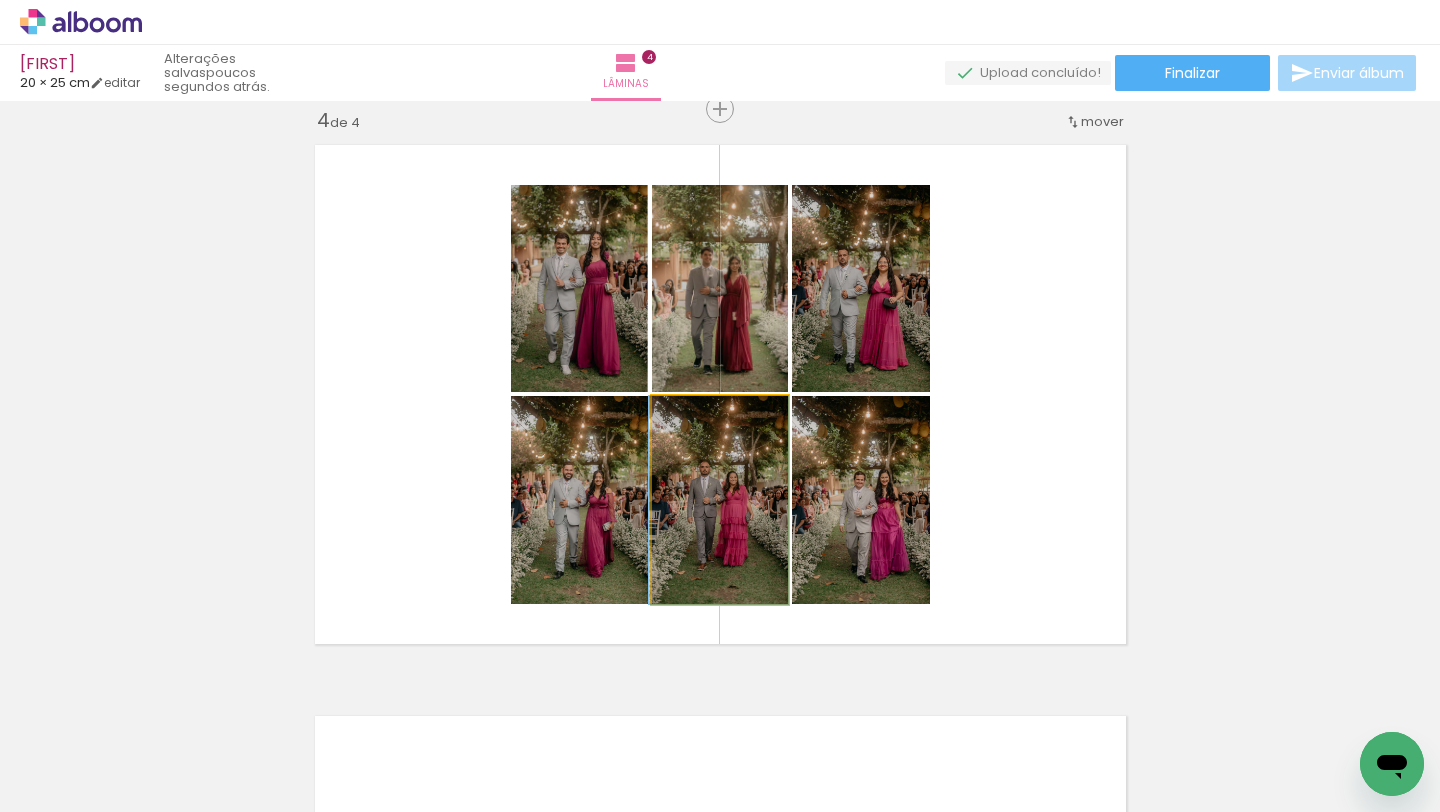 drag, startPoint x: 766, startPoint y: 524, endPoint x: 599, endPoint y: 522, distance: 167.01198 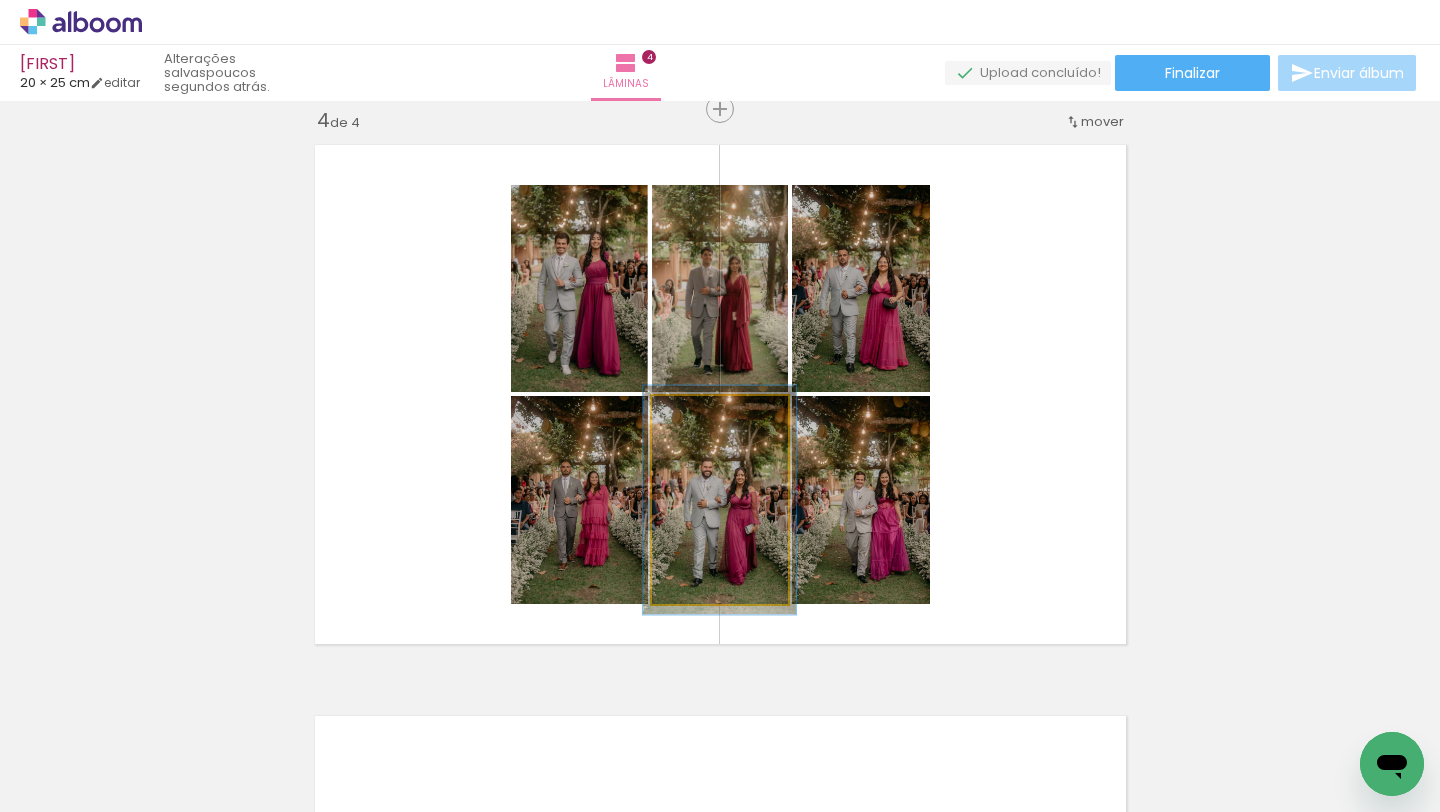 type on "110" 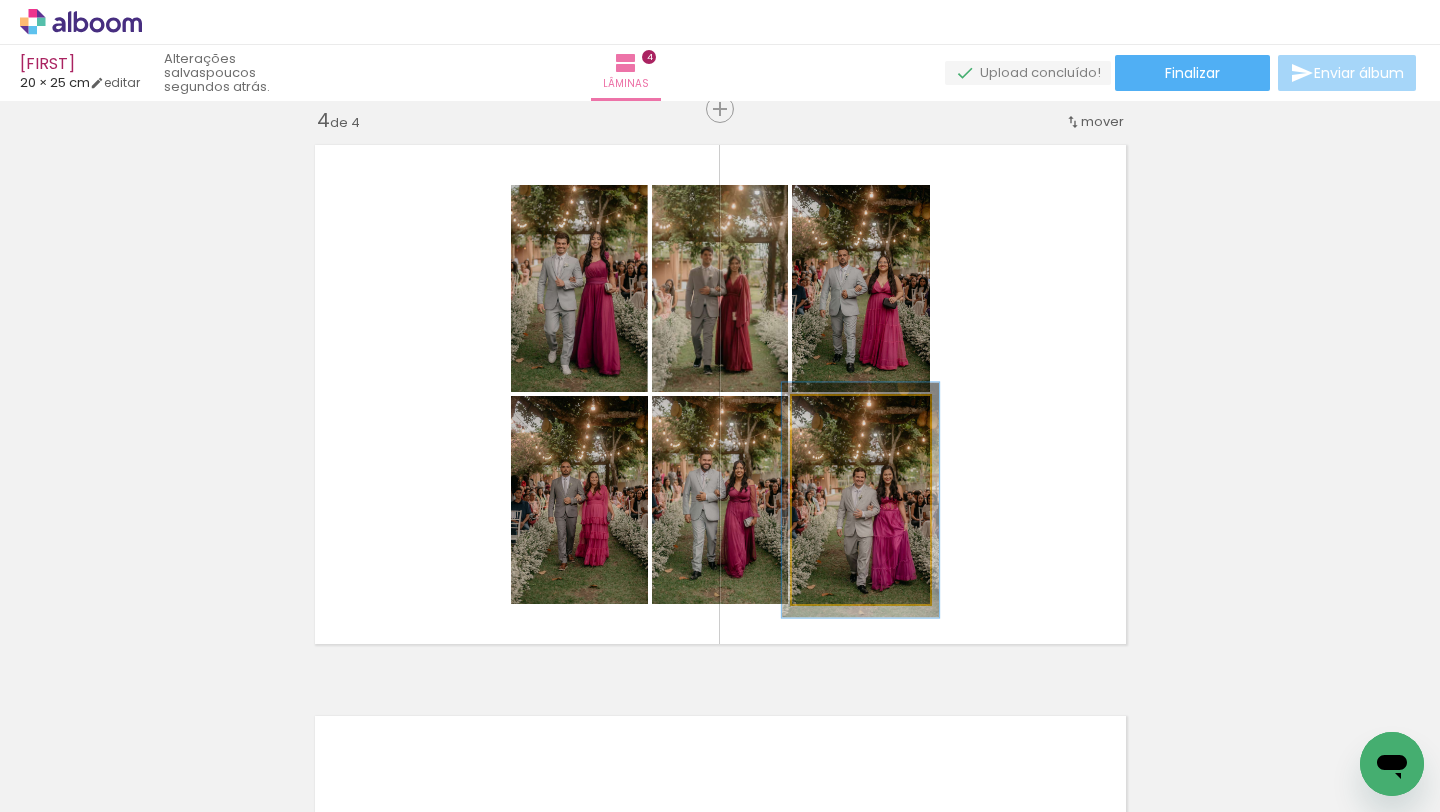 type on "113" 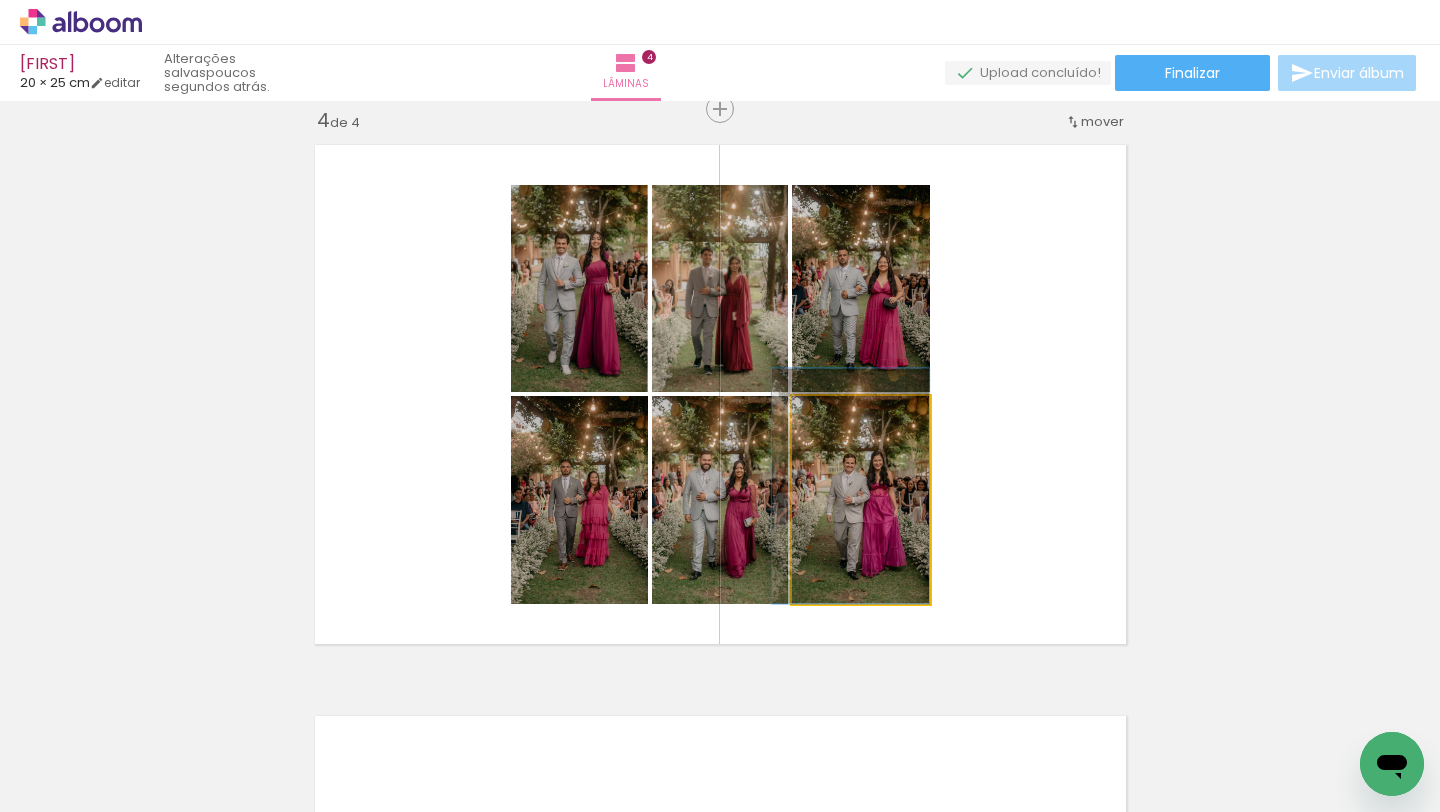 drag, startPoint x: 897, startPoint y: 509, endPoint x: 881, endPoint y: 489, distance: 25.612497 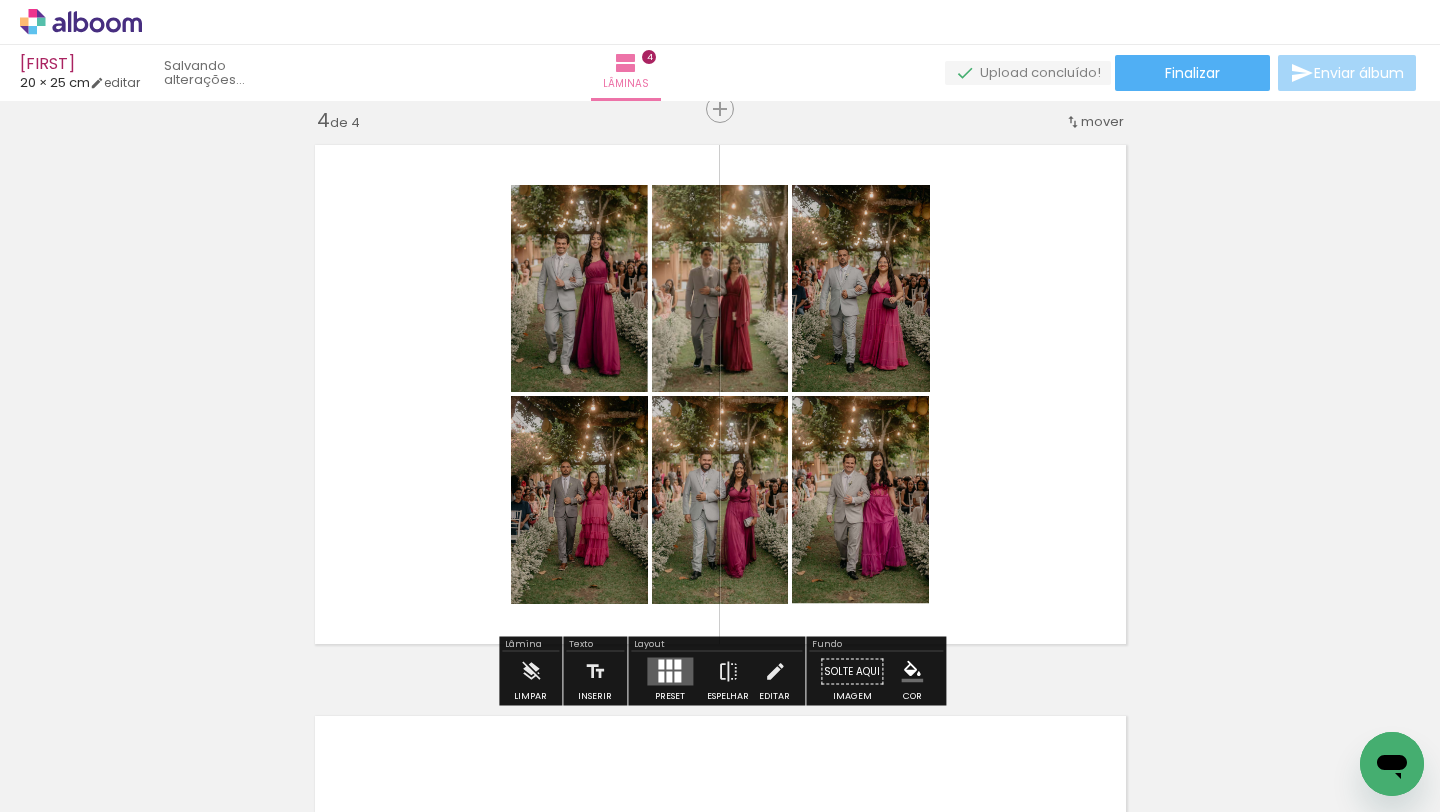 click at bounding box center (720, 394) 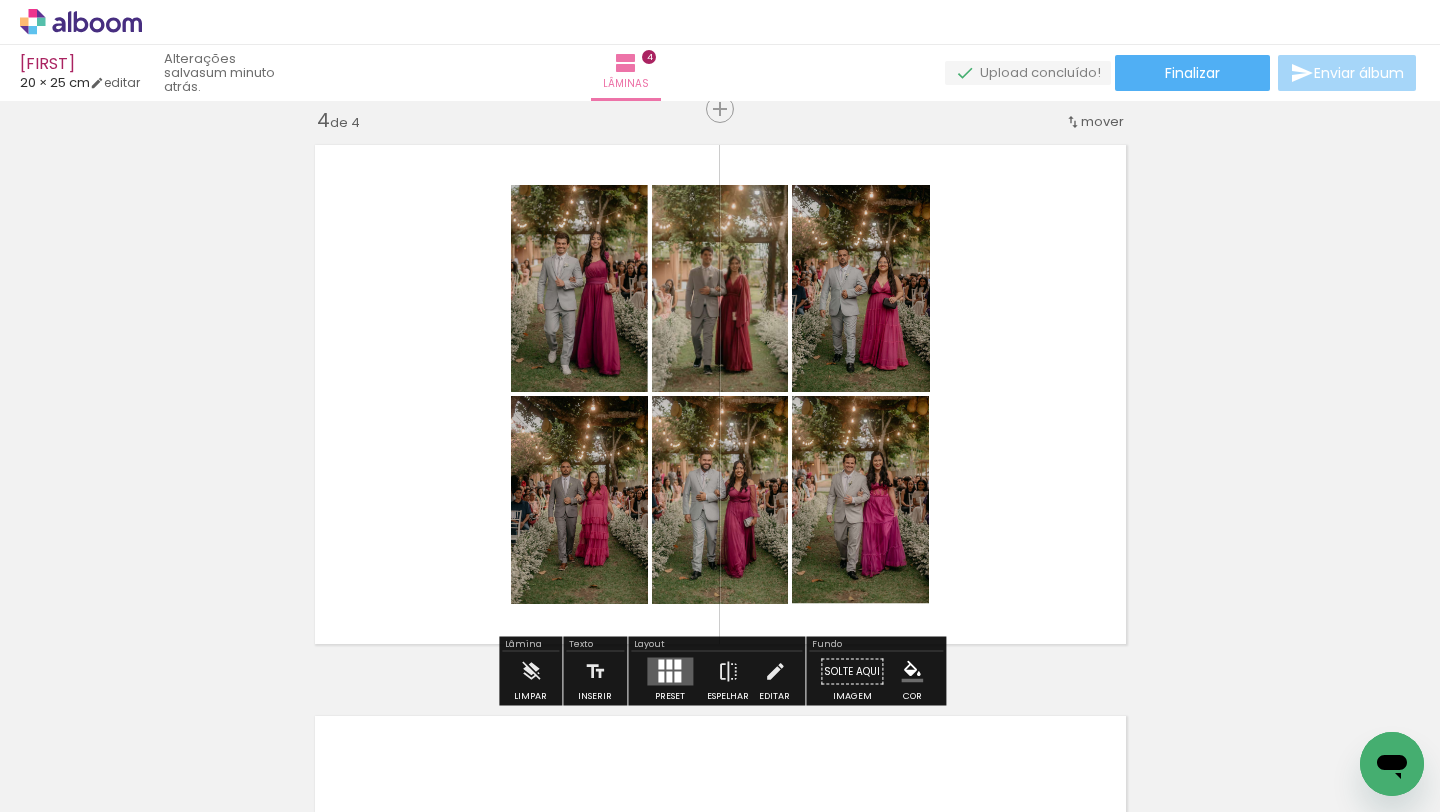 click at bounding box center [720, 394] 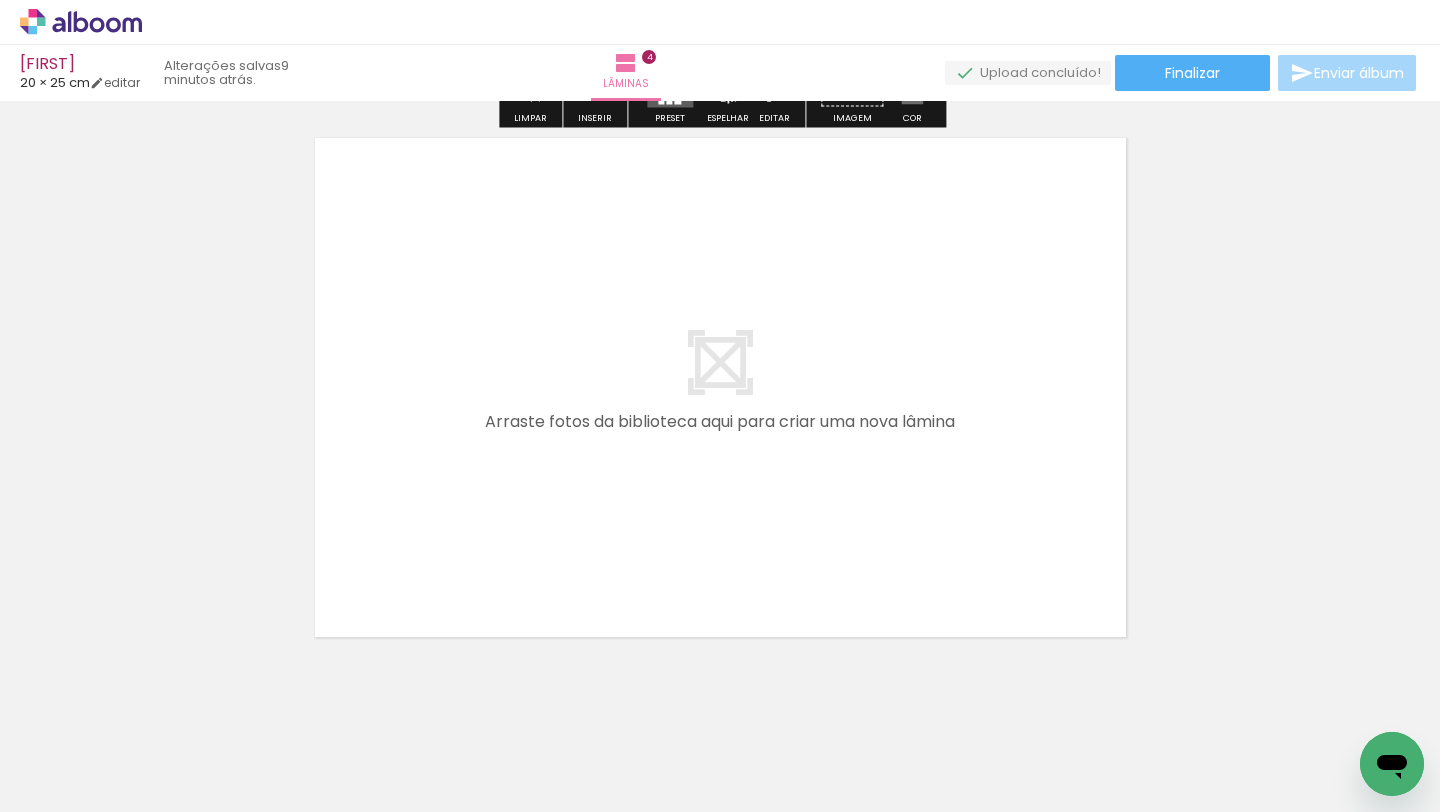 scroll, scrollTop: 2309, scrollLeft: 0, axis: vertical 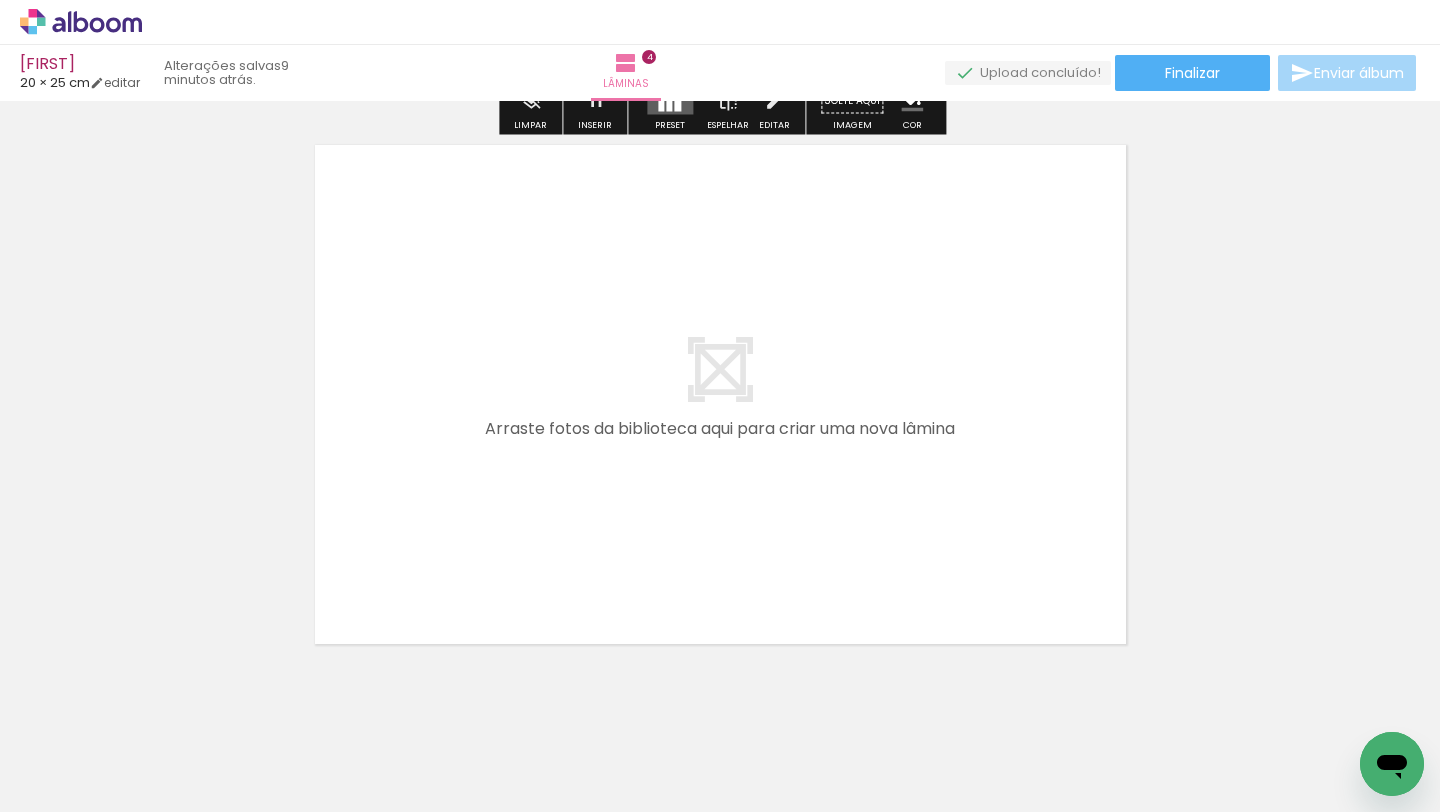 click on "Adicionar
Fotos" at bounding box center [71, 785] 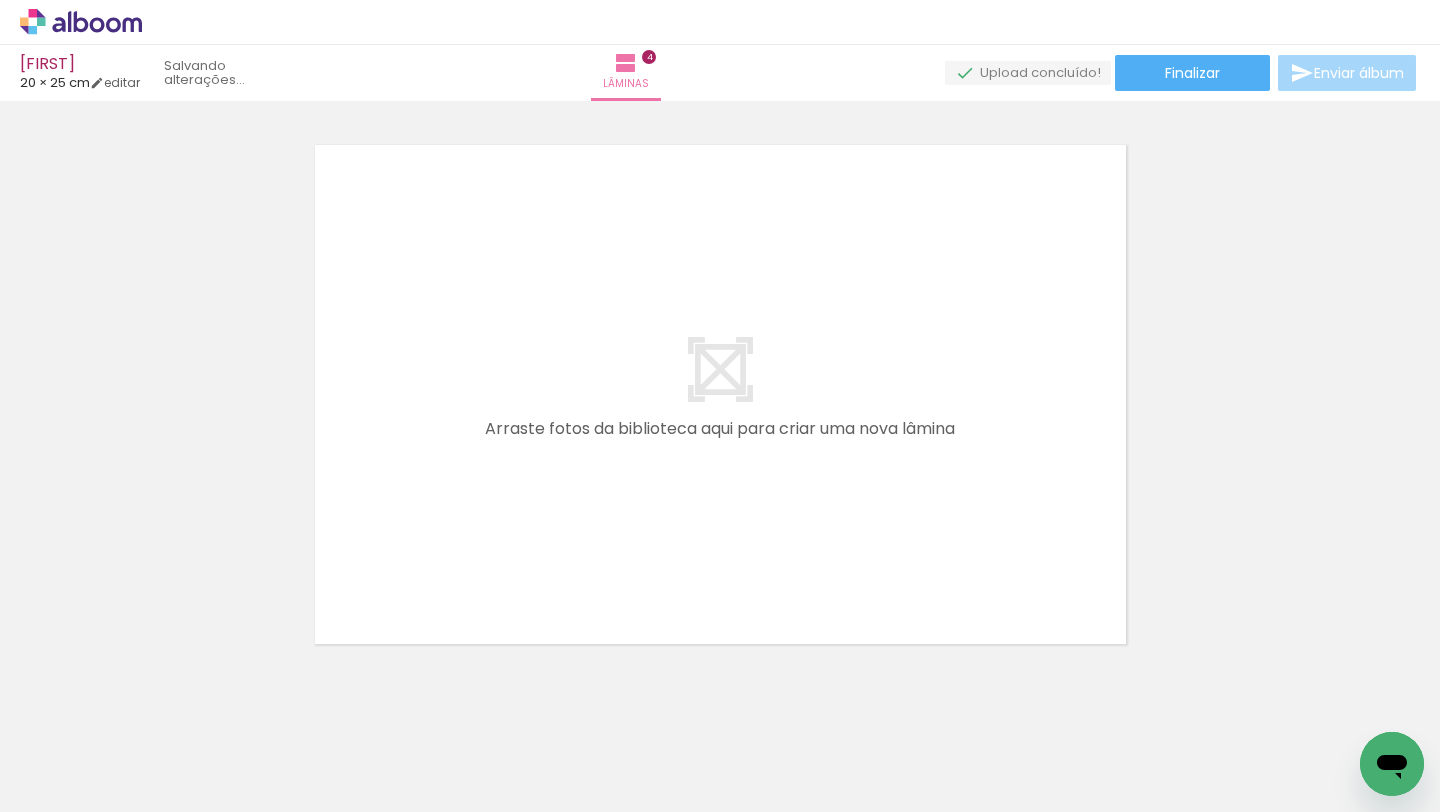 scroll, scrollTop: 0, scrollLeft: 0, axis: both 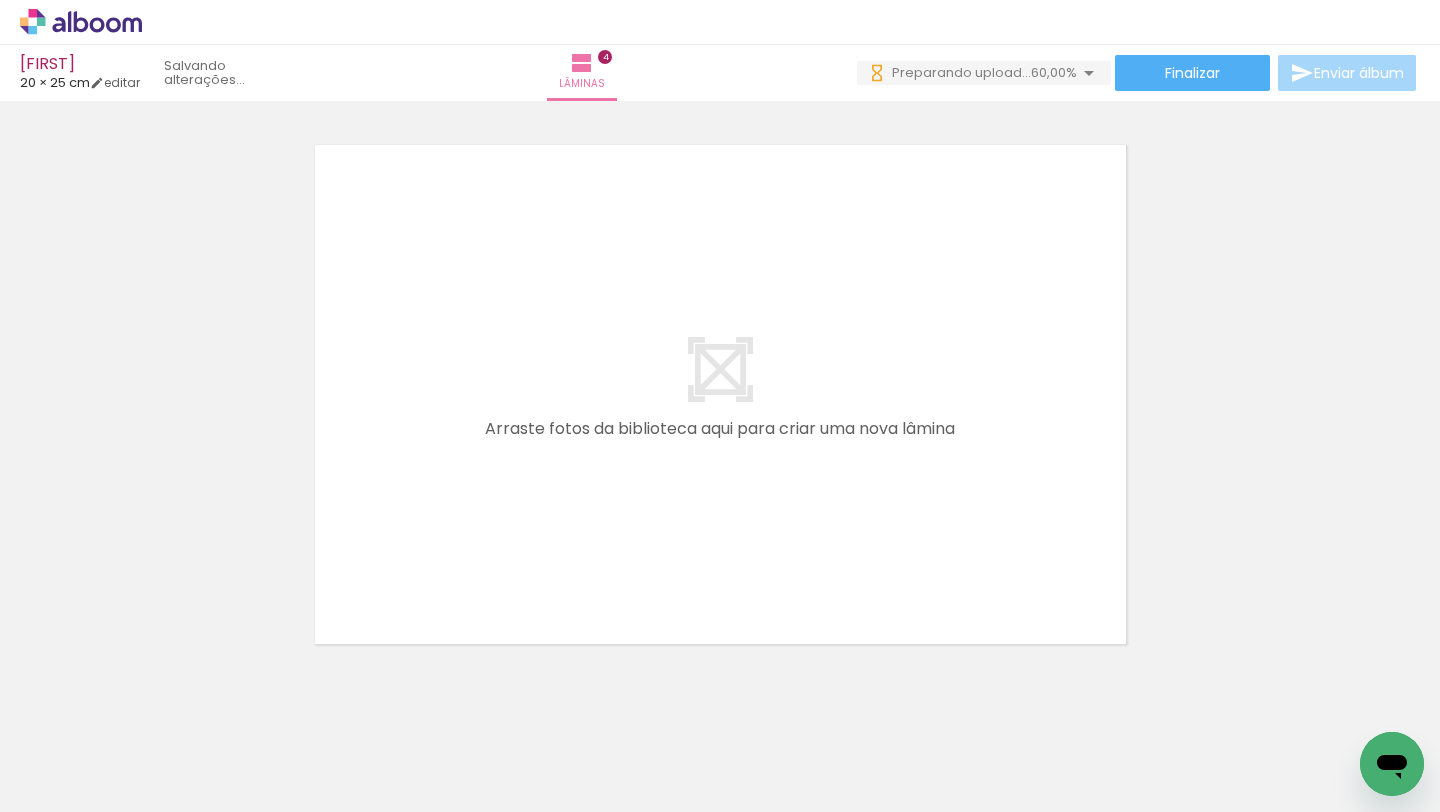 drag, startPoint x: 588, startPoint y: 763, endPoint x: 637, endPoint y: 434, distance: 332.62894 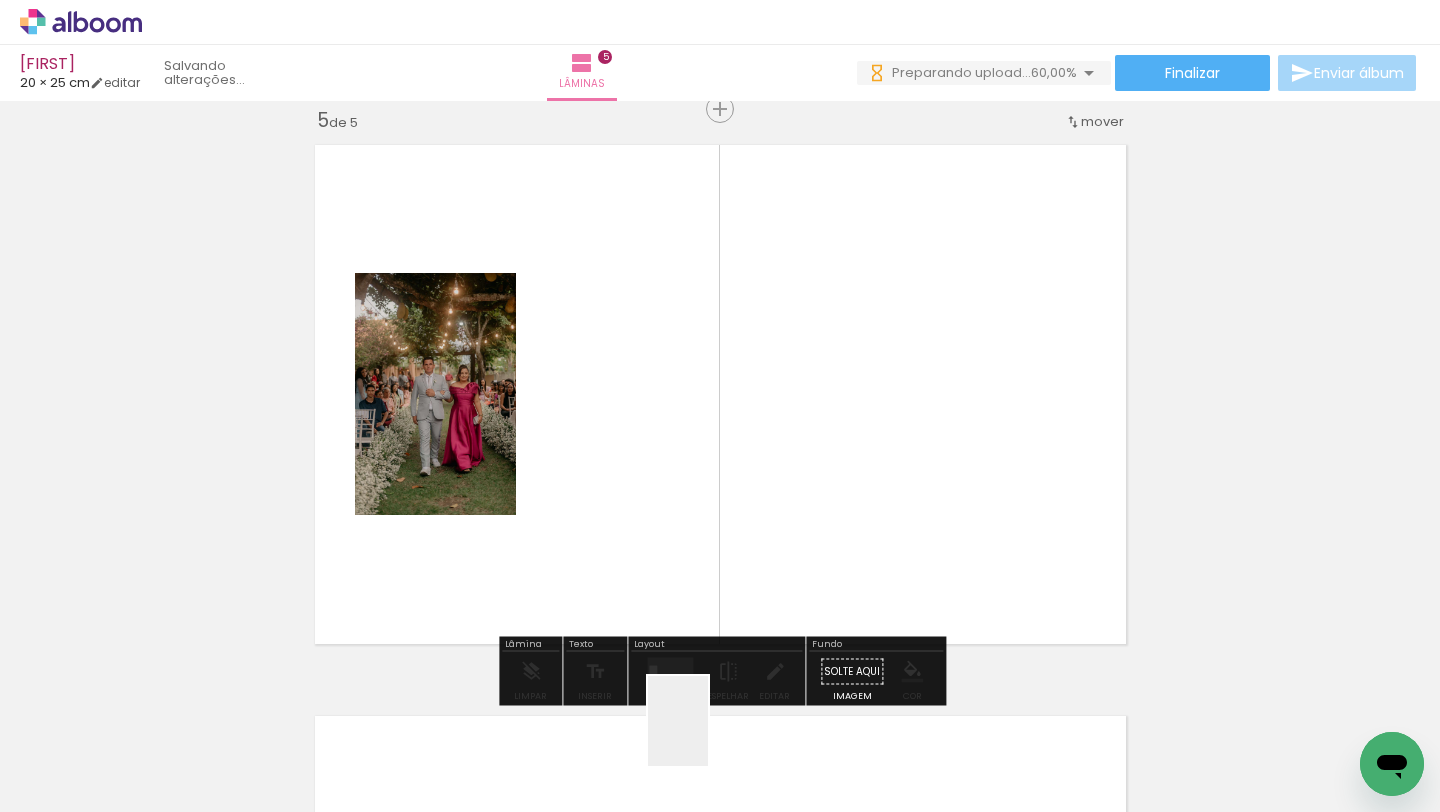 drag, startPoint x: 708, startPoint y: 746, endPoint x: 744, endPoint y: 498, distance: 250.59929 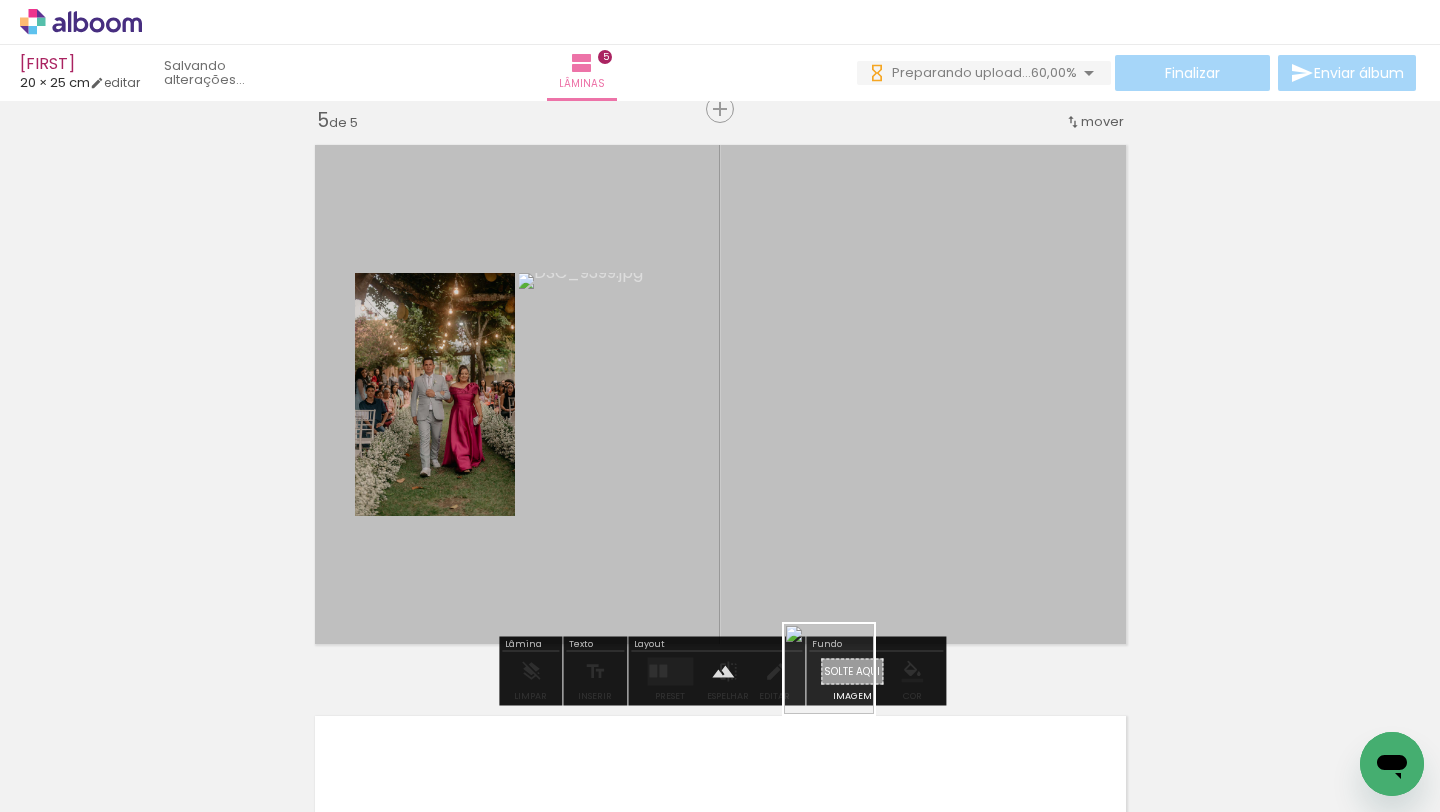 drag, startPoint x: 826, startPoint y: 781, endPoint x: 875, endPoint y: 516, distance: 269.49213 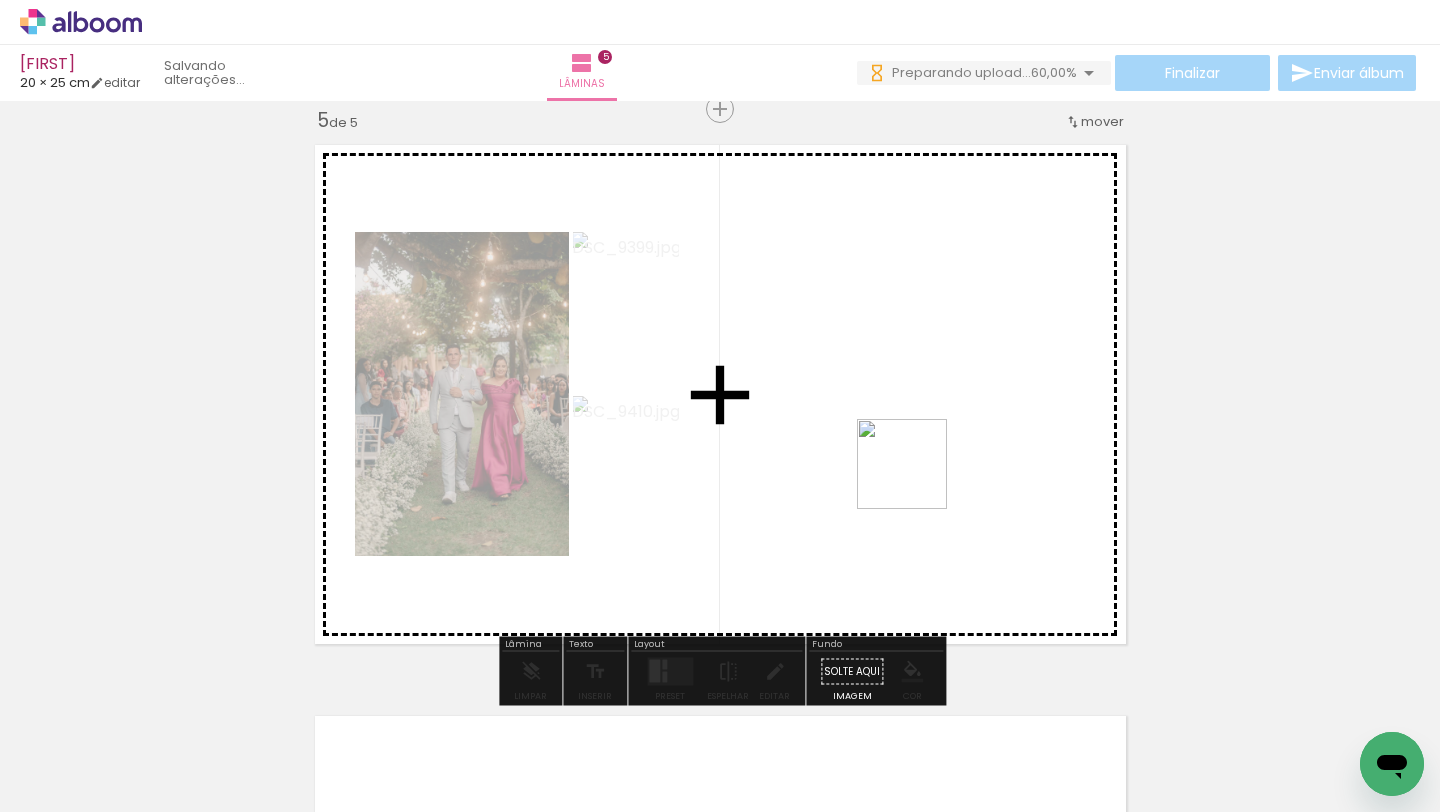 drag, startPoint x: 917, startPoint y: 741, endPoint x: 917, endPoint y: 470, distance: 271 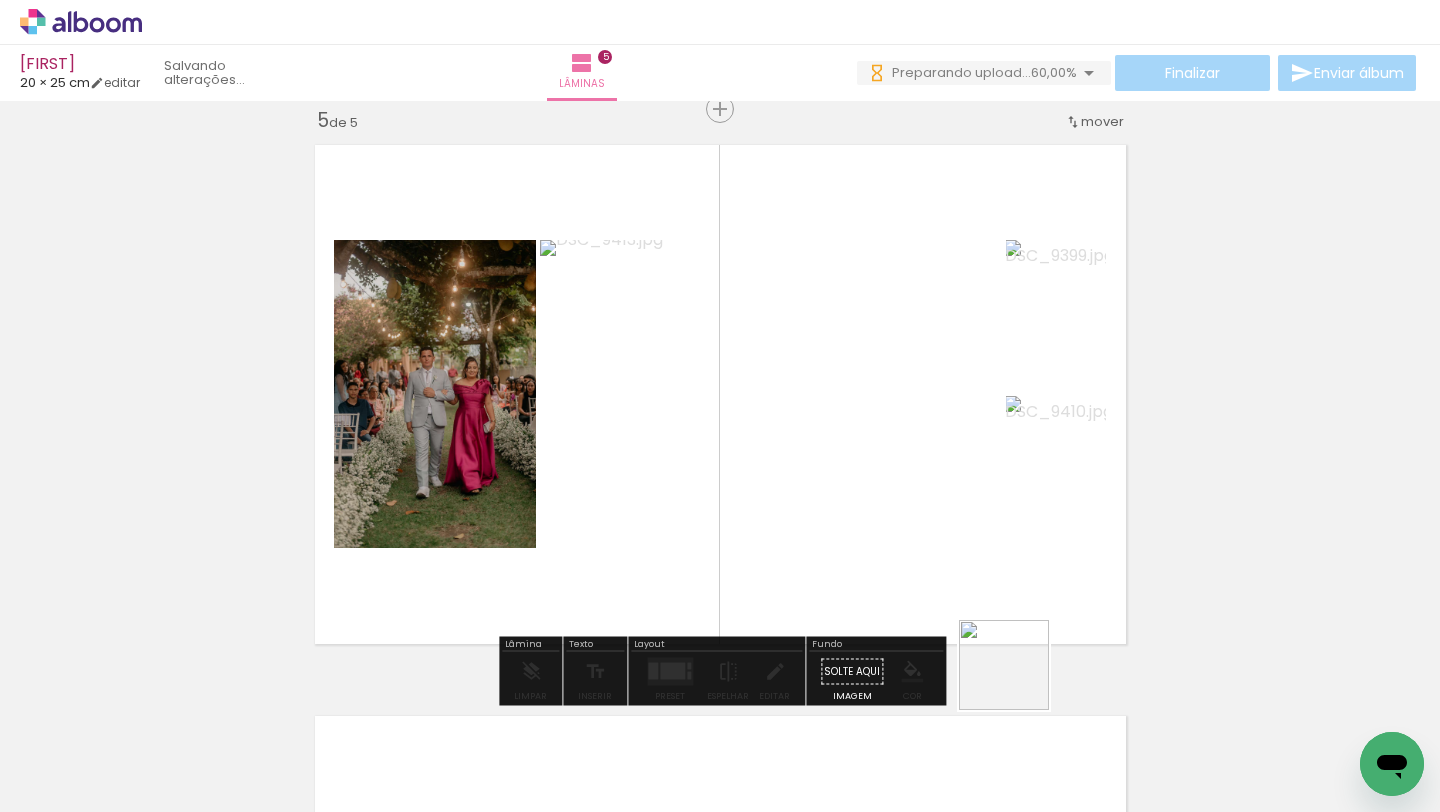 drag, startPoint x: 1019, startPoint y: 738, endPoint x: 1020, endPoint y: 479, distance: 259.00192 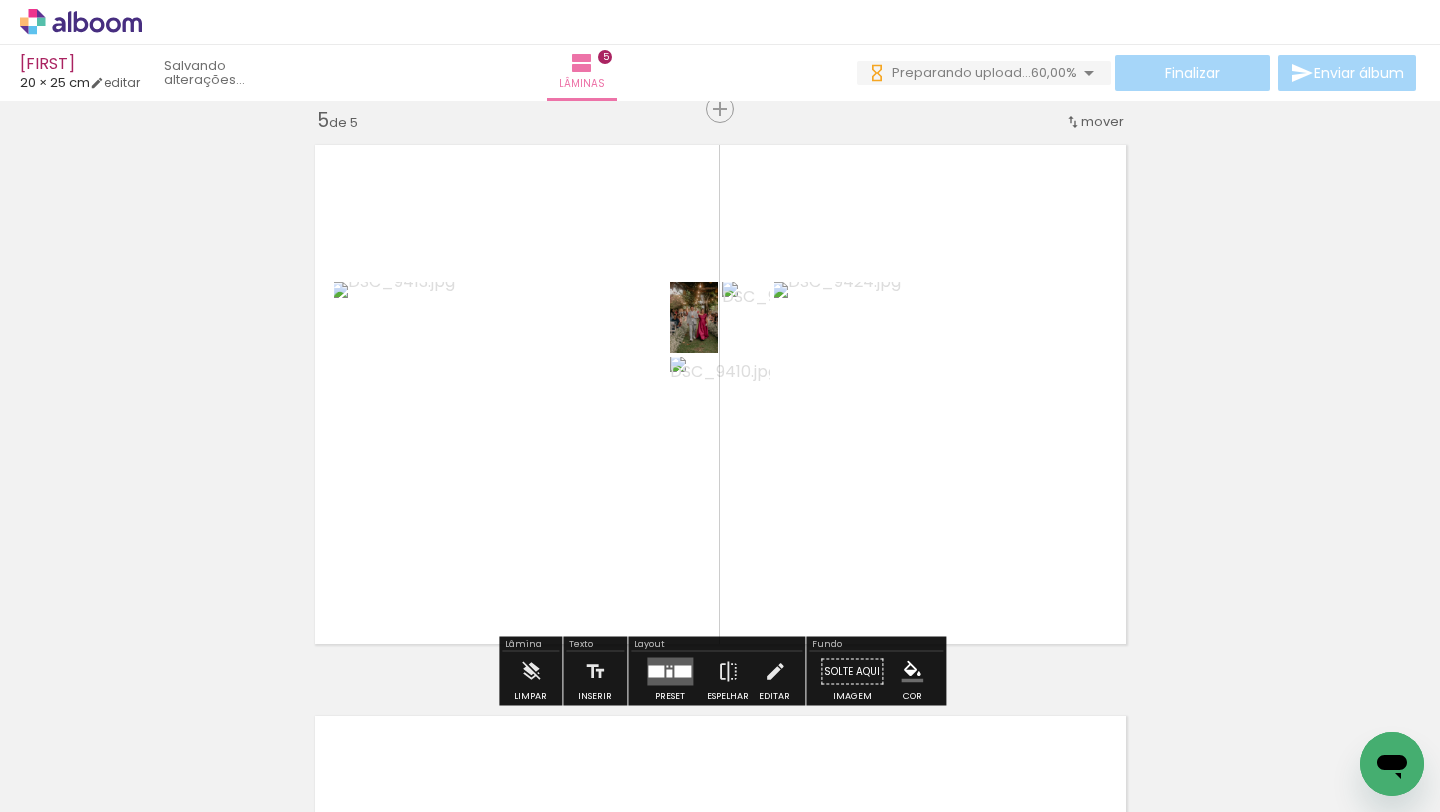 drag, startPoint x: 1159, startPoint y: 782, endPoint x: 993, endPoint y: 500, distance: 327.2308 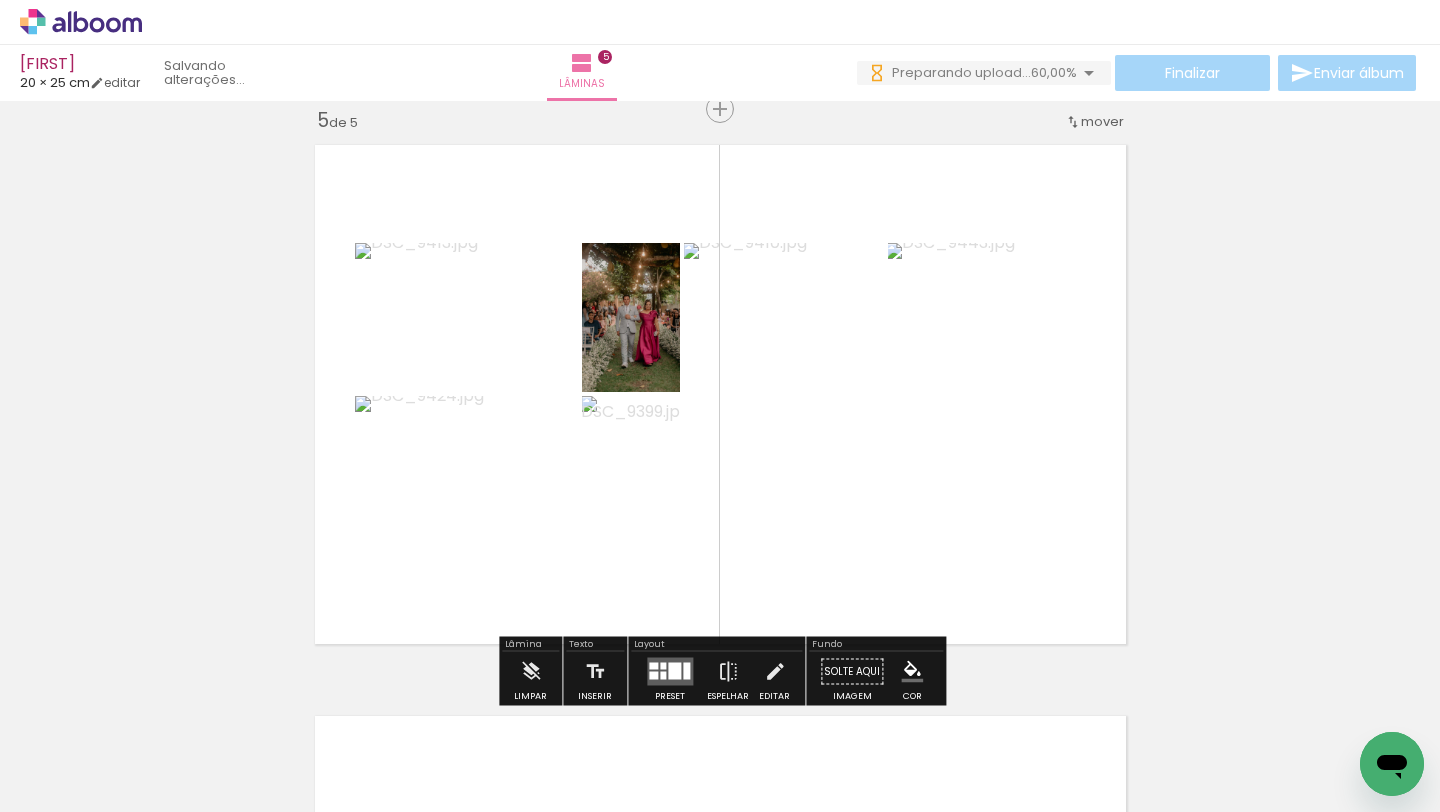 drag, startPoint x: 1258, startPoint y: 761, endPoint x: 967, endPoint y: 423, distance: 446.0101 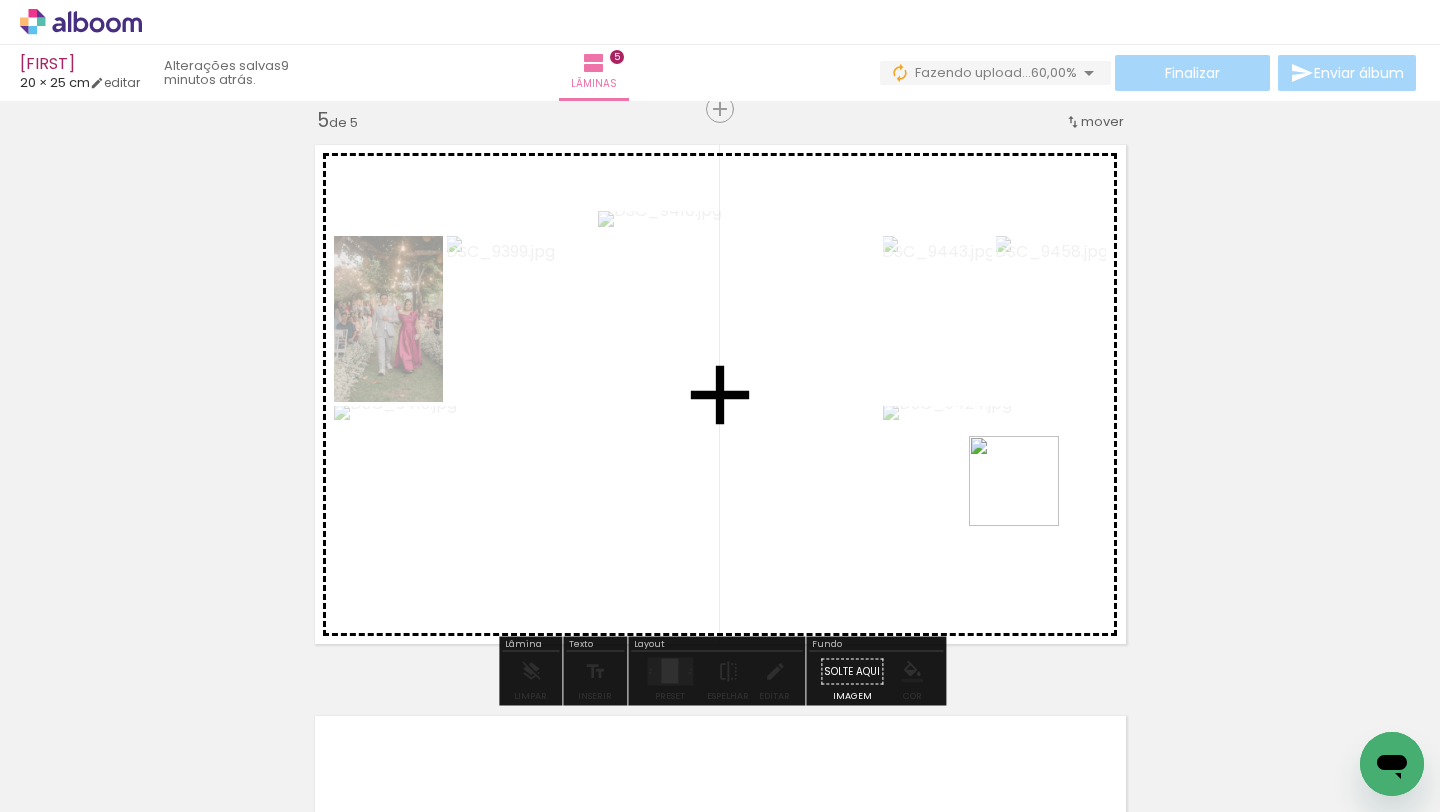 drag, startPoint x: 1345, startPoint y: 719, endPoint x: 1022, endPoint y: 489, distance: 396.52112 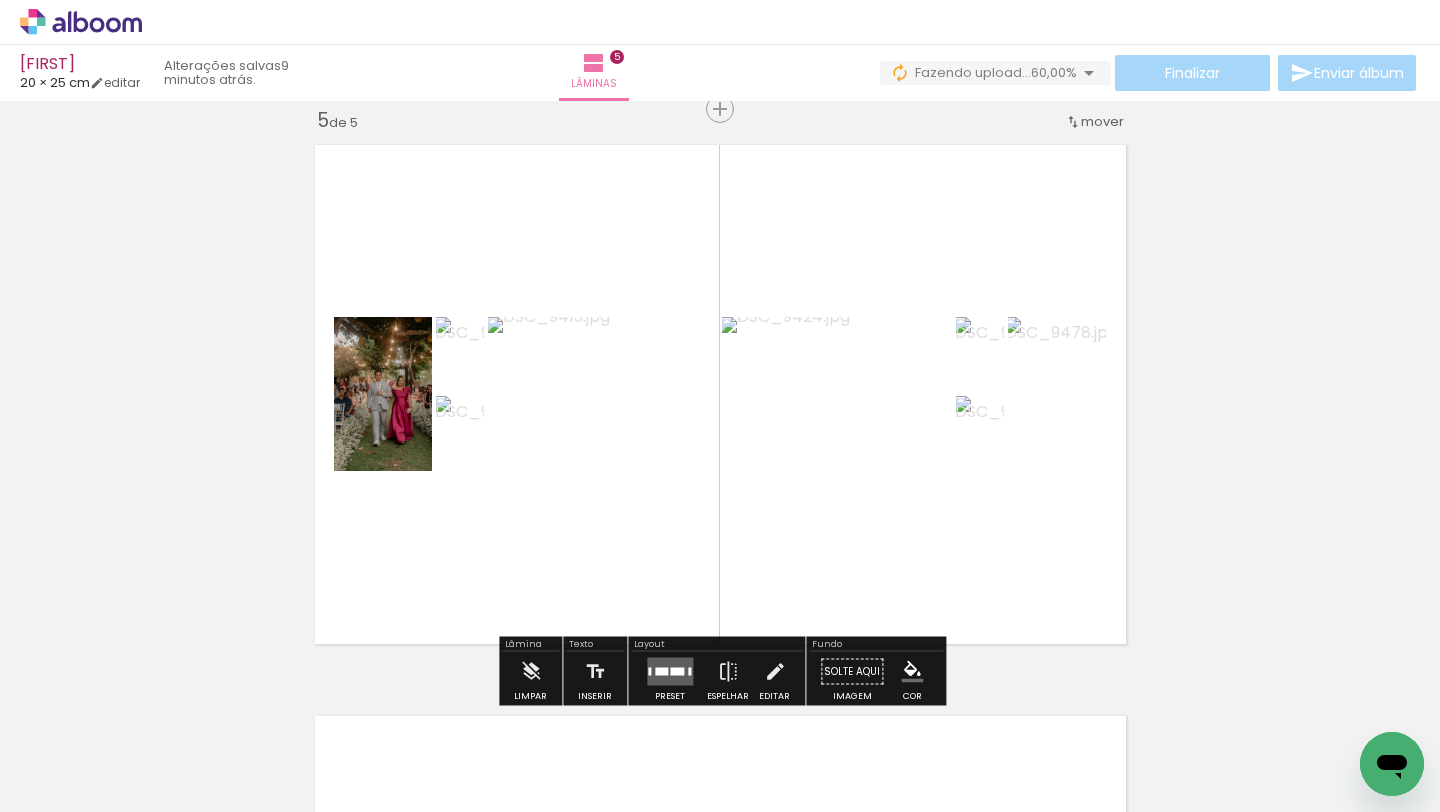 click at bounding box center [670, 672] 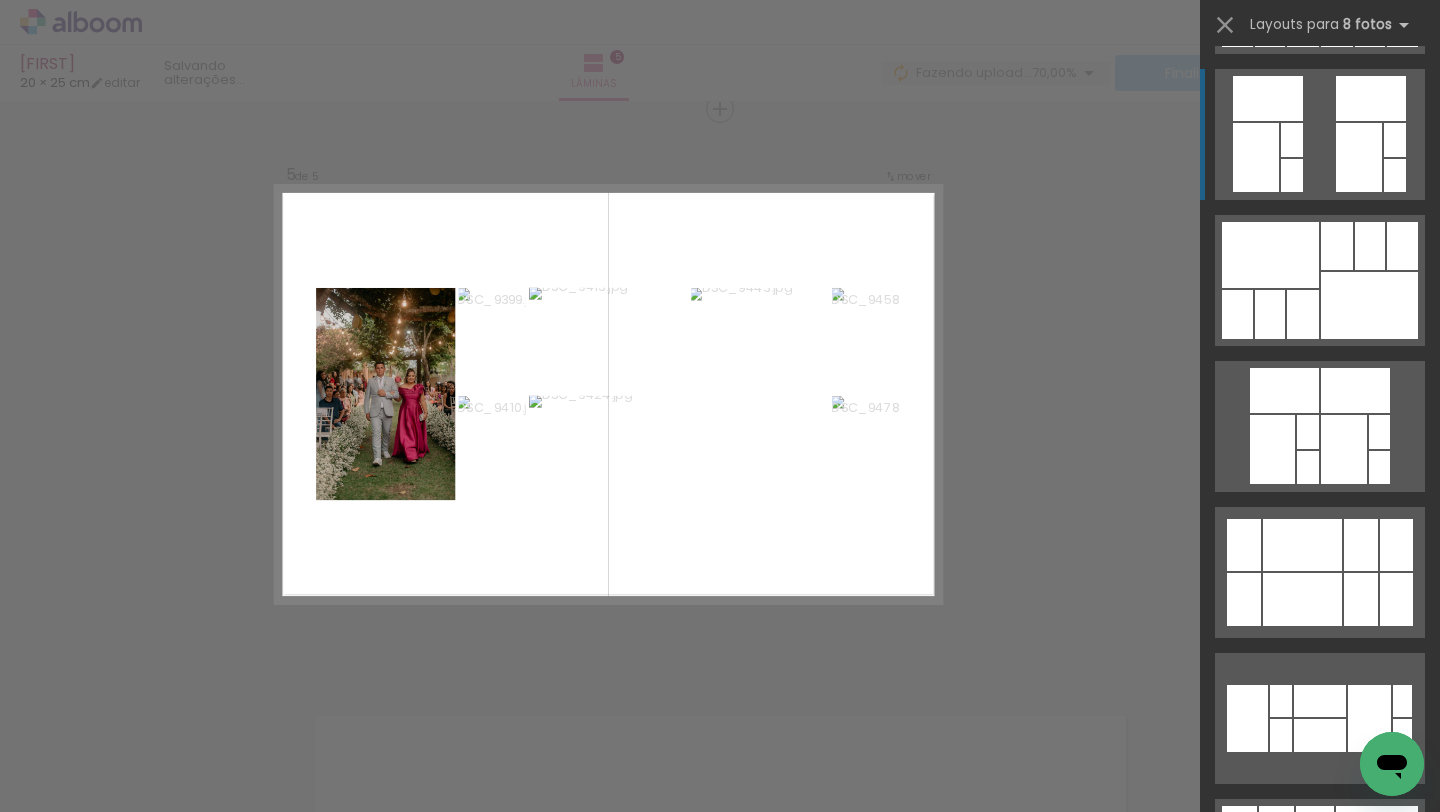 scroll, scrollTop: 616, scrollLeft: 0, axis: vertical 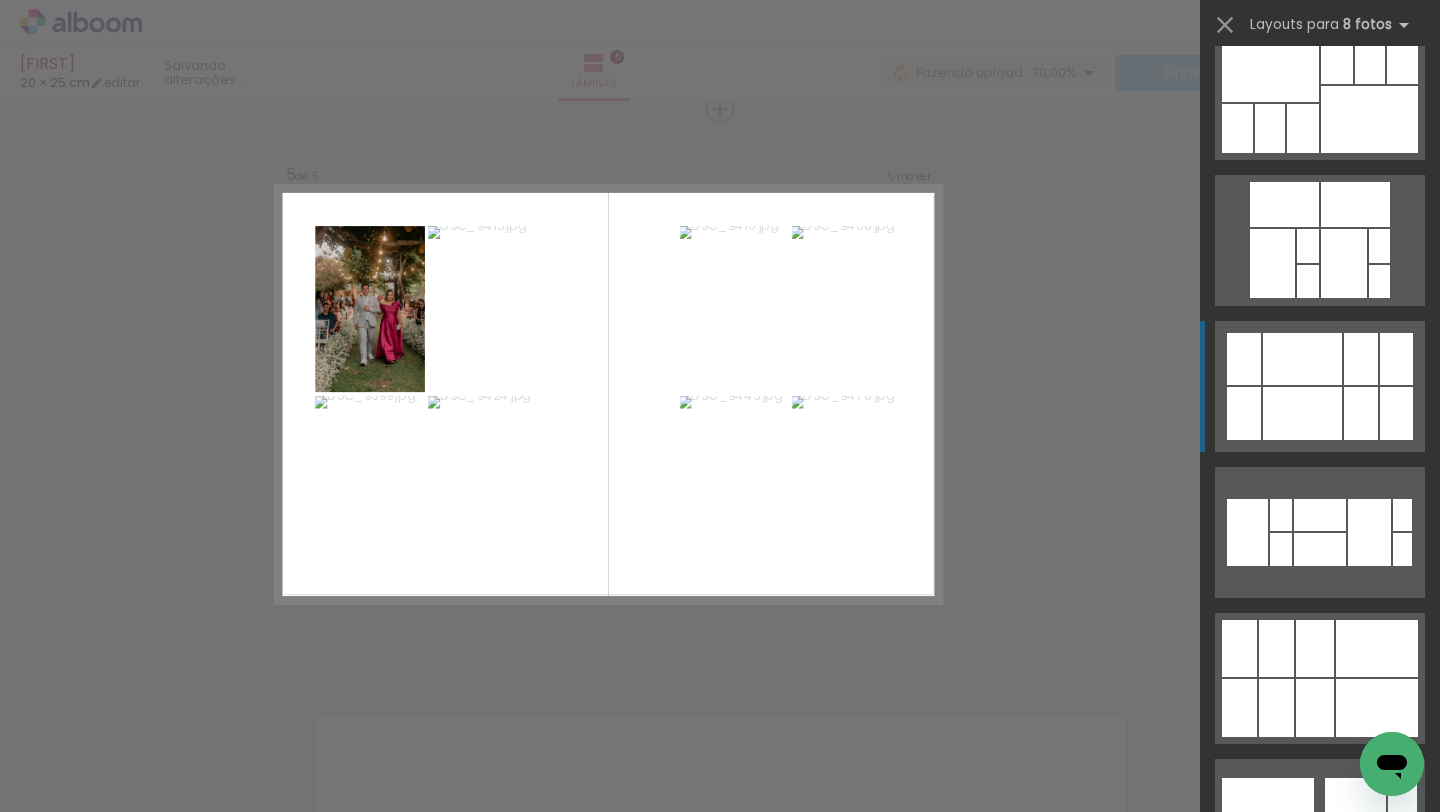 click at bounding box center (1302, 413) 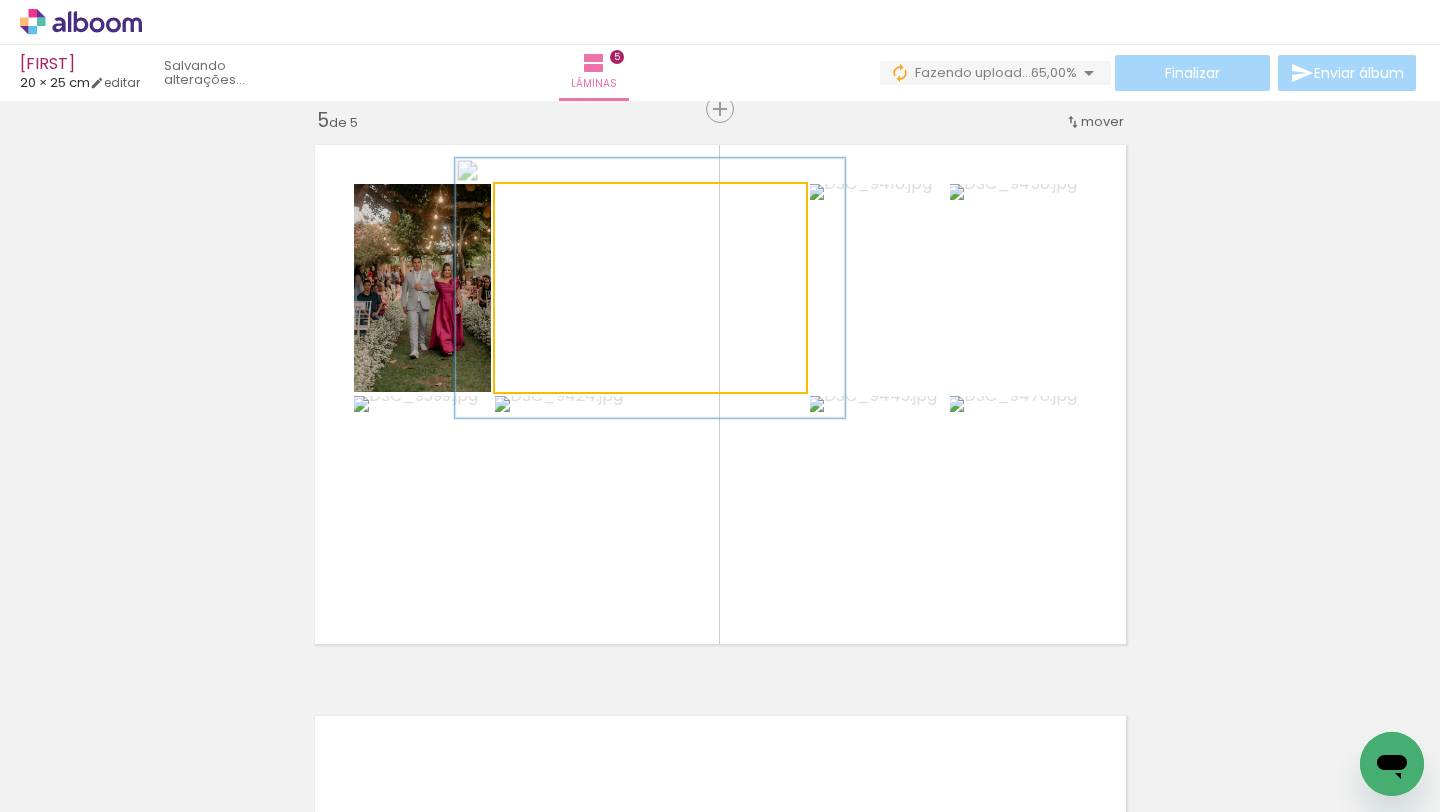 drag, startPoint x: 543, startPoint y: 207, endPoint x: 561, endPoint y: 205, distance: 18.110771 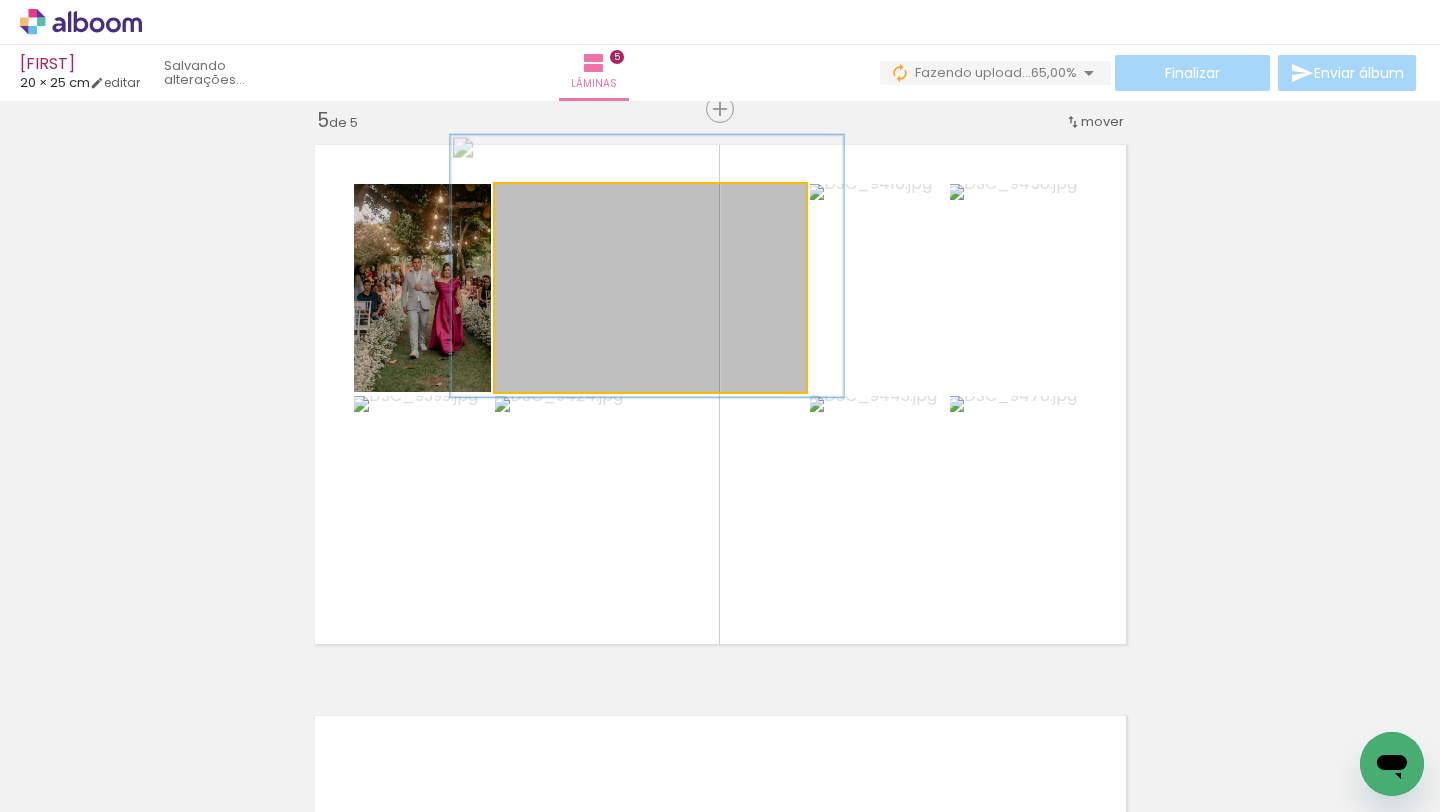 drag, startPoint x: 669, startPoint y: 318, endPoint x: 666, endPoint y: 296, distance: 22.203604 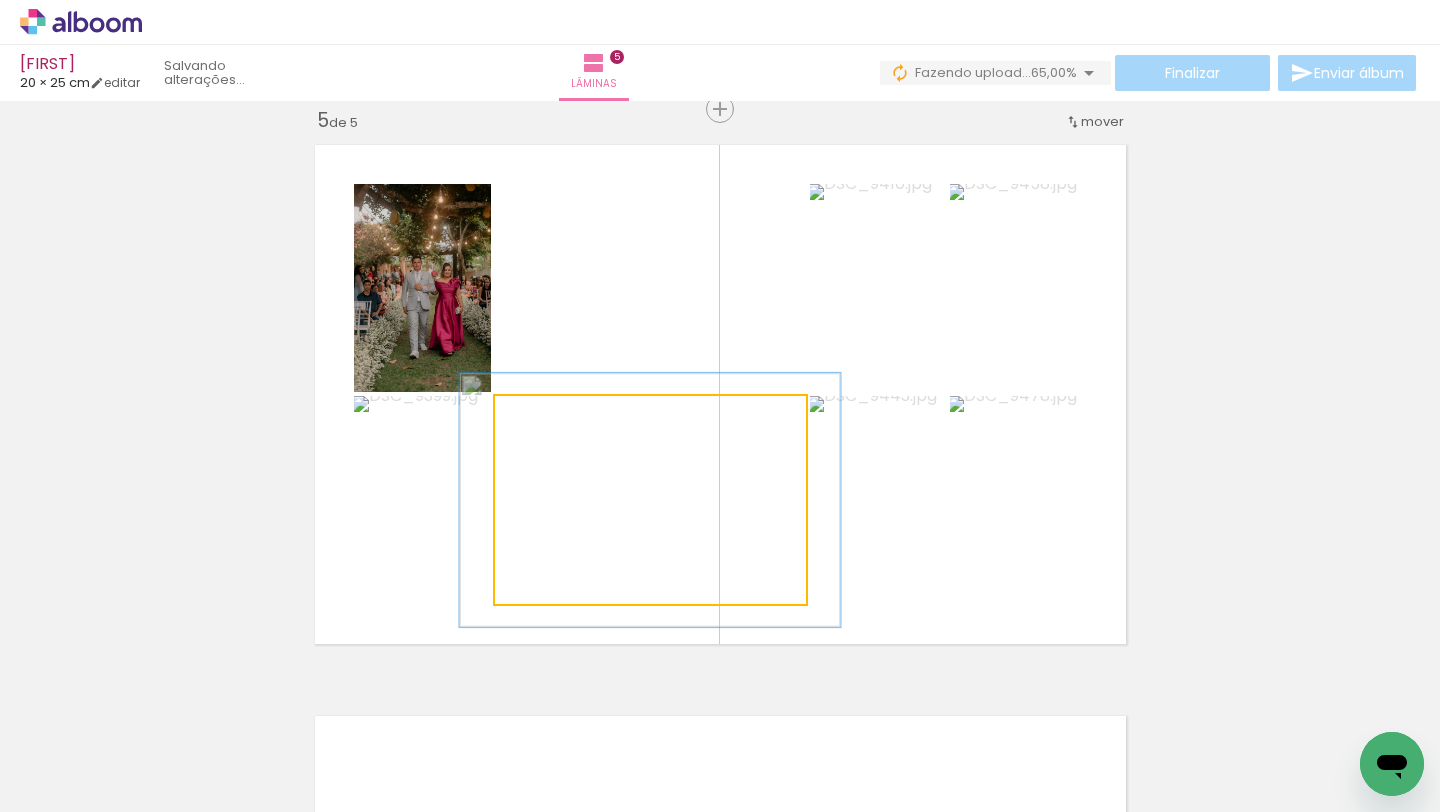 drag, startPoint x: 538, startPoint y: 418, endPoint x: 558, endPoint y: 418, distance: 20 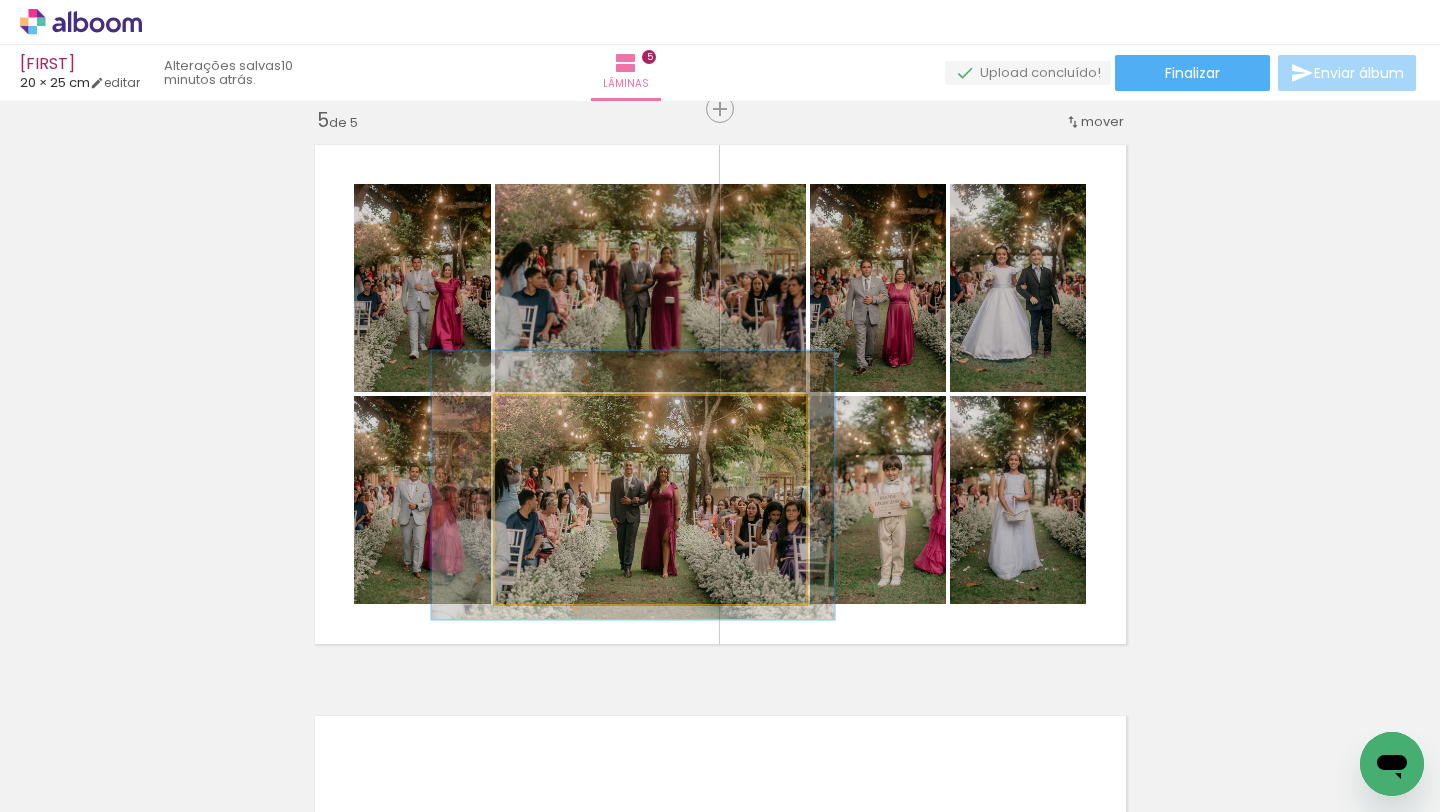 drag, startPoint x: 624, startPoint y: 494, endPoint x: 607, endPoint y: 479, distance: 22.671568 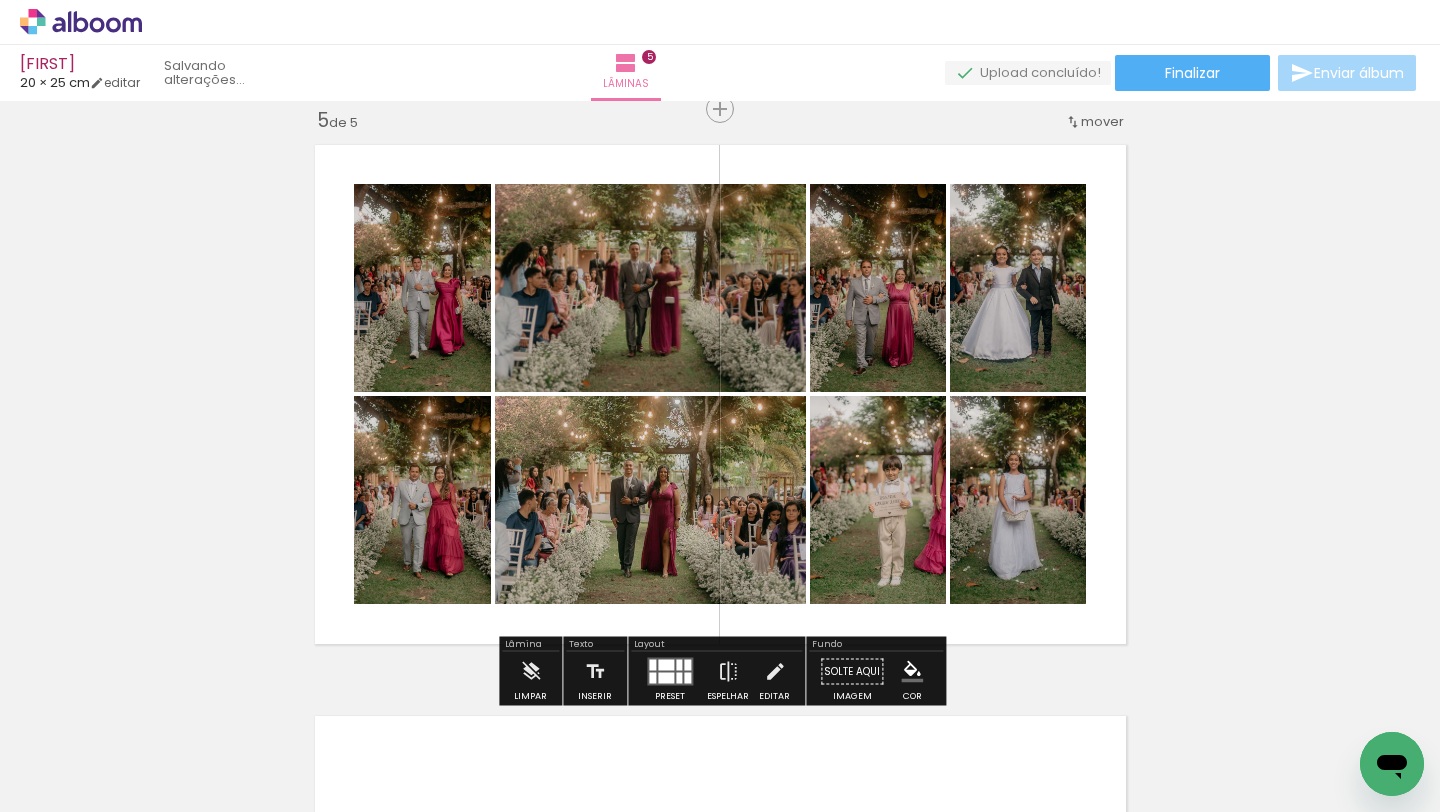 click on "Inserir lâmina 1  de 5  Inserir lâmina 2  de 5  Inserir lâmina 3  de 5  Inserir lâmina 4  de 5  Inserir lâmina 5  de 5 O Designbox precisará aumentar a sua imagem em 153% para exportar para impressão. O Designbox precisará aumentar a sua imagem em 160% para exportar para impressão." at bounding box center [720, -488] 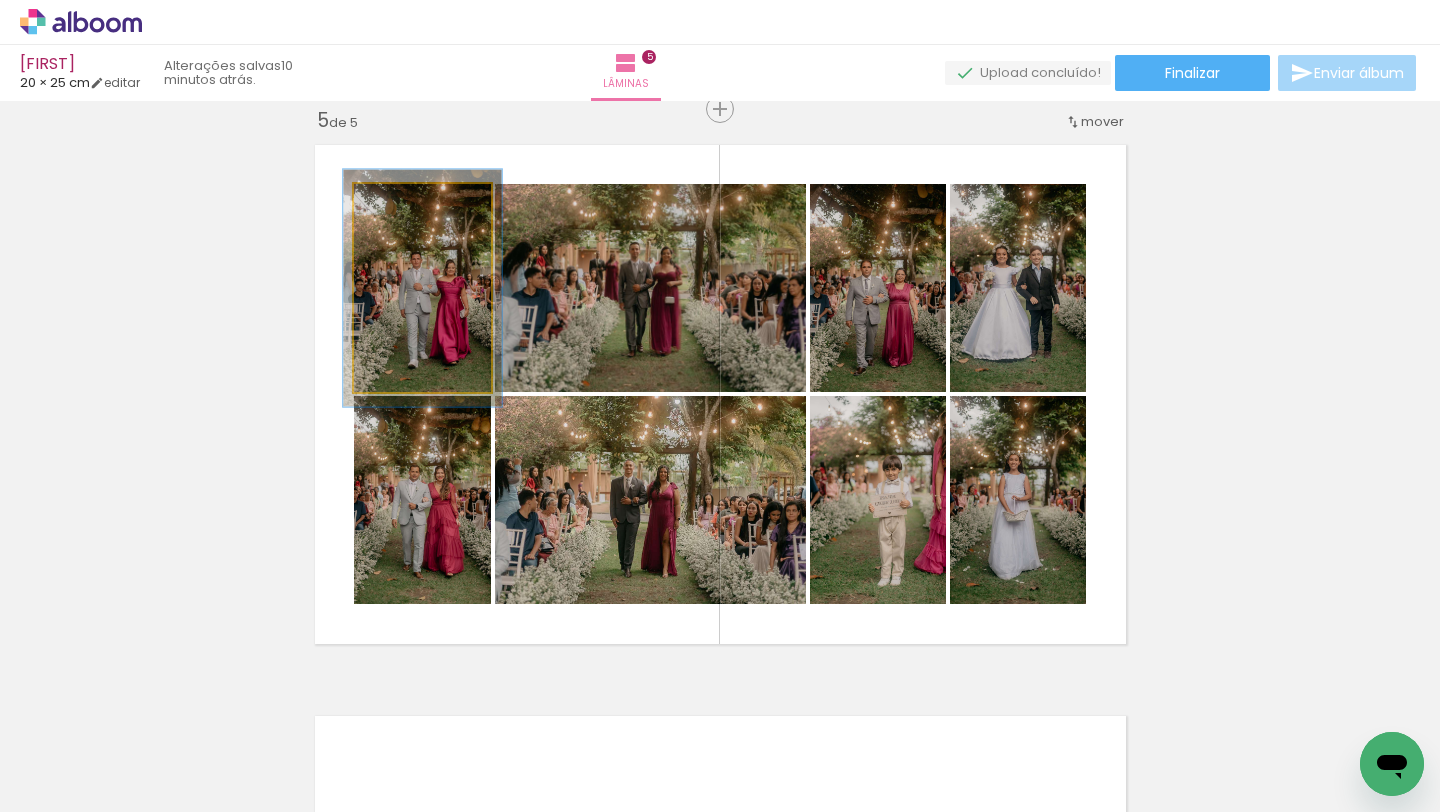 type on "114" 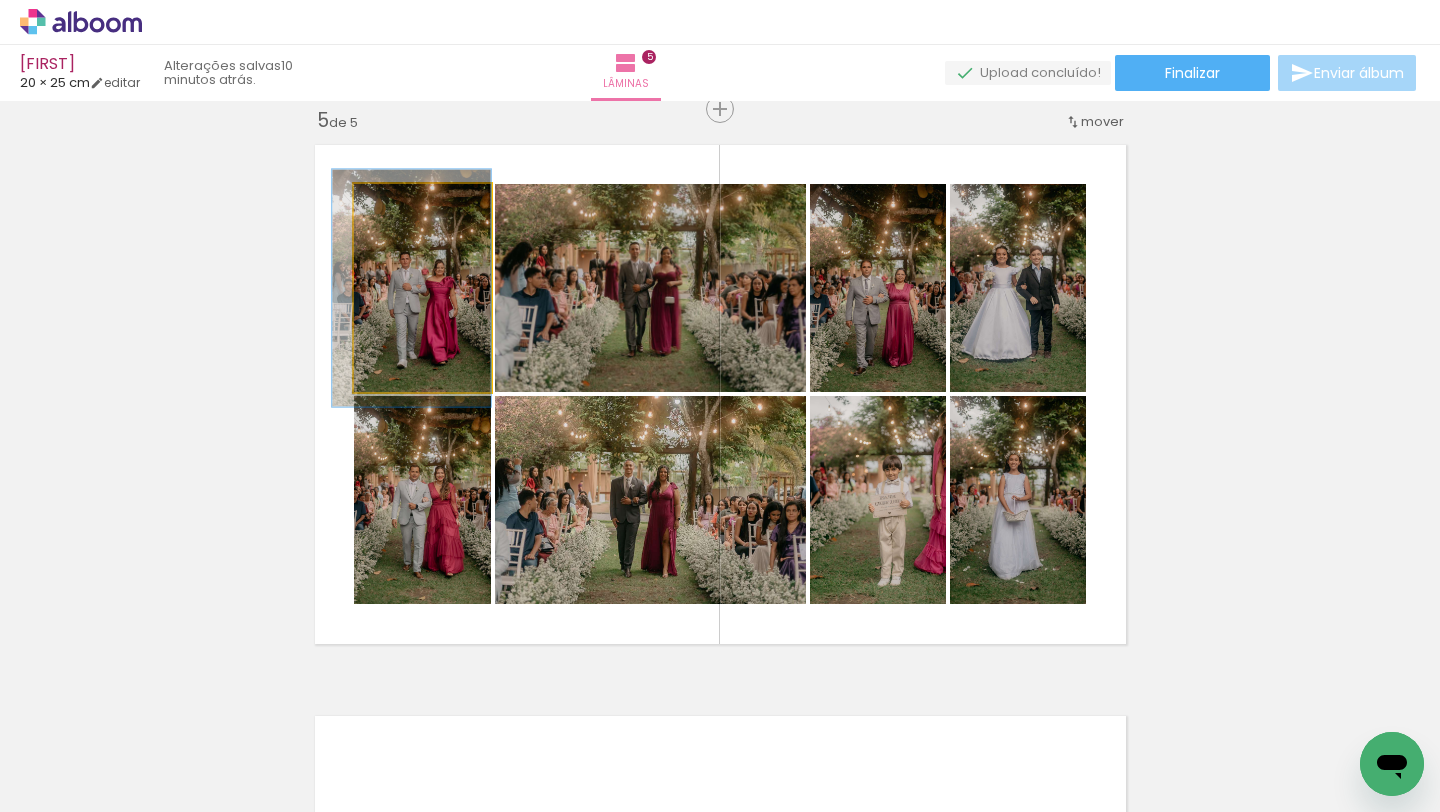 drag, startPoint x: 451, startPoint y: 270, endPoint x: 438, endPoint y: 270, distance: 13 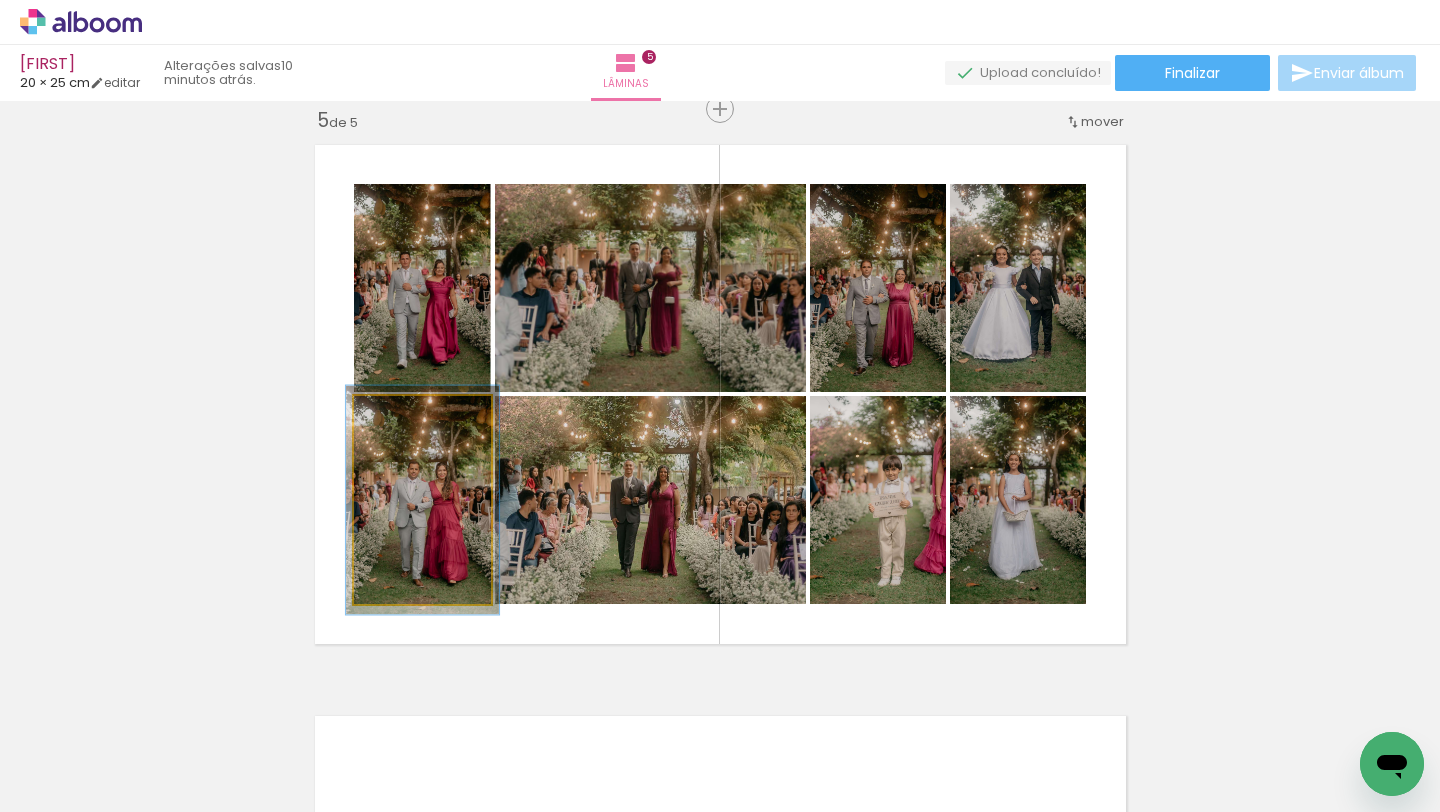 type on "112" 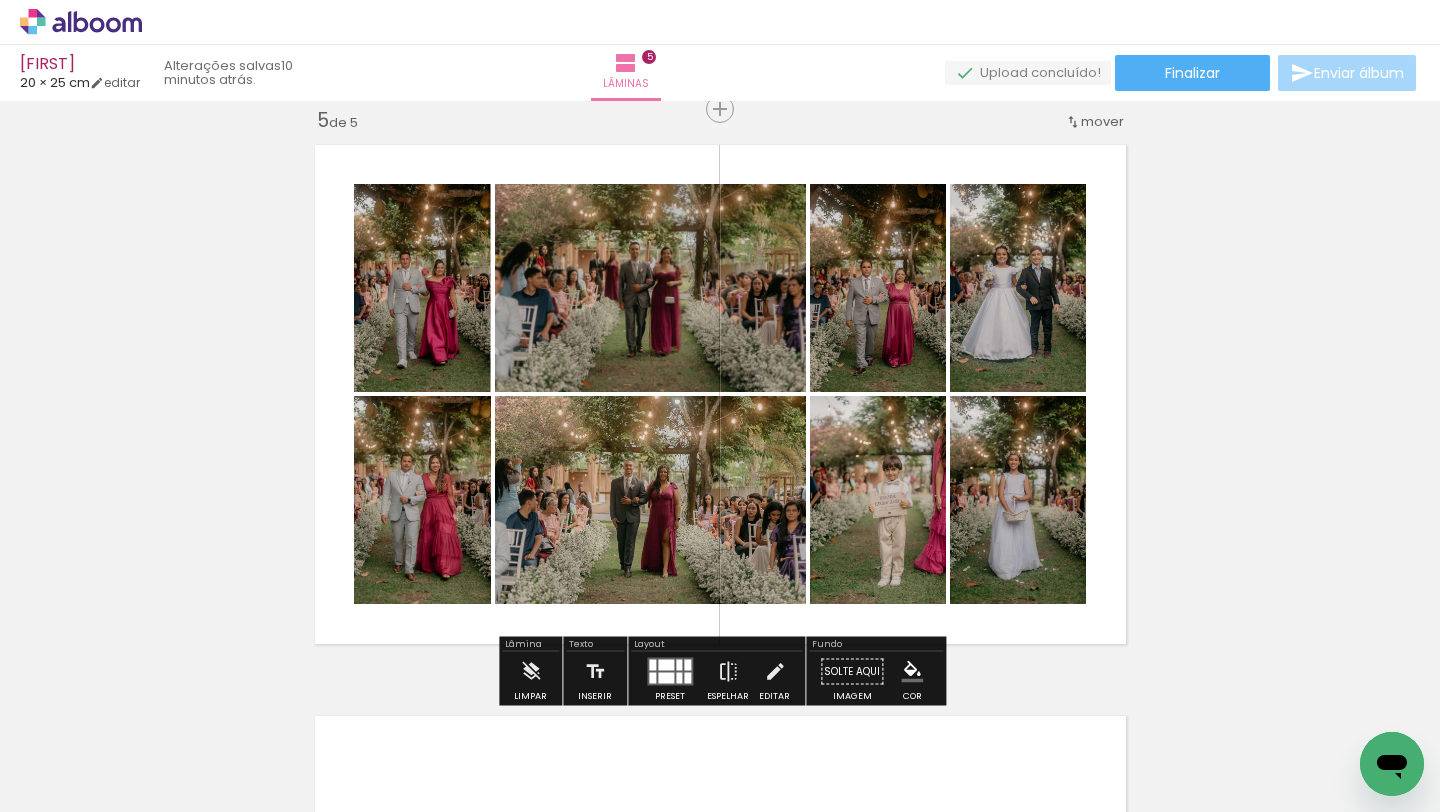 click on "Inserir lâmina 1  de 5  Inserir lâmina 2  de 5  Inserir lâmina 3  de 5  Inserir lâmina 4  de 5  Inserir lâmina 5  de 5 O Designbox precisará aumentar a sua imagem em 153% para exportar para impressão. O Designbox precisará aumentar a sua imagem em 160% para exportar para impressão." at bounding box center (720, -488) 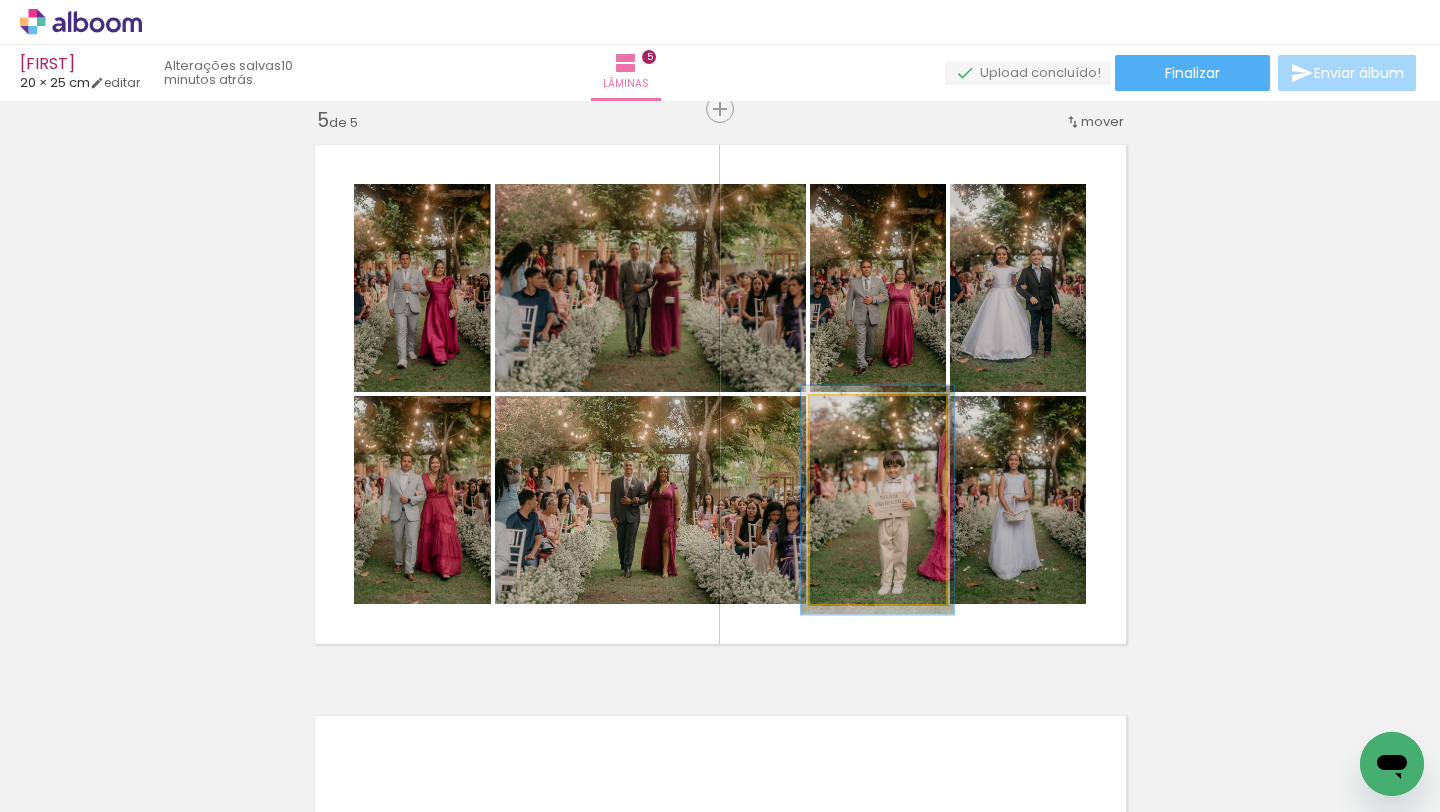 type on "116" 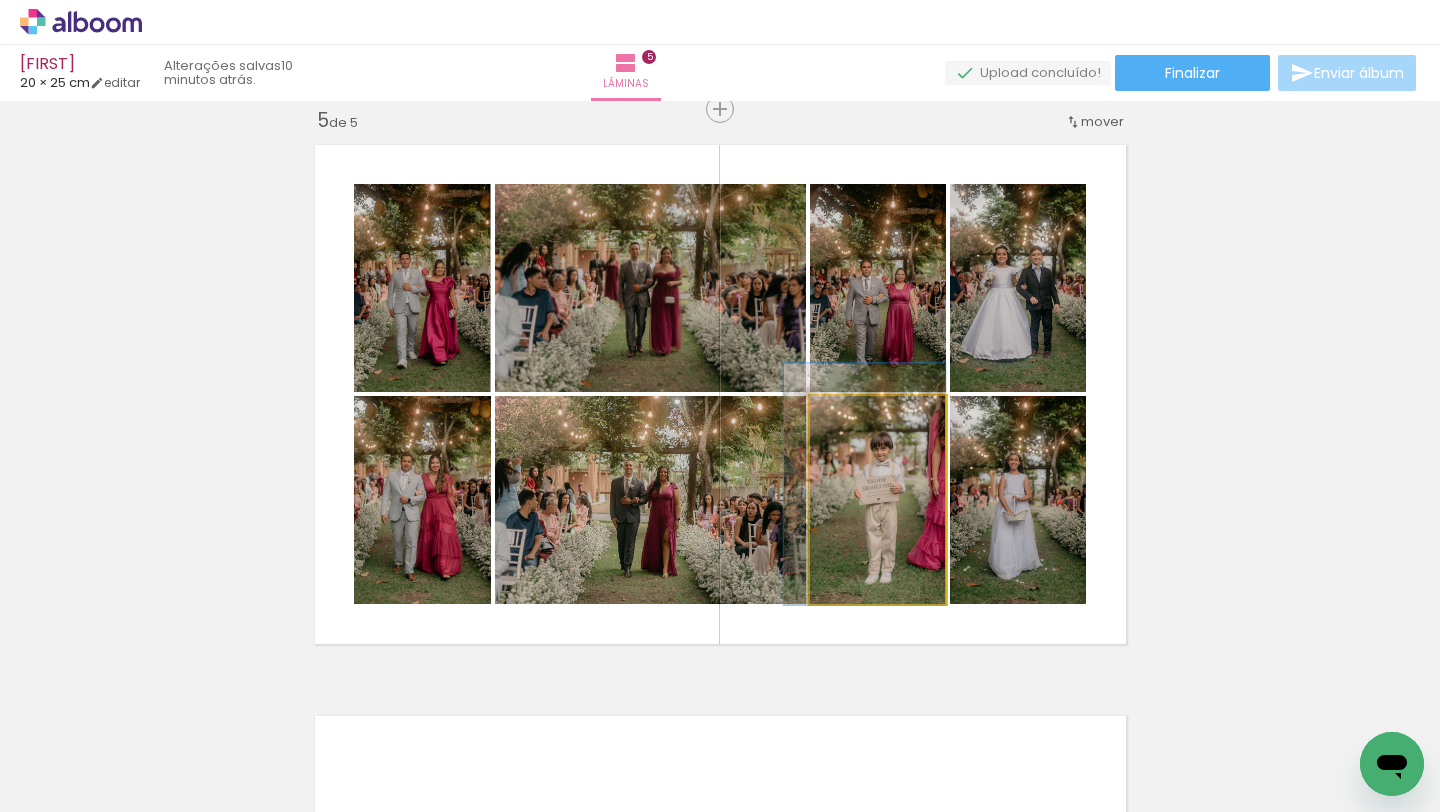drag, startPoint x: 917, startPoint y: 489, endPoint x: 904, endPoint y: 473, distance: 20.615528 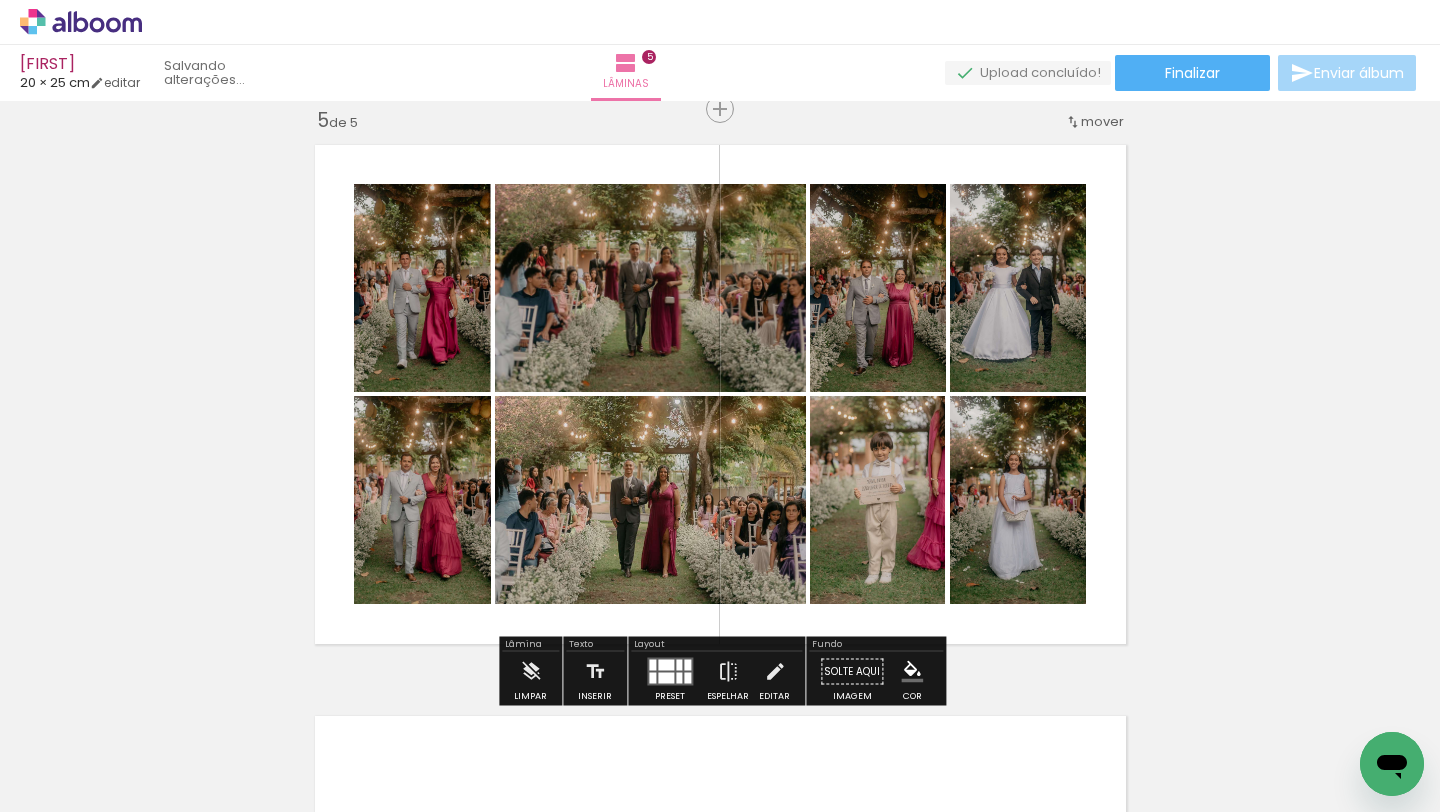 click on "Inserir lâmina 1  de 5  Inserir lâmina 2  de 5  Inserir lâmina 3  de 5  Inserir lâmina 4  de 5  Inserir lâmina 5  de 5 O Designbox precisará aumentar a sua imagem em 153% para exportar para impressão. O Designbox precisará aumentar a sua imagem em 160% para exportar para impressão." at bounding box center [720, -488] 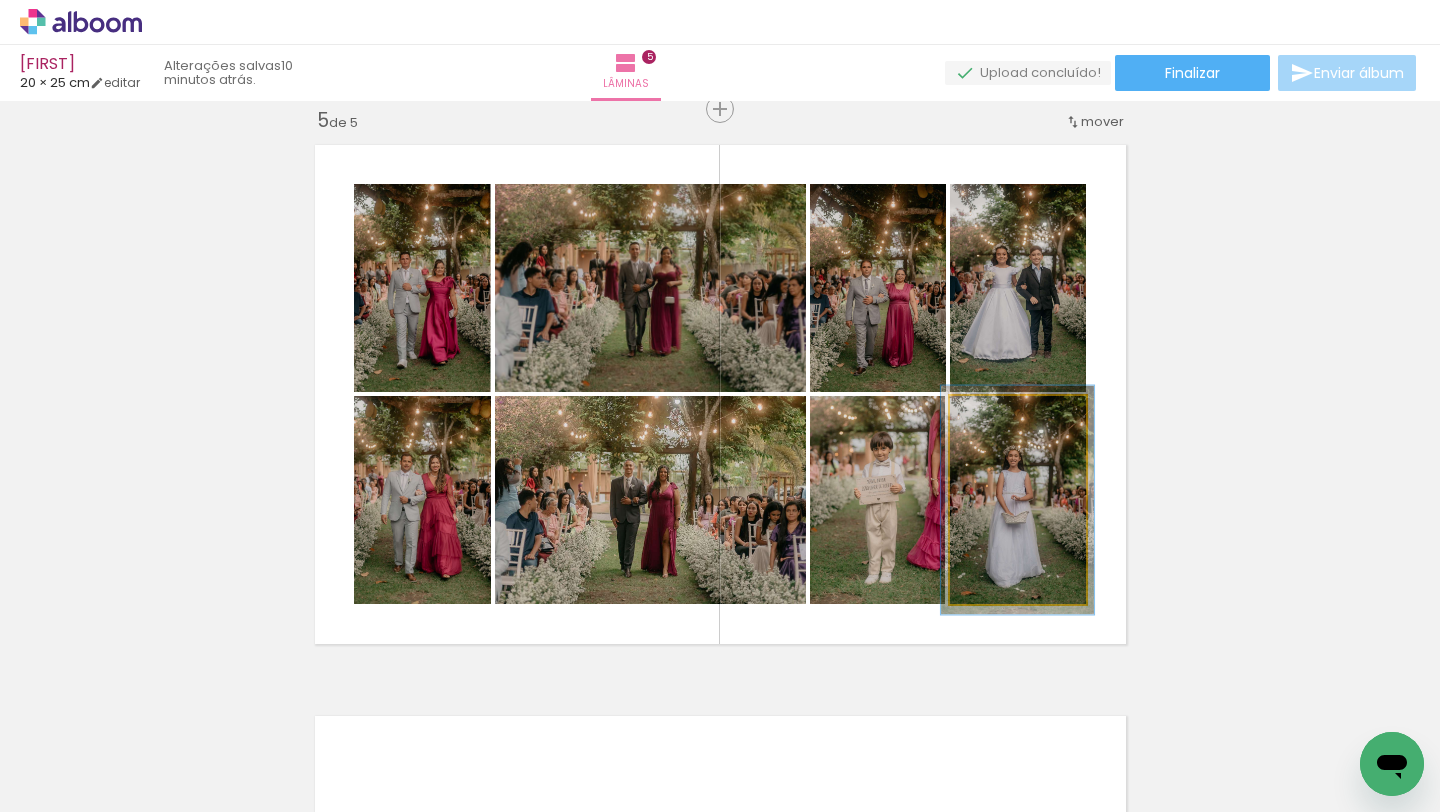 type on "112" 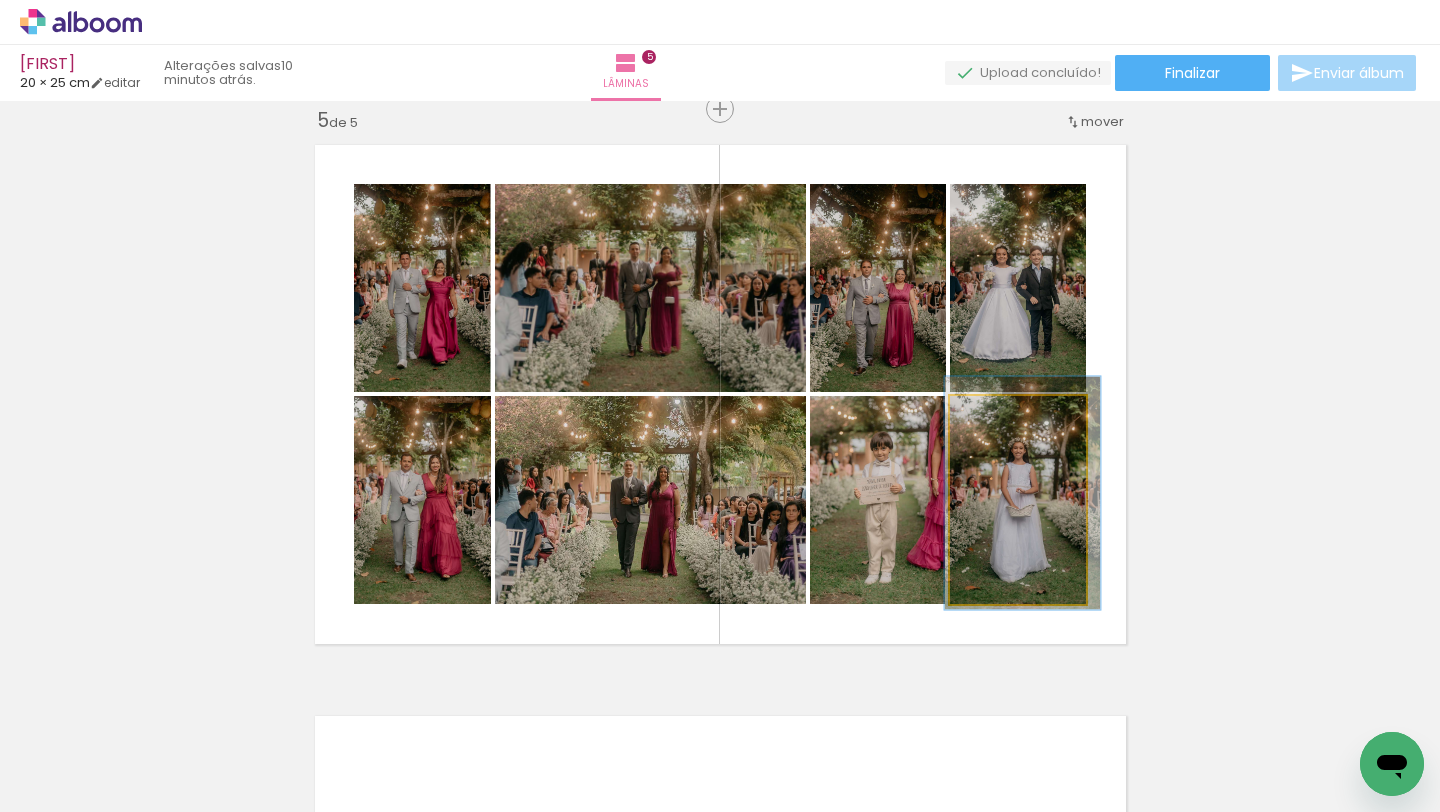 click at bounding box center [1022, 493] 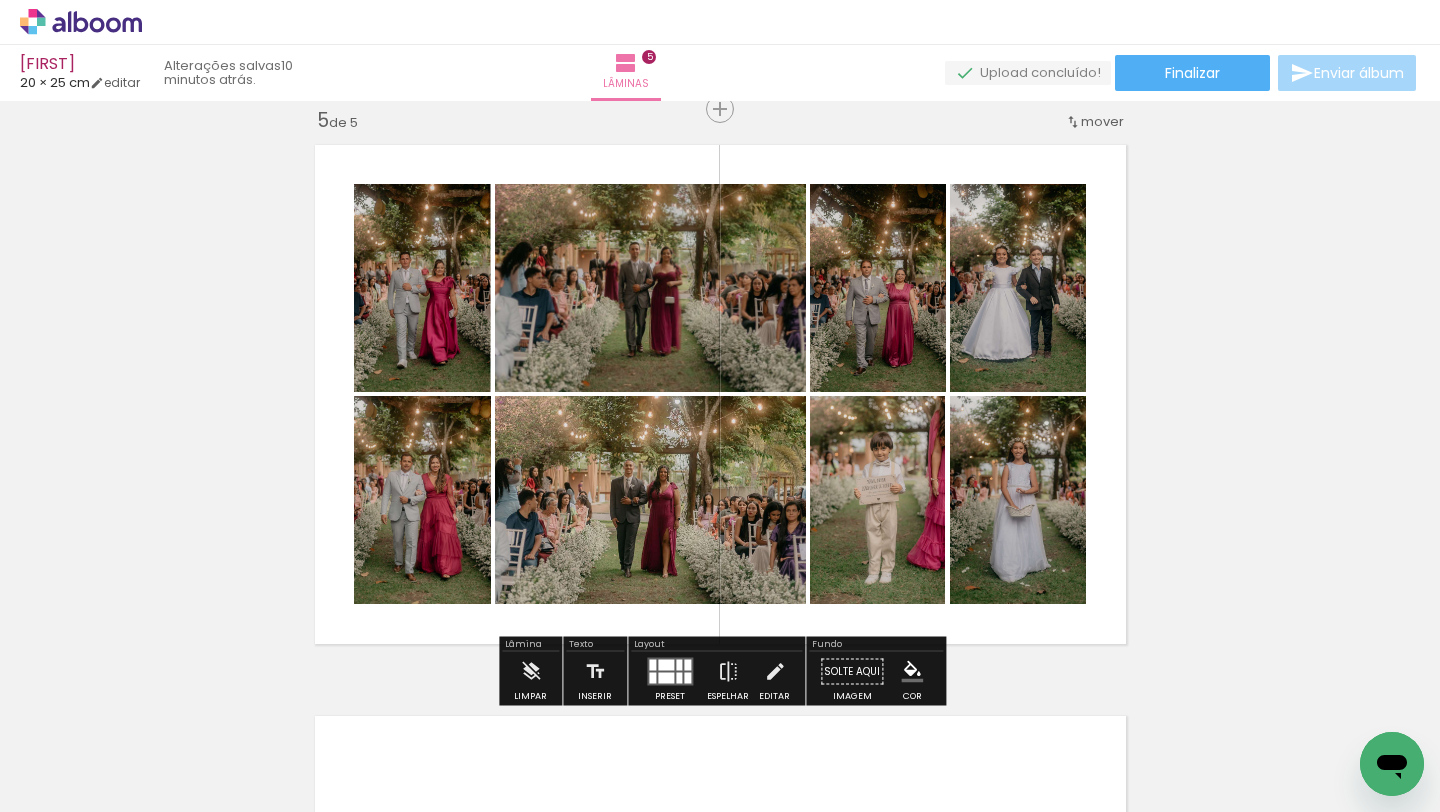 click on "Inserir lâmina 1  de 5  Inserir lâmina 2  de 5  Inserir lâmina 3  de 5  Inserir lâmina 4  de 5  Inserir lâmina 5  de 5 O Designbox precisará aumentar a sua imagem em 153% para exportar para impressão. O Designbox precisará aumentar a sua imagem em 160% para exportar para impressão." at bounding box center (720, -488) 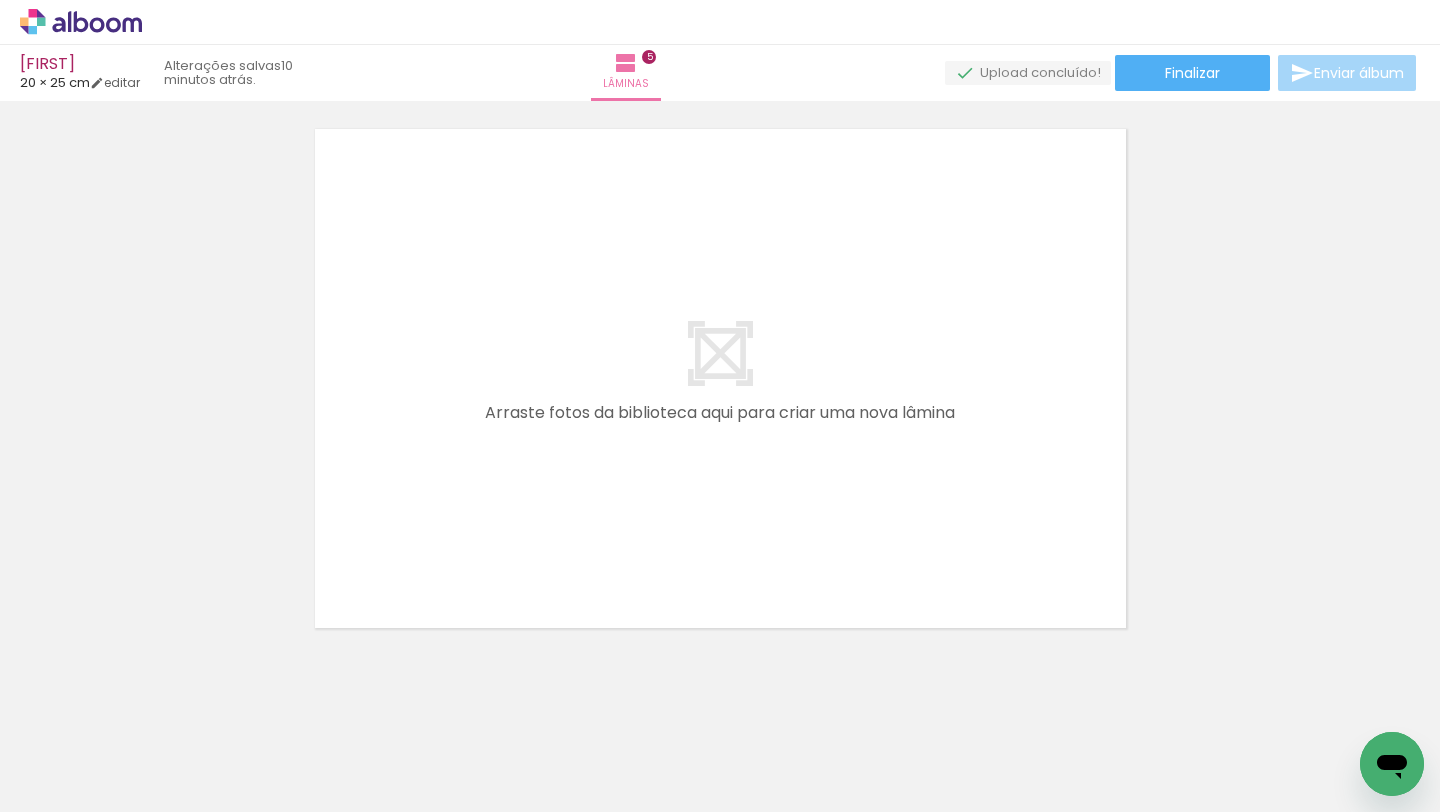 scroll, scrollTop: 2886, scrollLeft: 0, axis: vertical 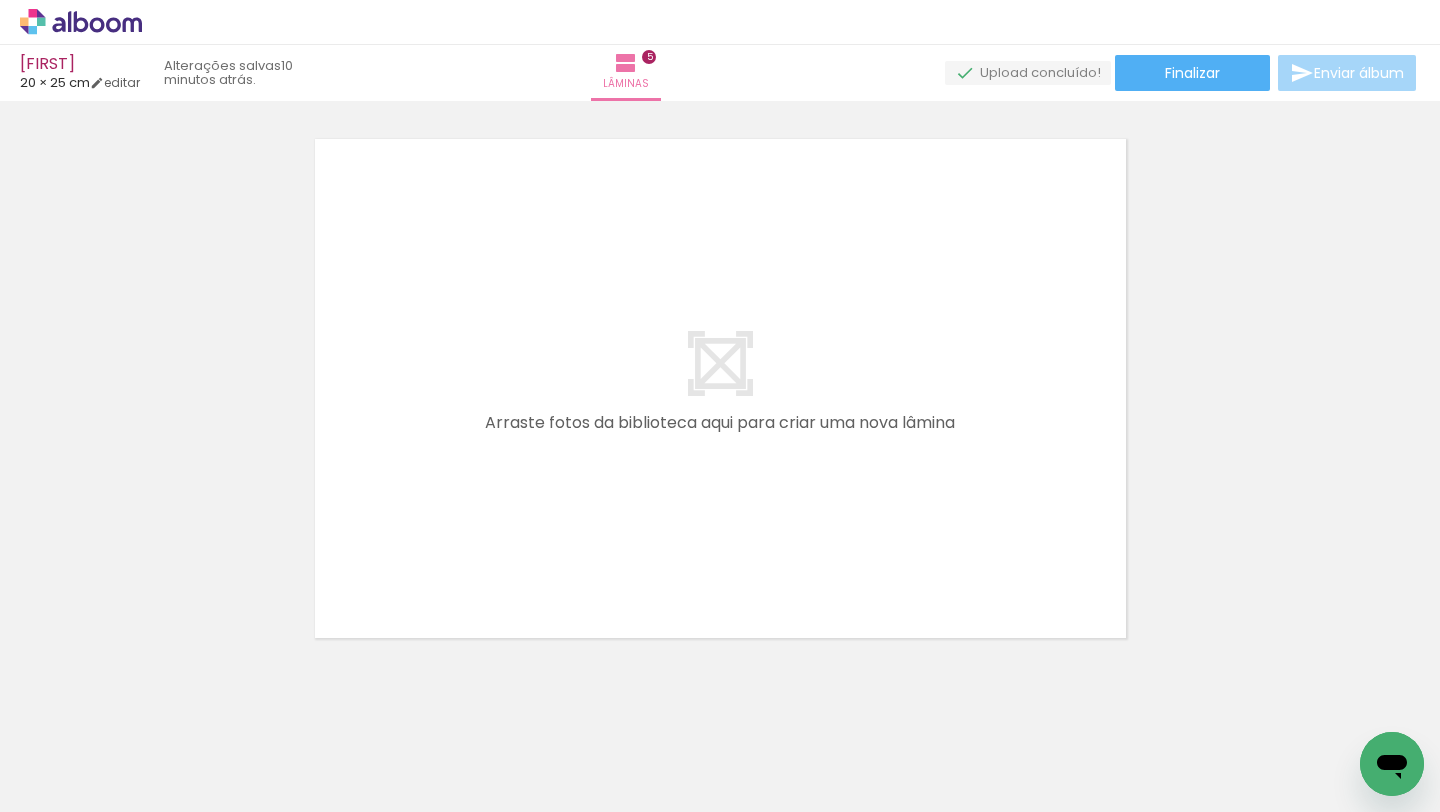 click on "Adicionar
Fotos" at bounding box center [71, 785] 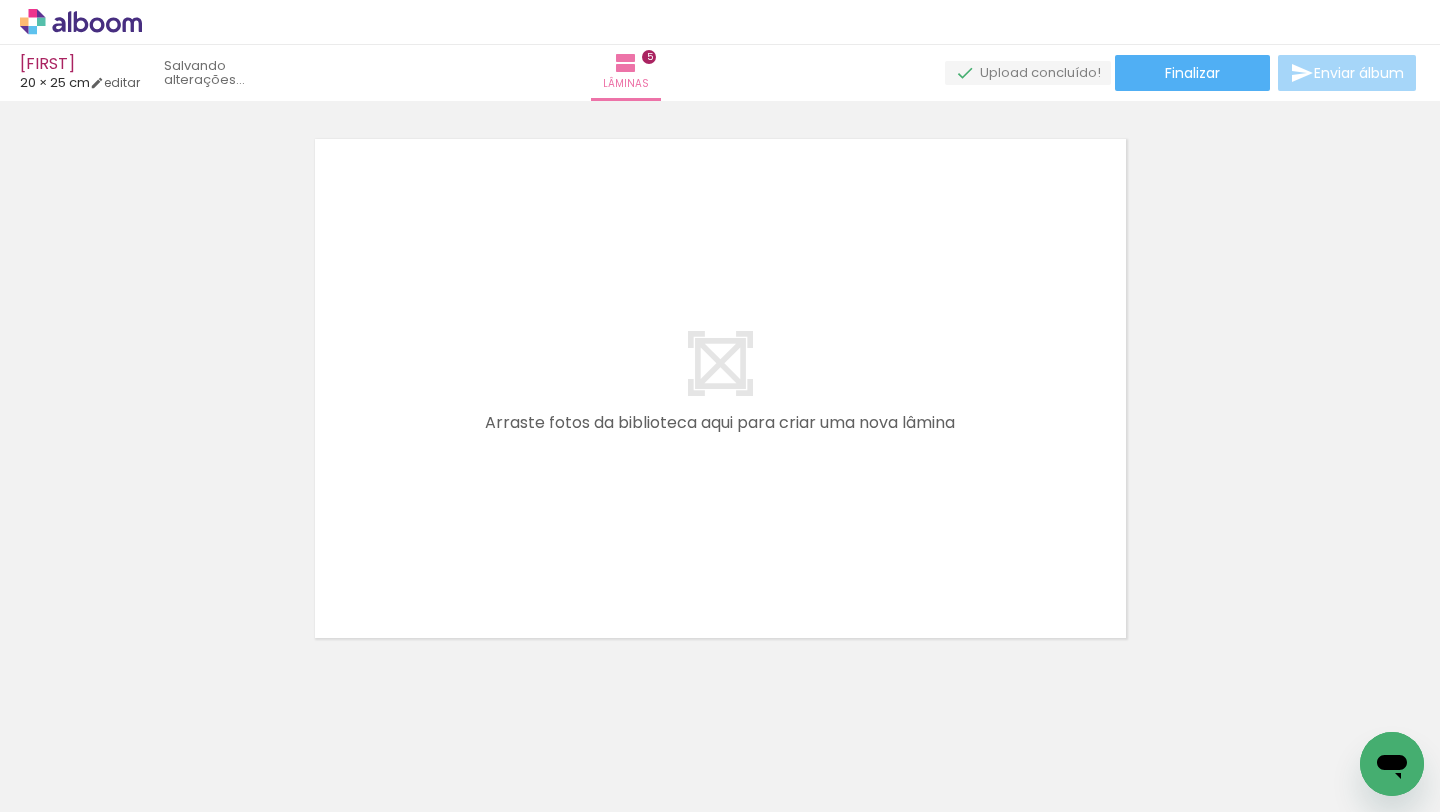 scroll, scrollTop: 0, scrollLeft: 1530, axis: horizontal 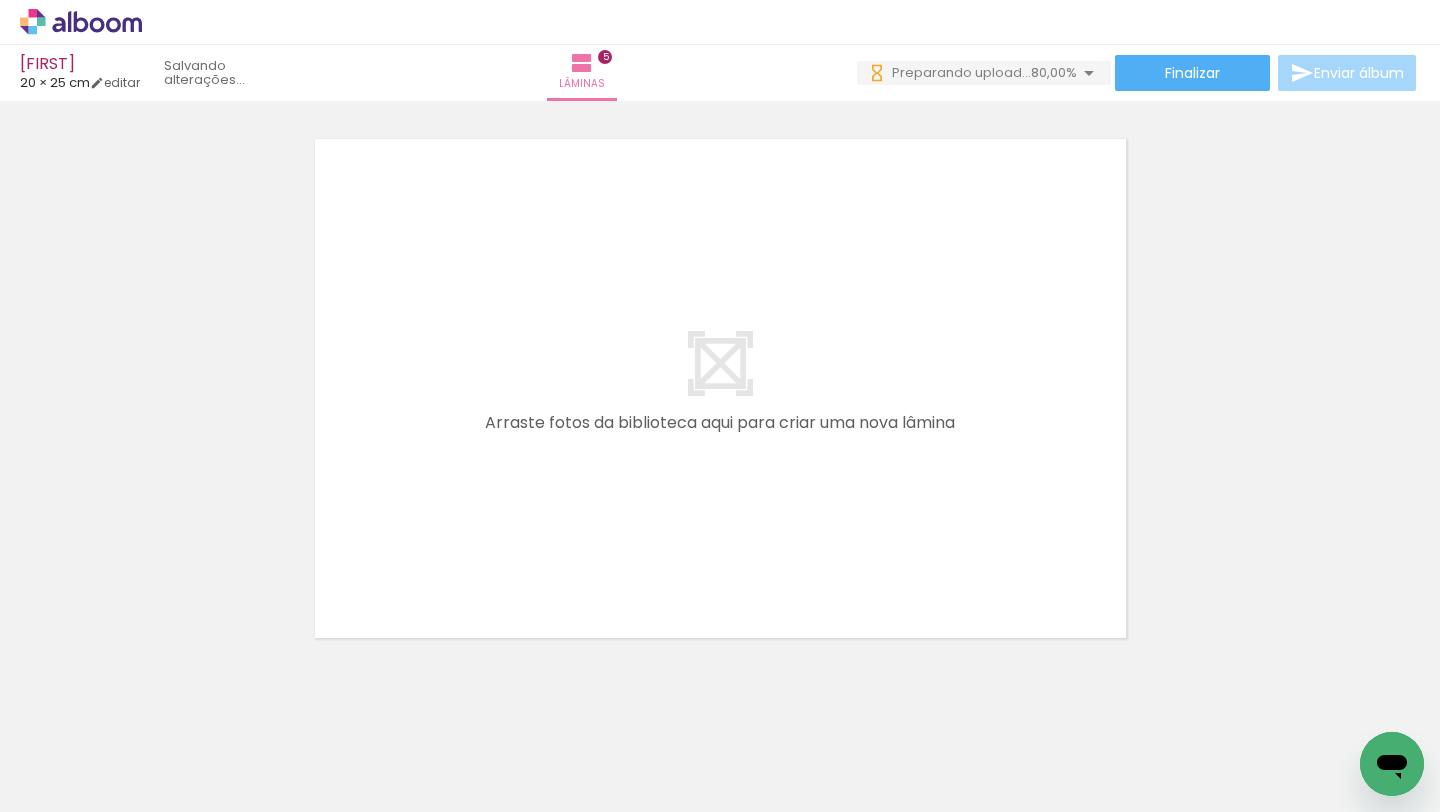 drag, startPoint x: 914, startPoint y: 751, endPoint x: 915, endPoint y: 444, distance: 307.00162 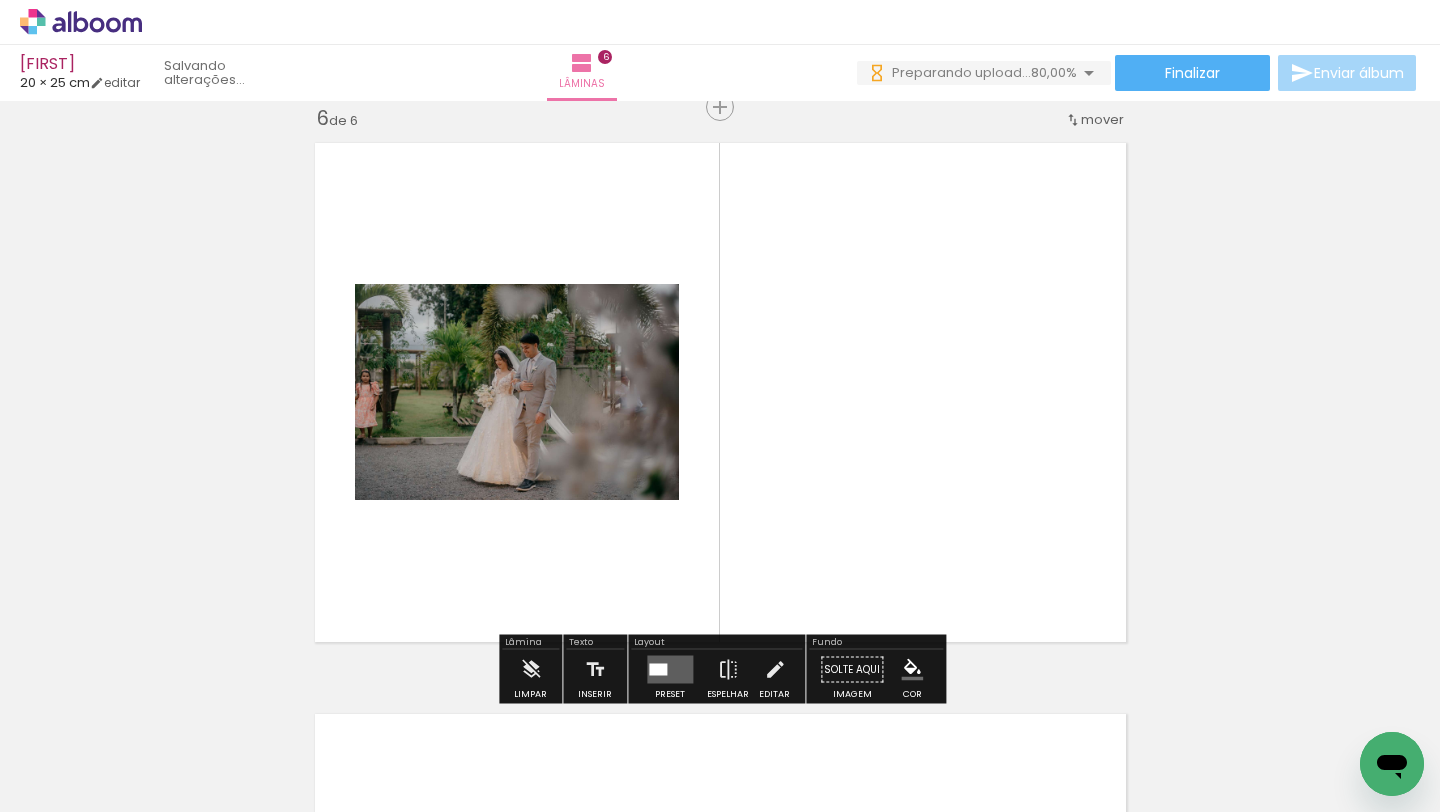 scroll, scrollTop: 2880, scrollLeft: 0, axis: vertical 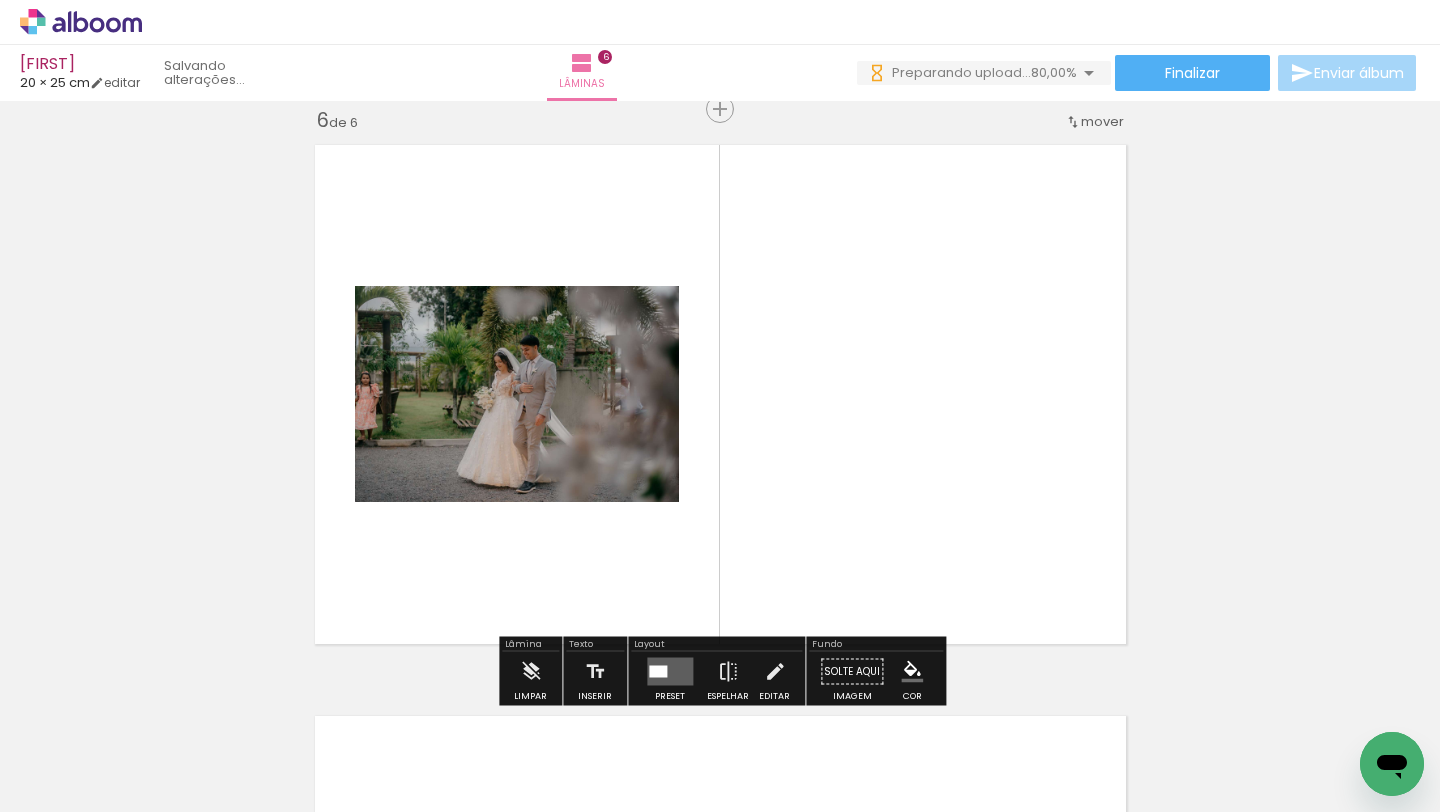 click at bounding box center [720, 406] 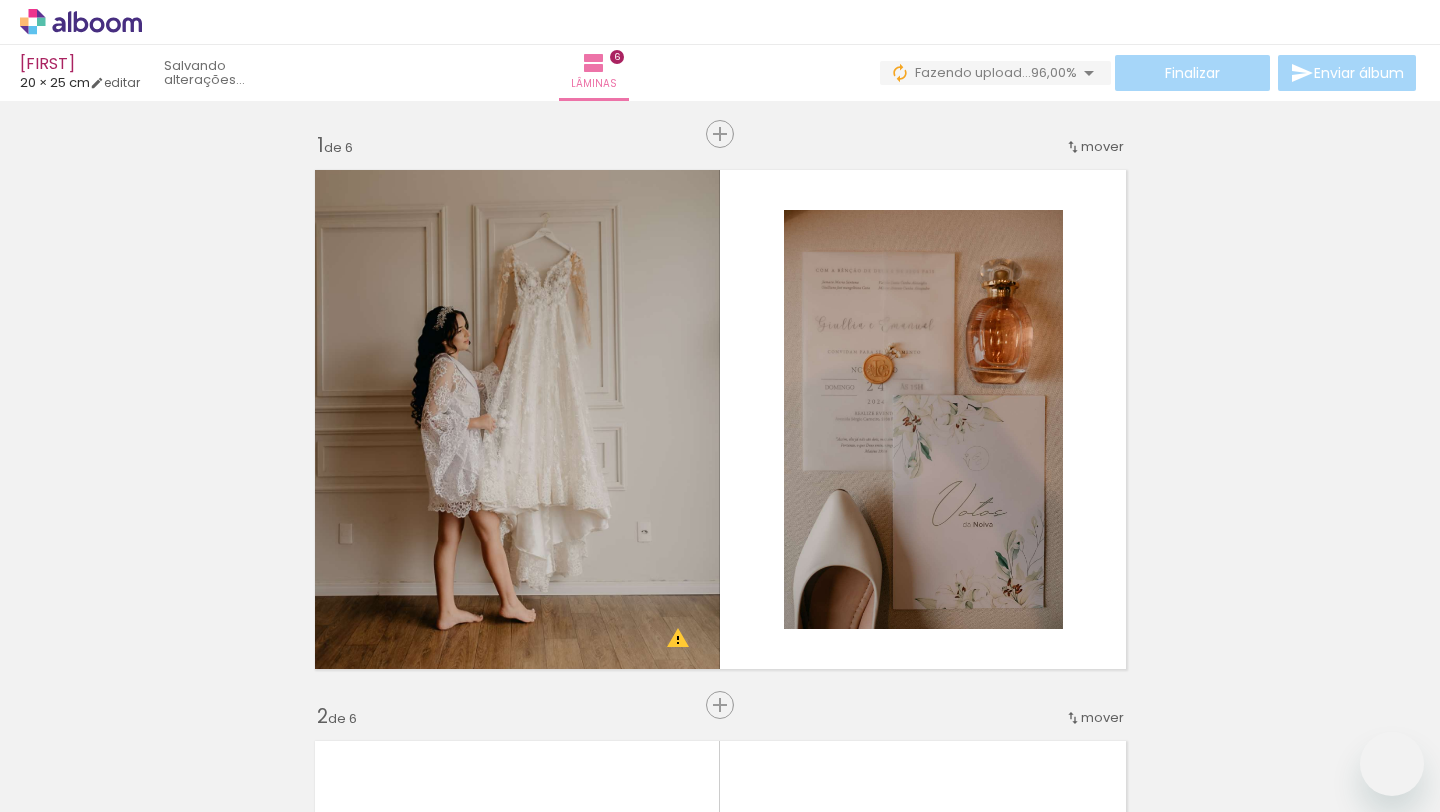 scroll, scrollTop: 0, scrollLeft: 0, axis: both 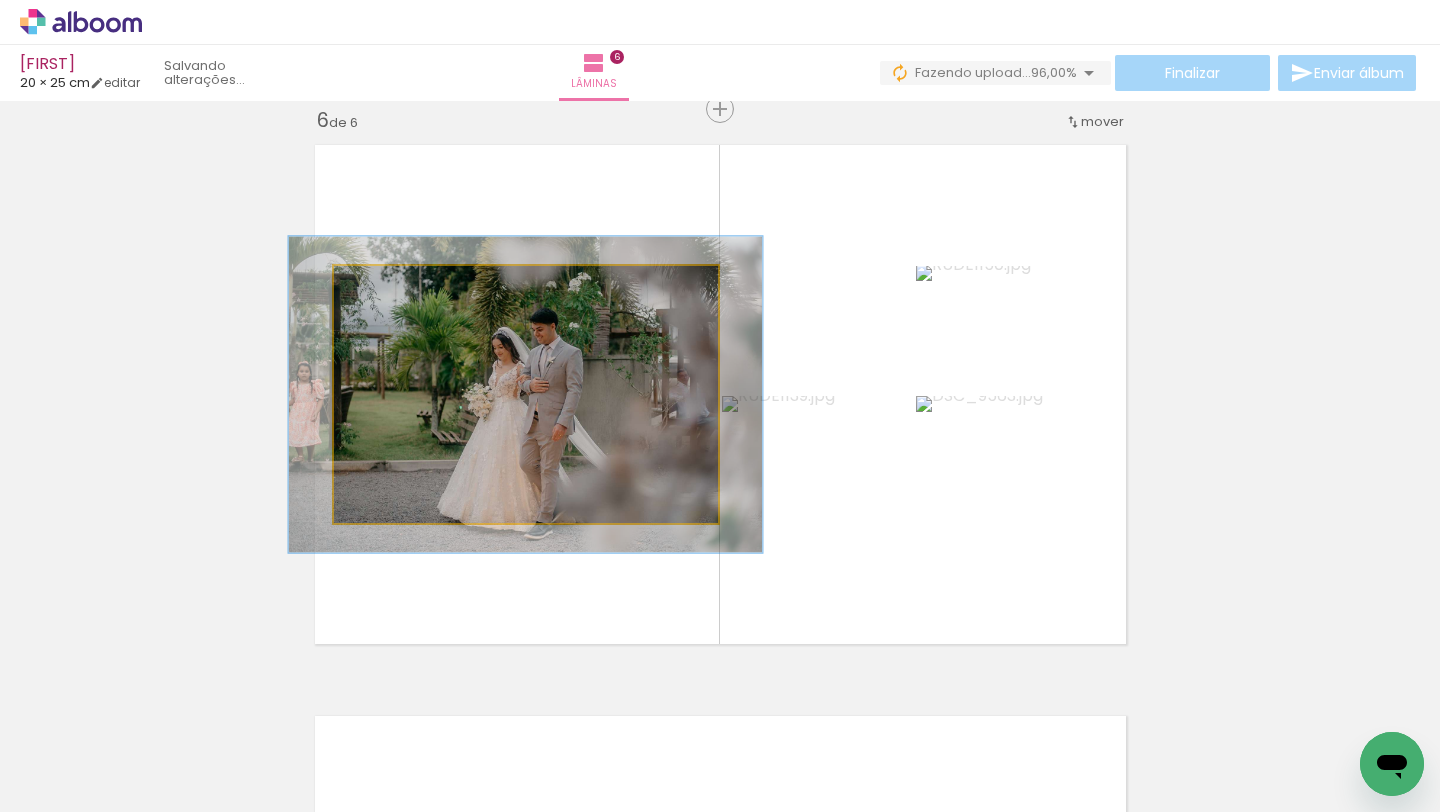 type on "125" 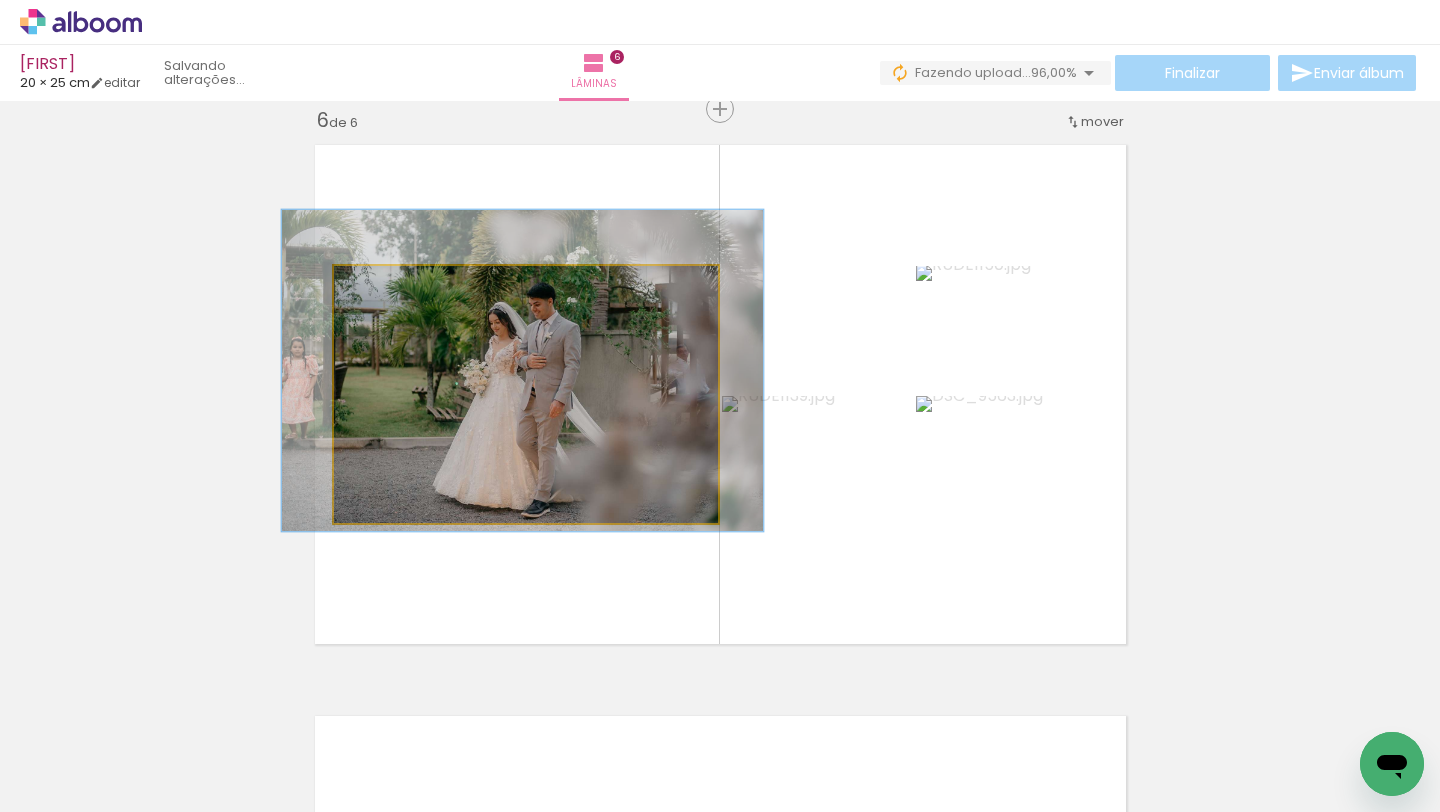 drag, startPoint x: 559, startPoint y: 363, endPoint x: 556, endPoint y: 339, distance: 24.186773 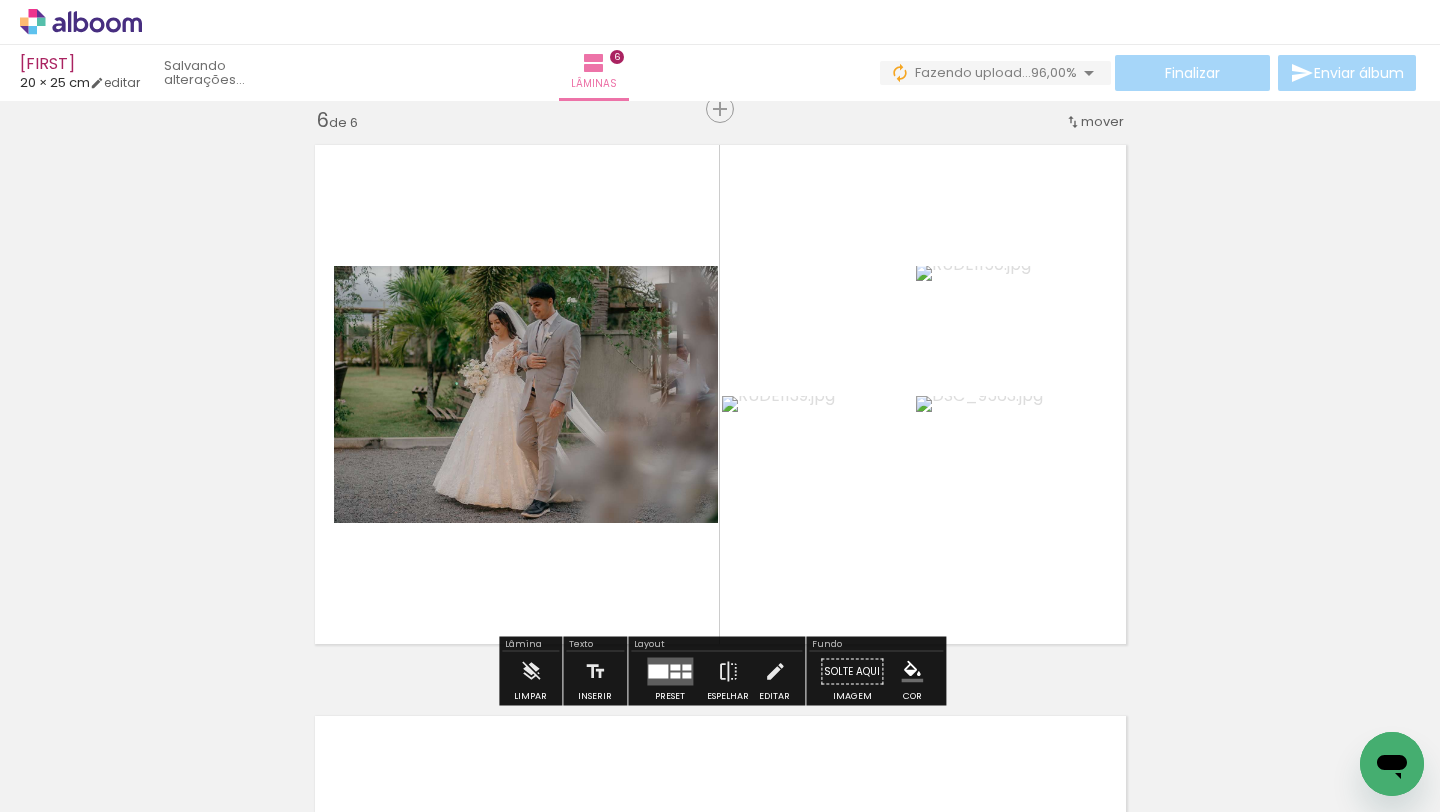 click on "Inserir lâmina 1  de 6  Inserir lâmina 2  de 6  Inserir lâmina 3  de 6  Inserir lâmina 4  de 6  Inserir lâmina 5  de 6  Inserir lâmina 6  de 6 O Designbox precisará aumentar a sua imagem em 153% para exportar para impressão. O Designbox precisará aumentar a sua imagem em 160% para exportar para impressão." at bounding box center [720, -773] 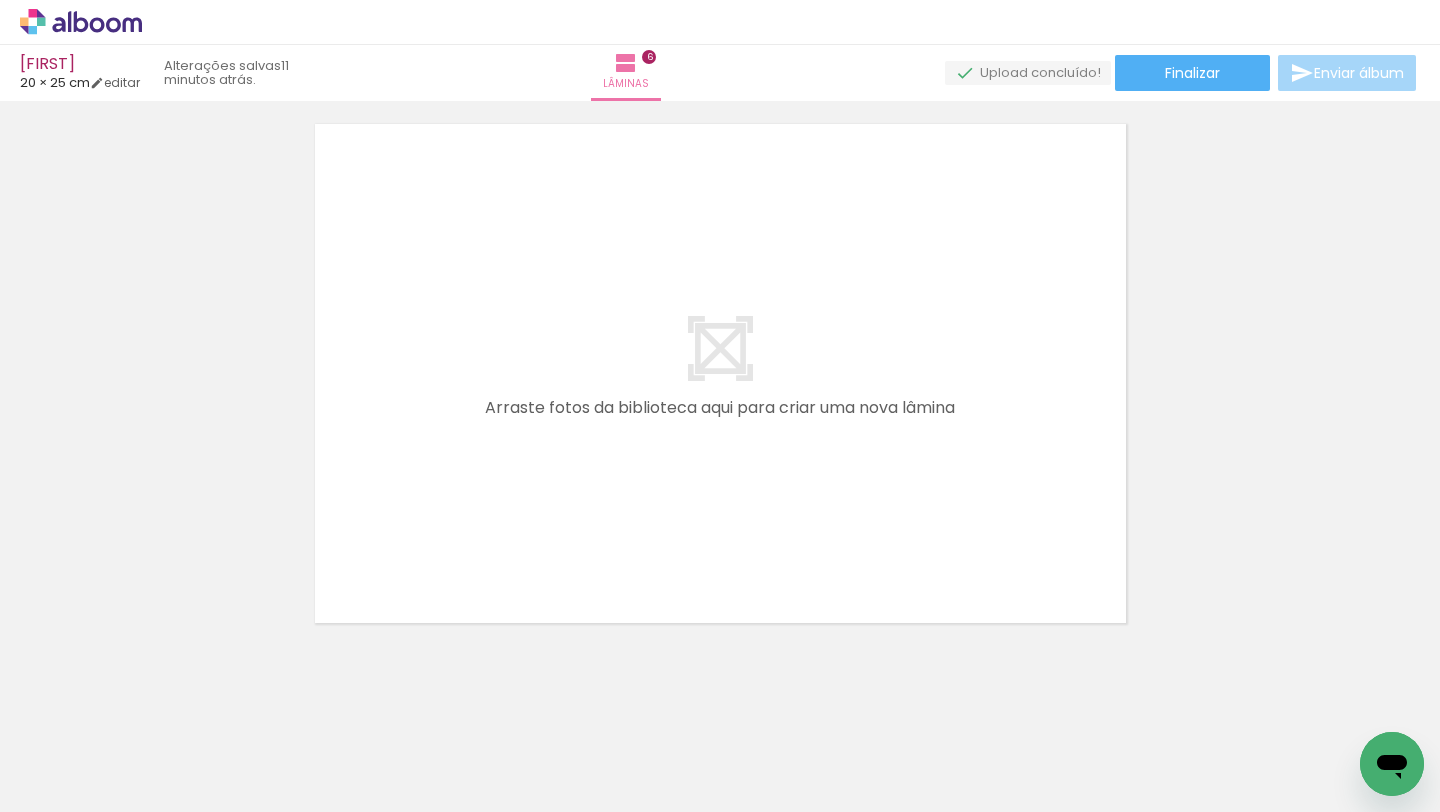 scroll, scrollTop: 3456, scrollLeft: 0, axis: vertical 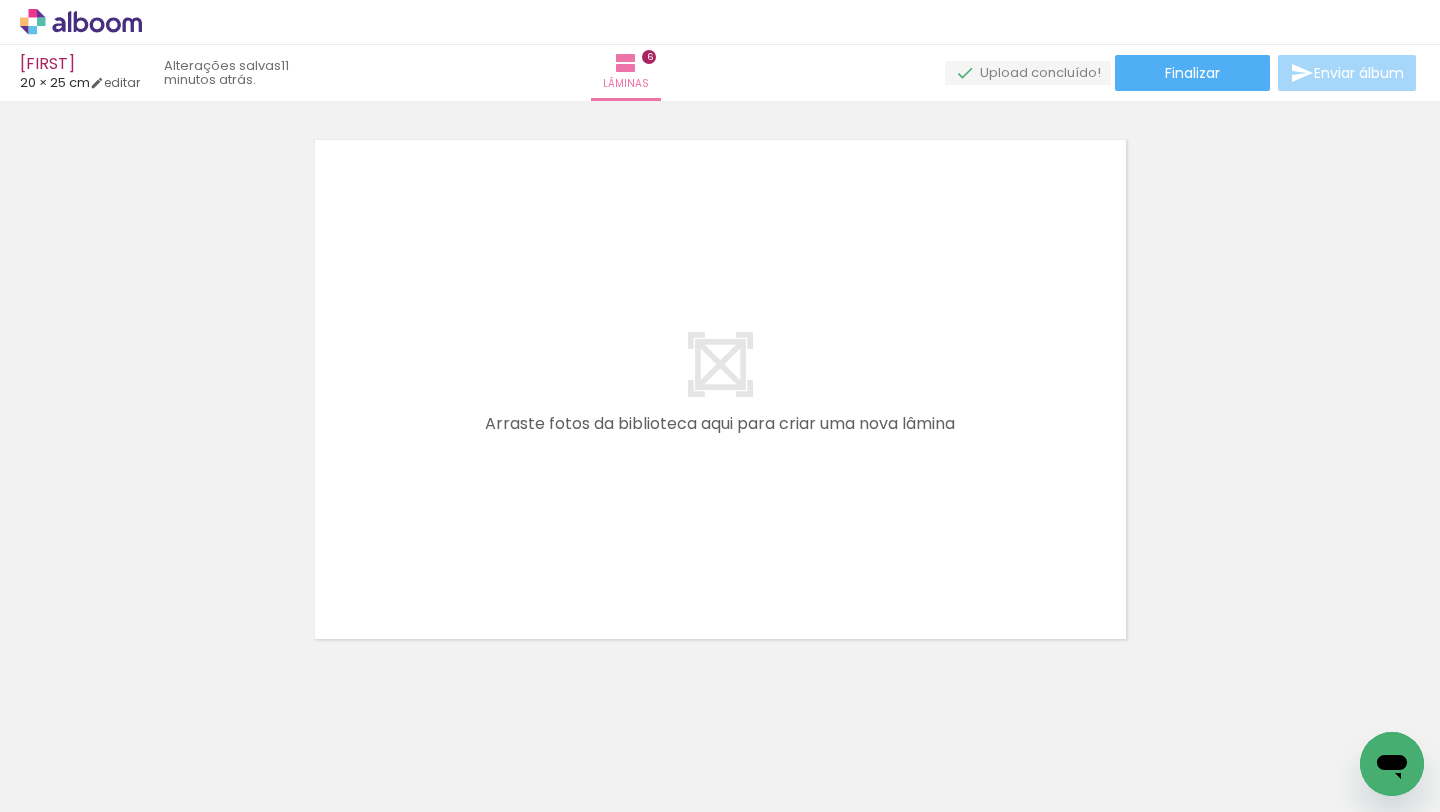 click on "Adicionar
Fotos" at bounding box center [71, 785] 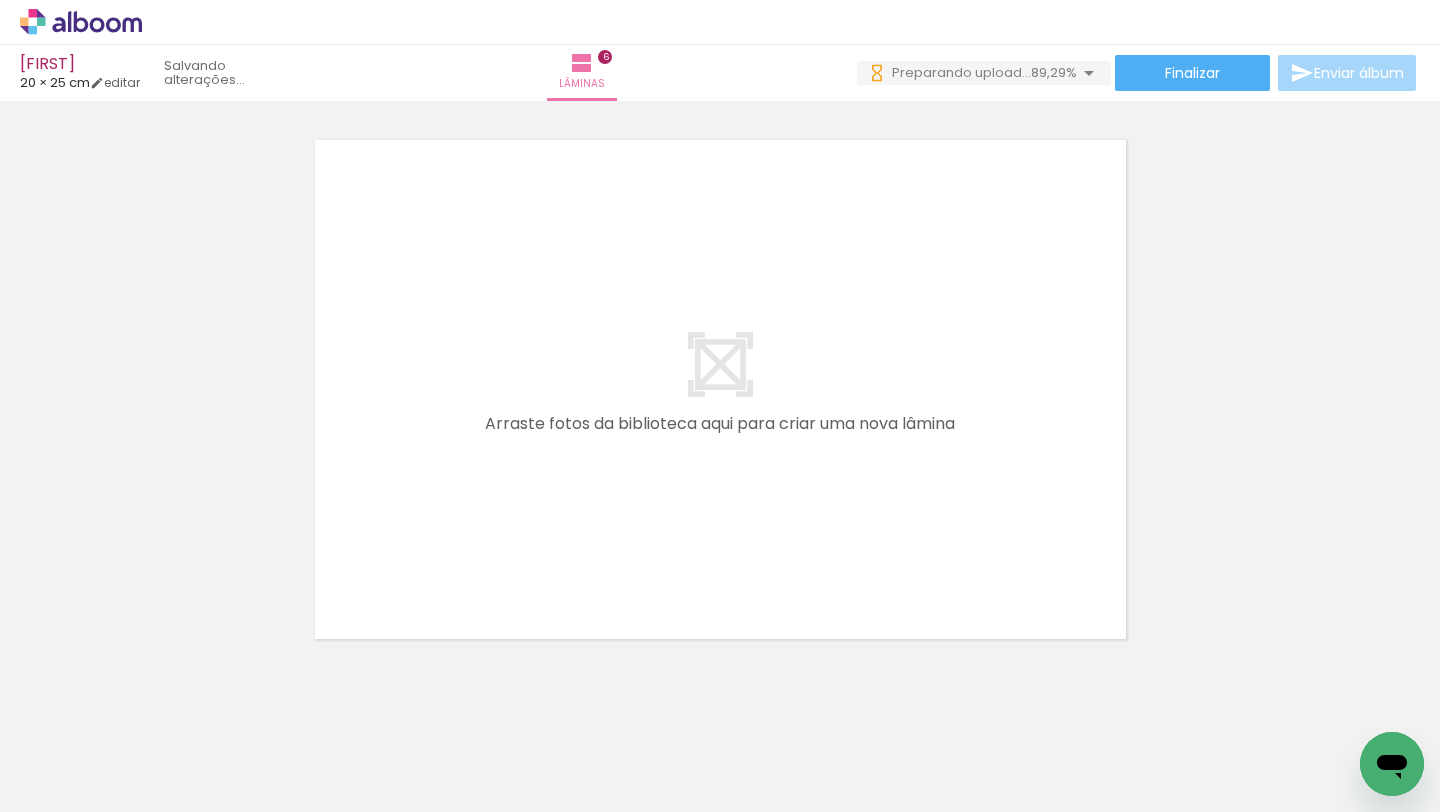 scroll, scrollTop: 0, scrollLeft: 1866, axis: horizontal 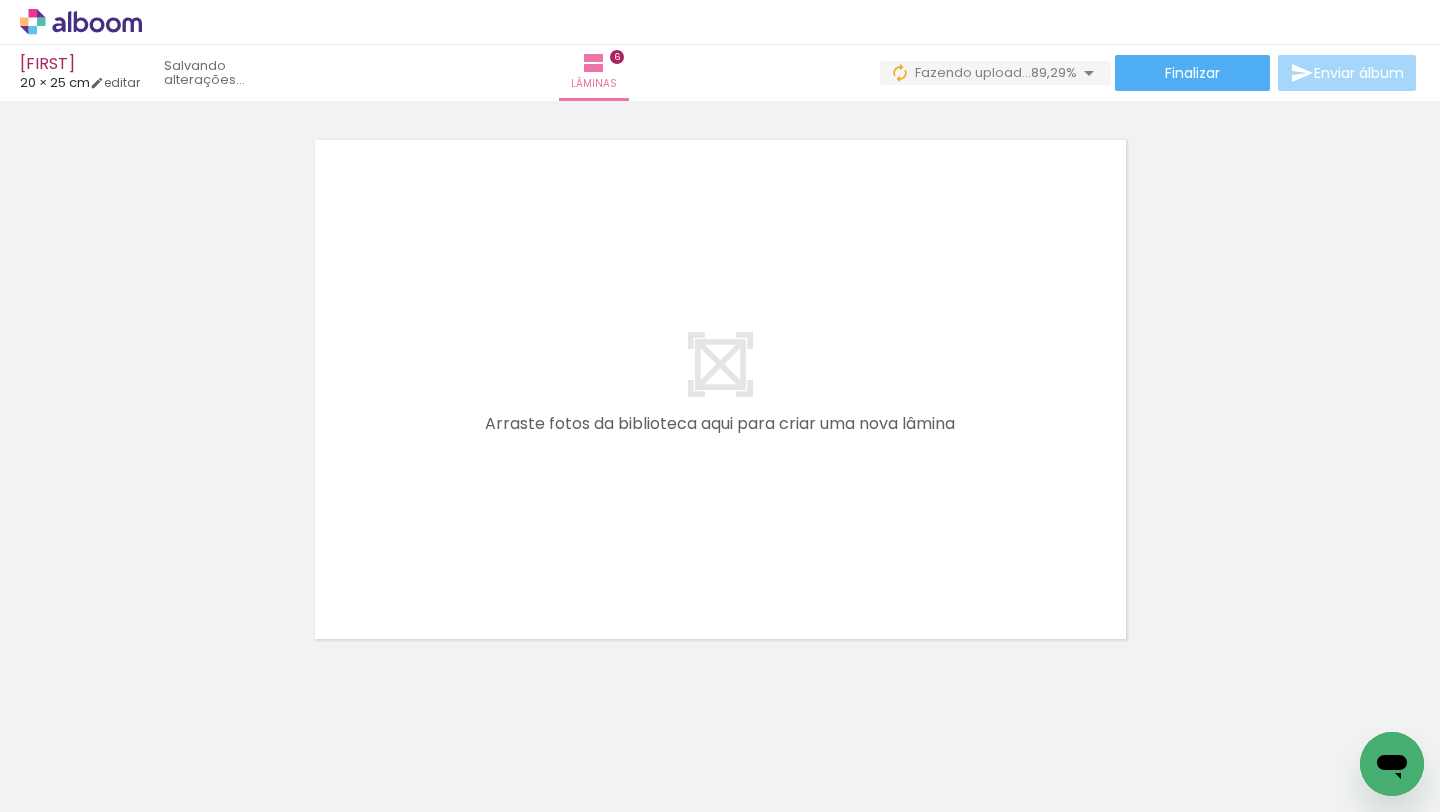 drag, startPoint x: 1151, startPoint y: 755, endPoint x: 988, endPoint y: 439, distance: 355.56293 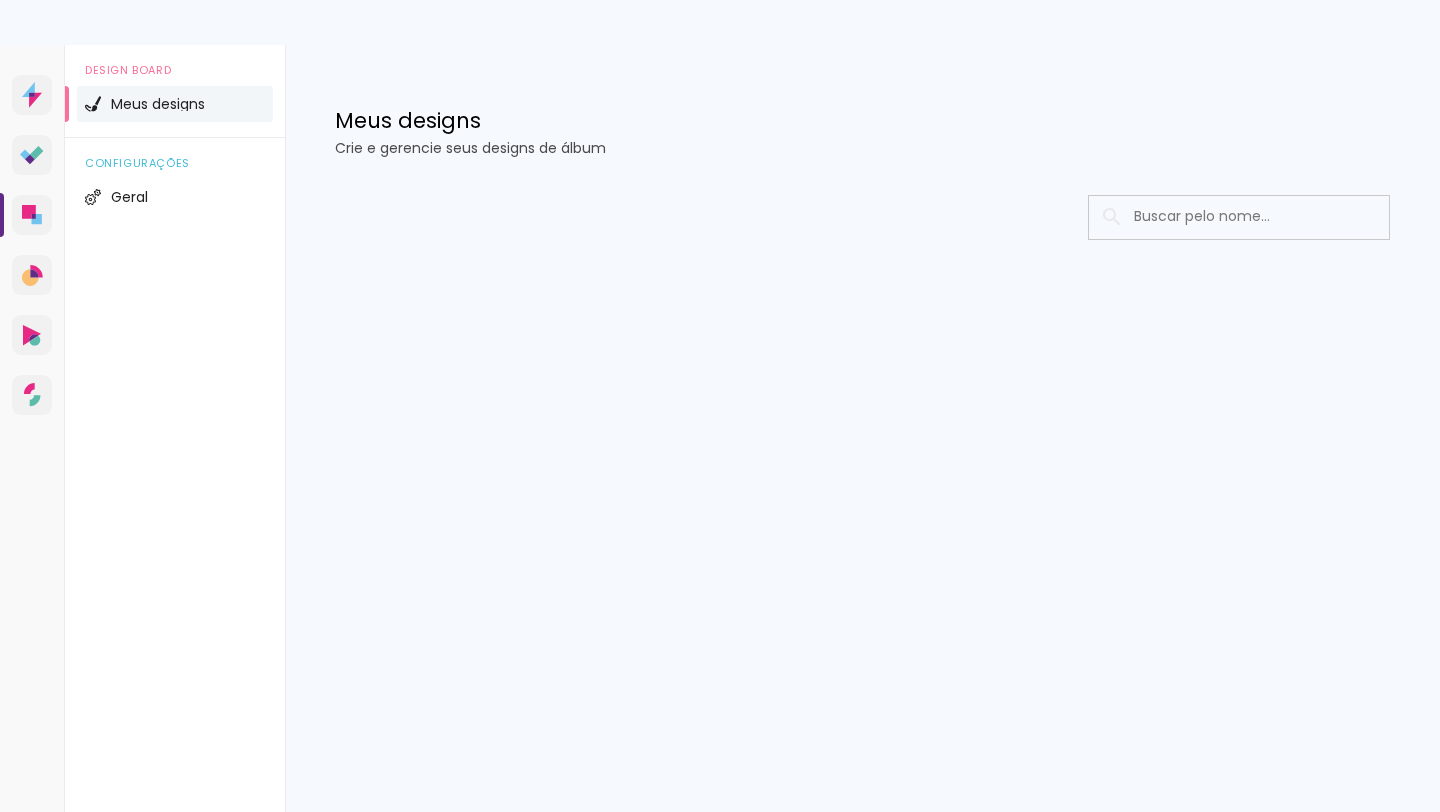 scroll, scrollTop: 0, scrollLeft: 0, axis: both 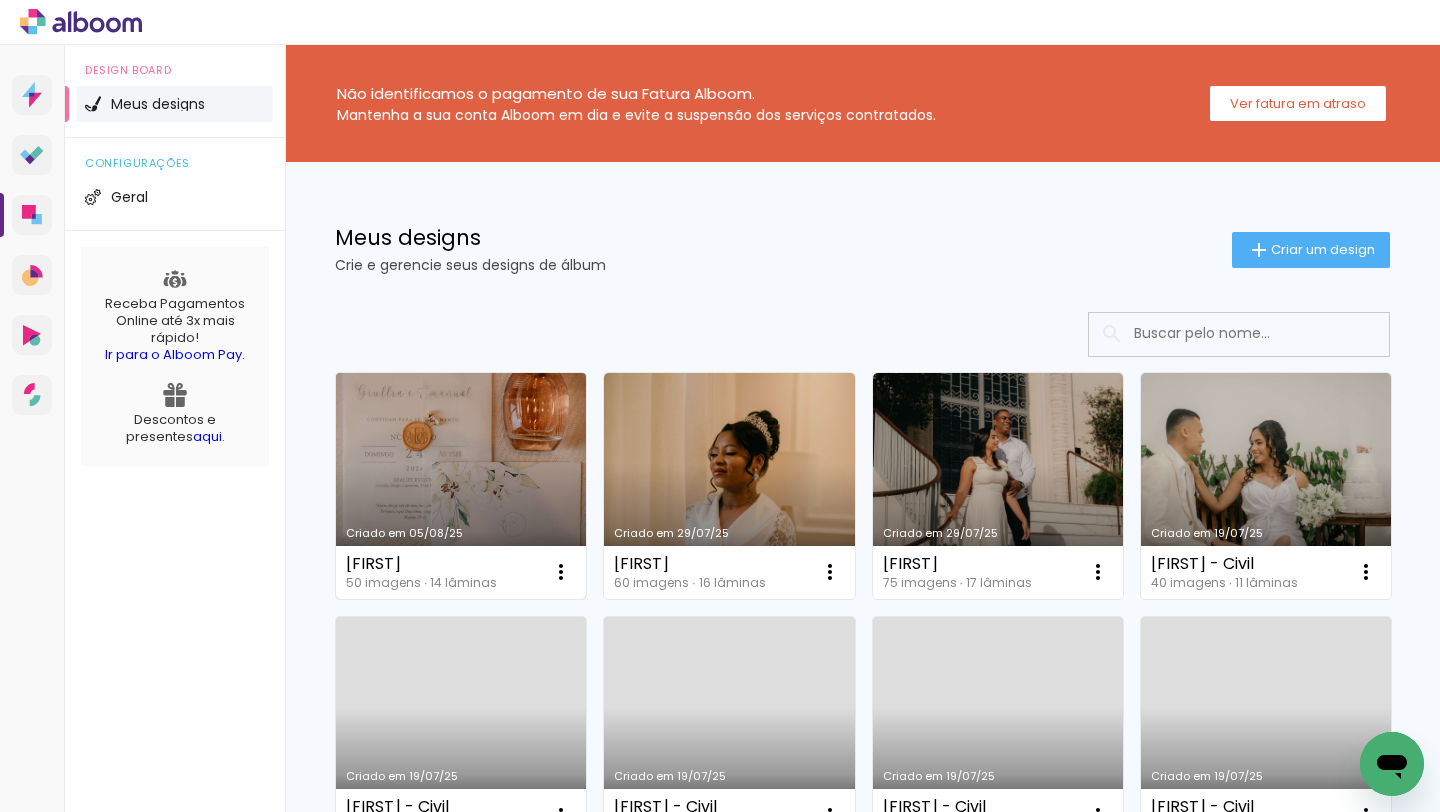 click on "Criado em 05/08/25" at bounding box center [461, 486] 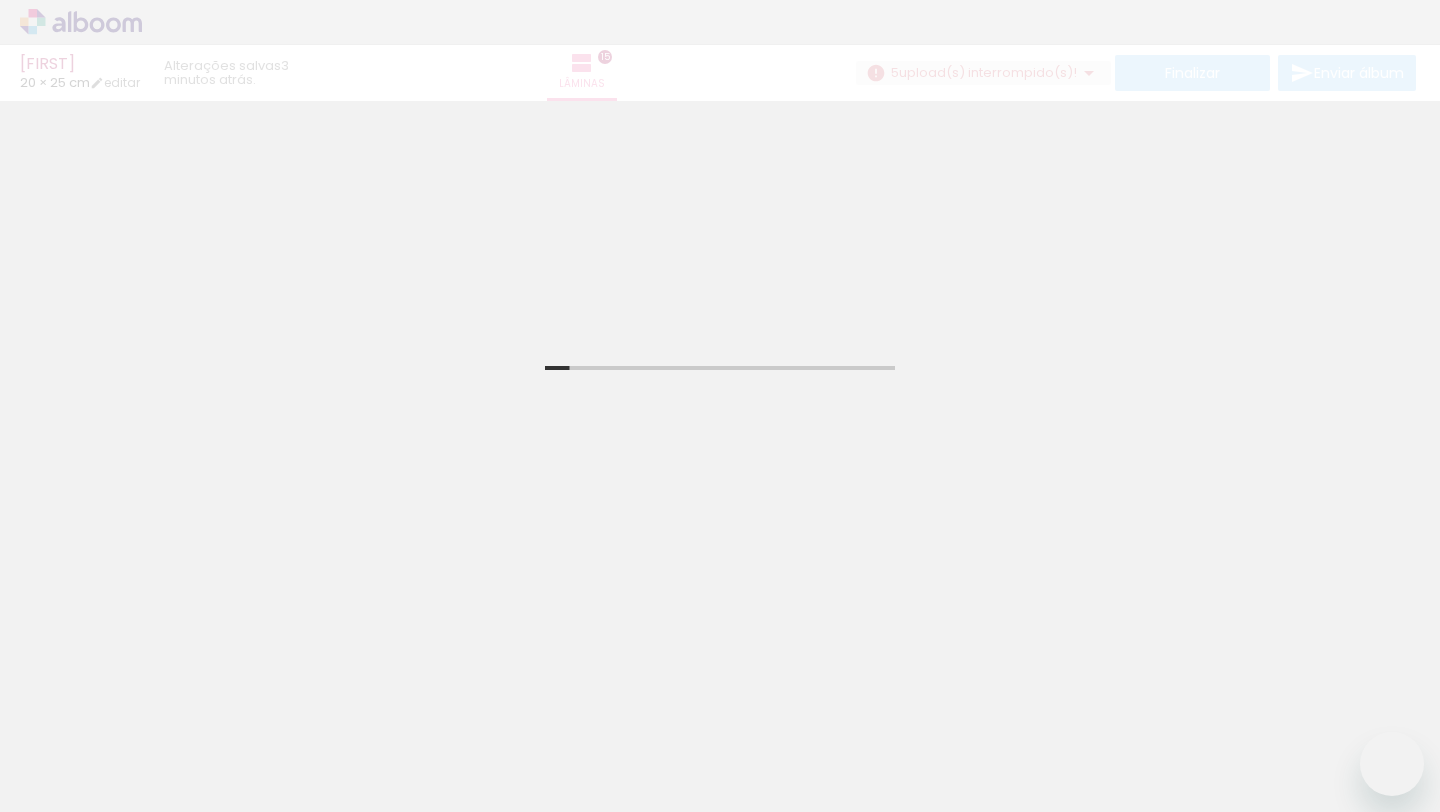 scroll, scrollTop: 0, scrollLeft: 0, axis: both 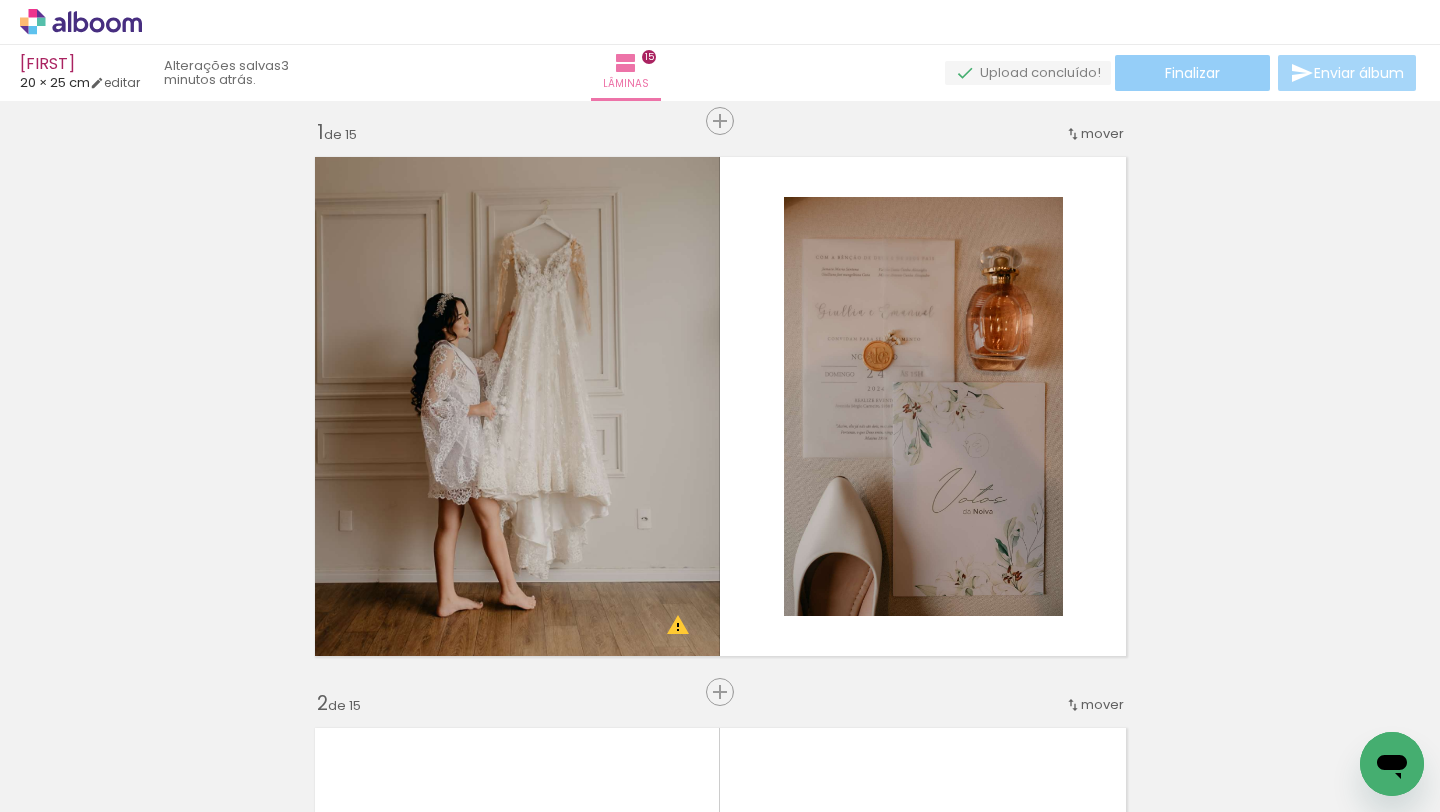 click on "Finalizar" 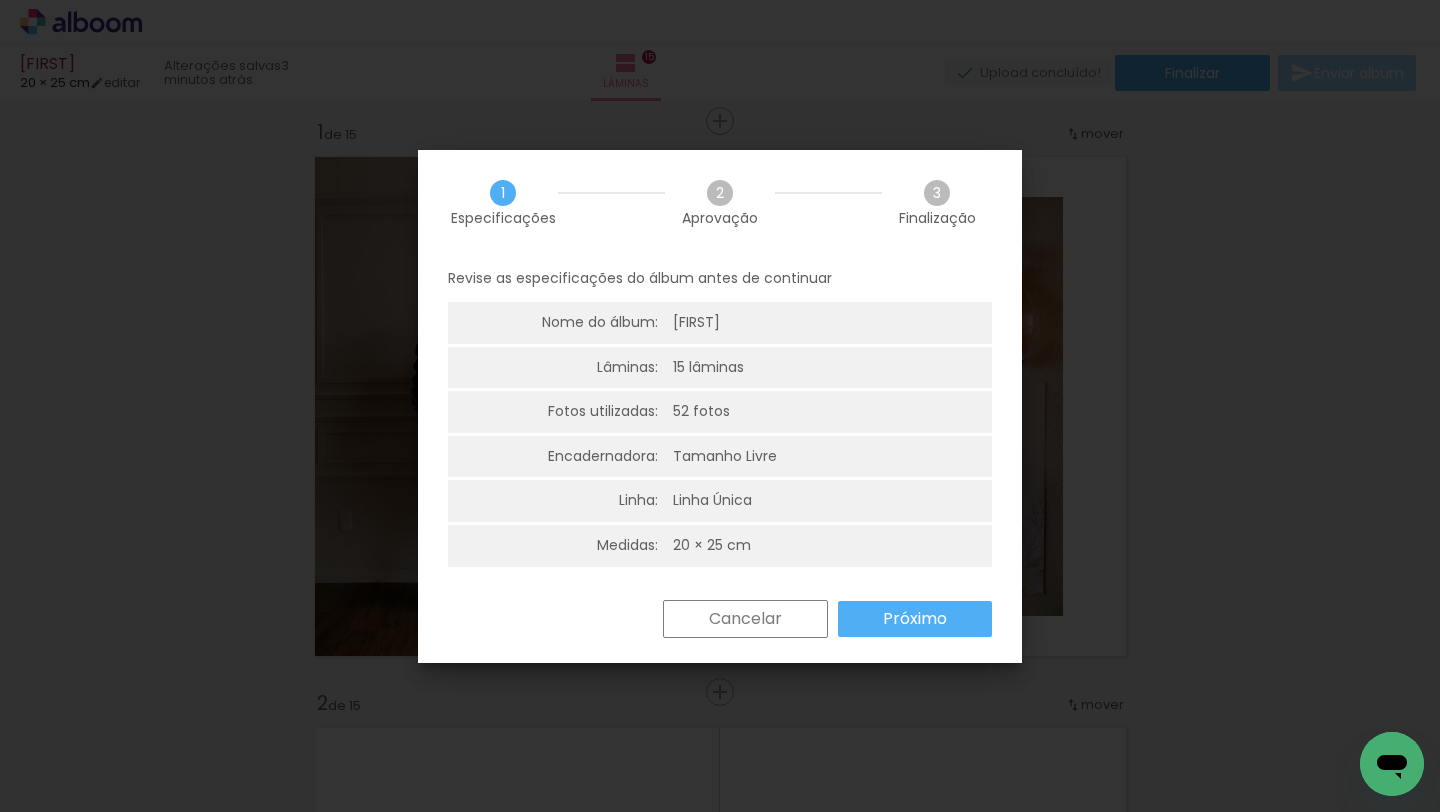 click on "Próximo" at bounding box center [0, 0] 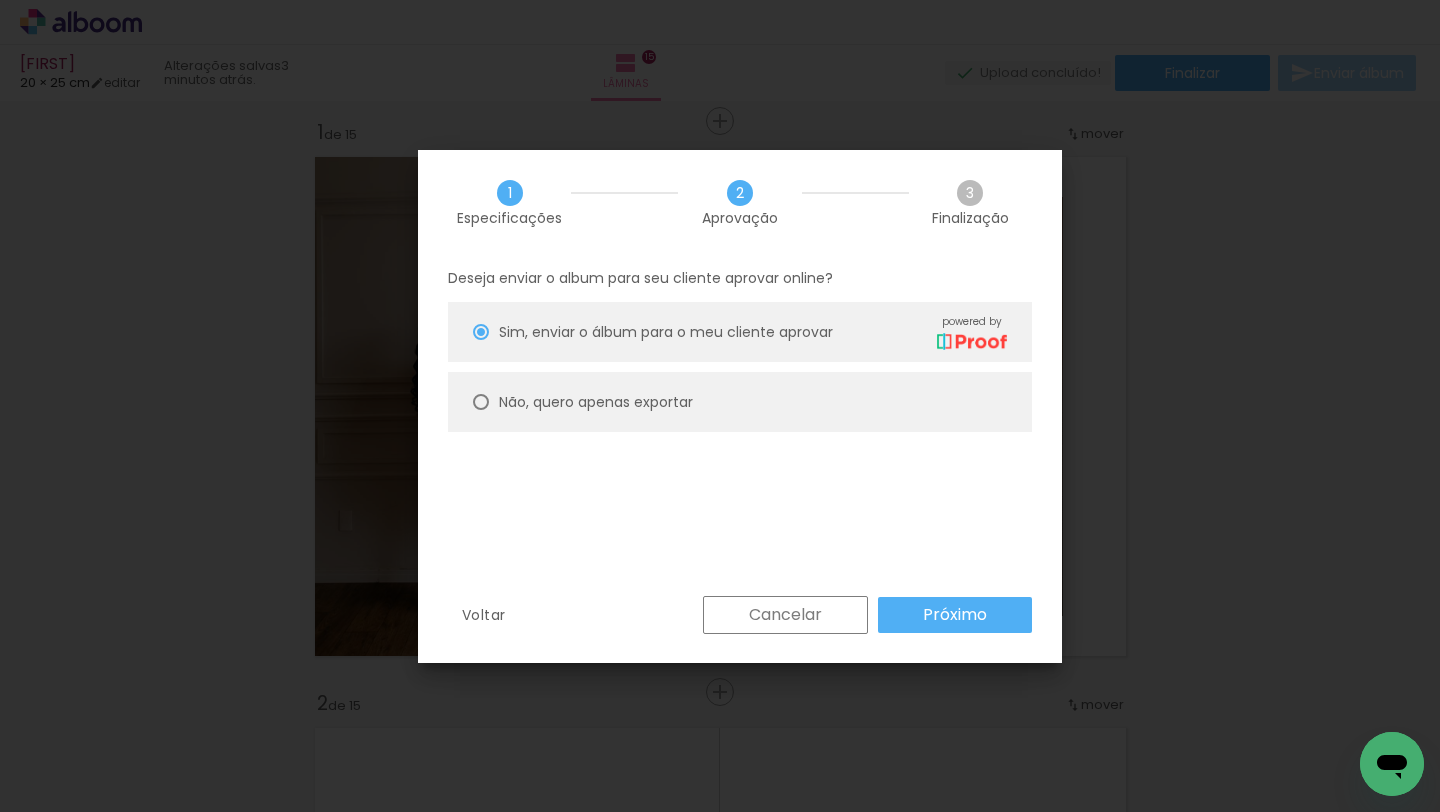 click on "Não, quero apenas exportar" at bounding box center (0, 0) 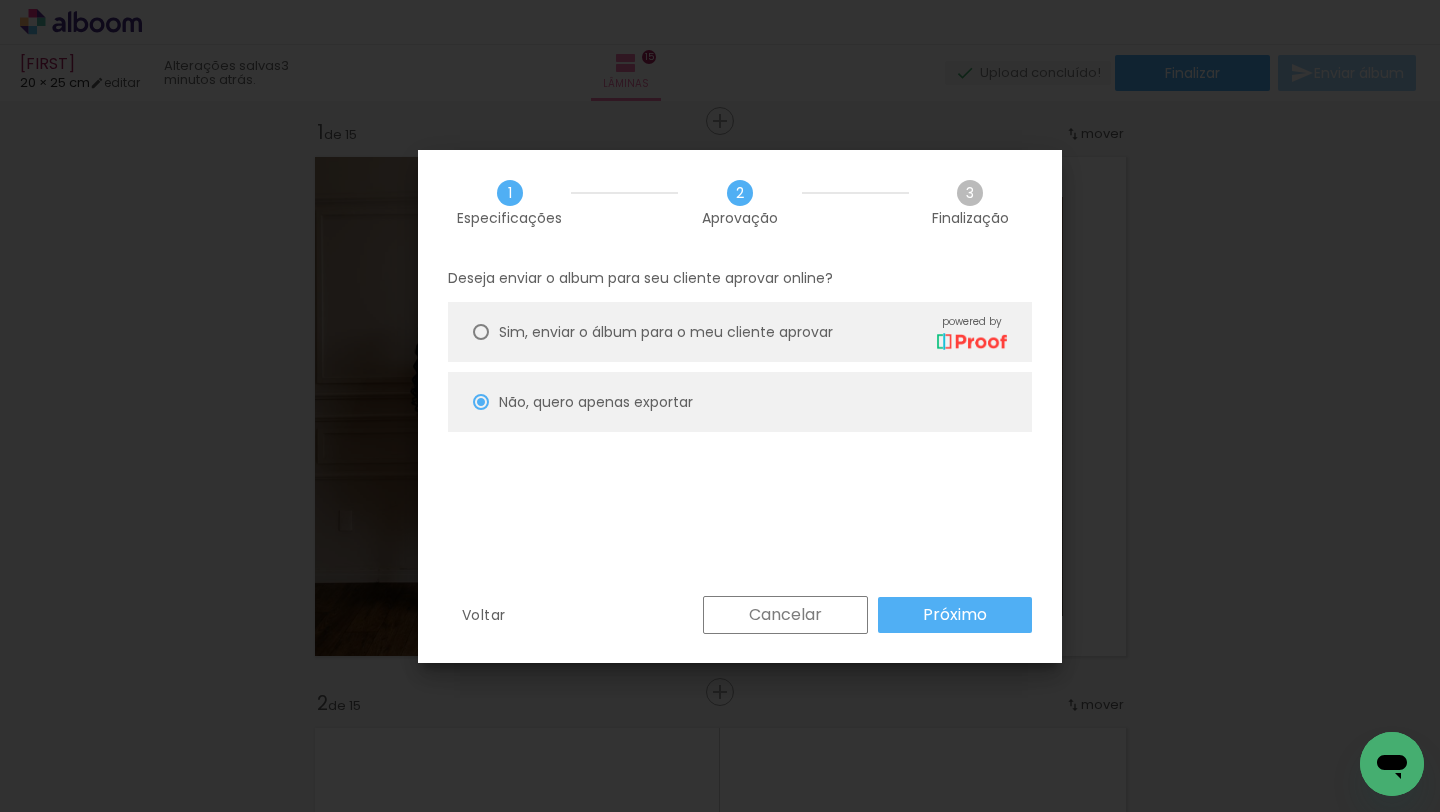 click on "Próximo" at bounding box center (0, 0) 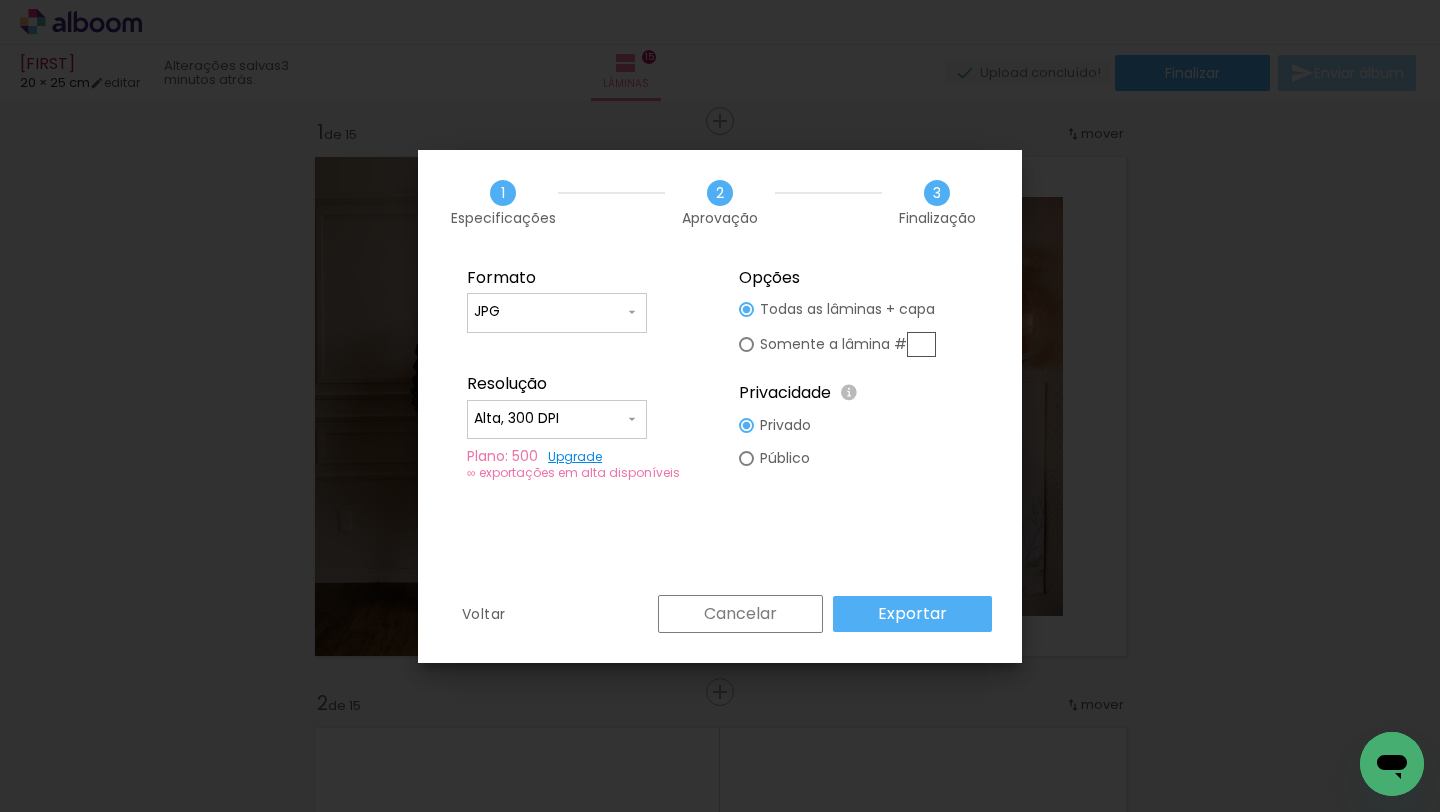 click on "Exportar" at bounding box center [0, 0] 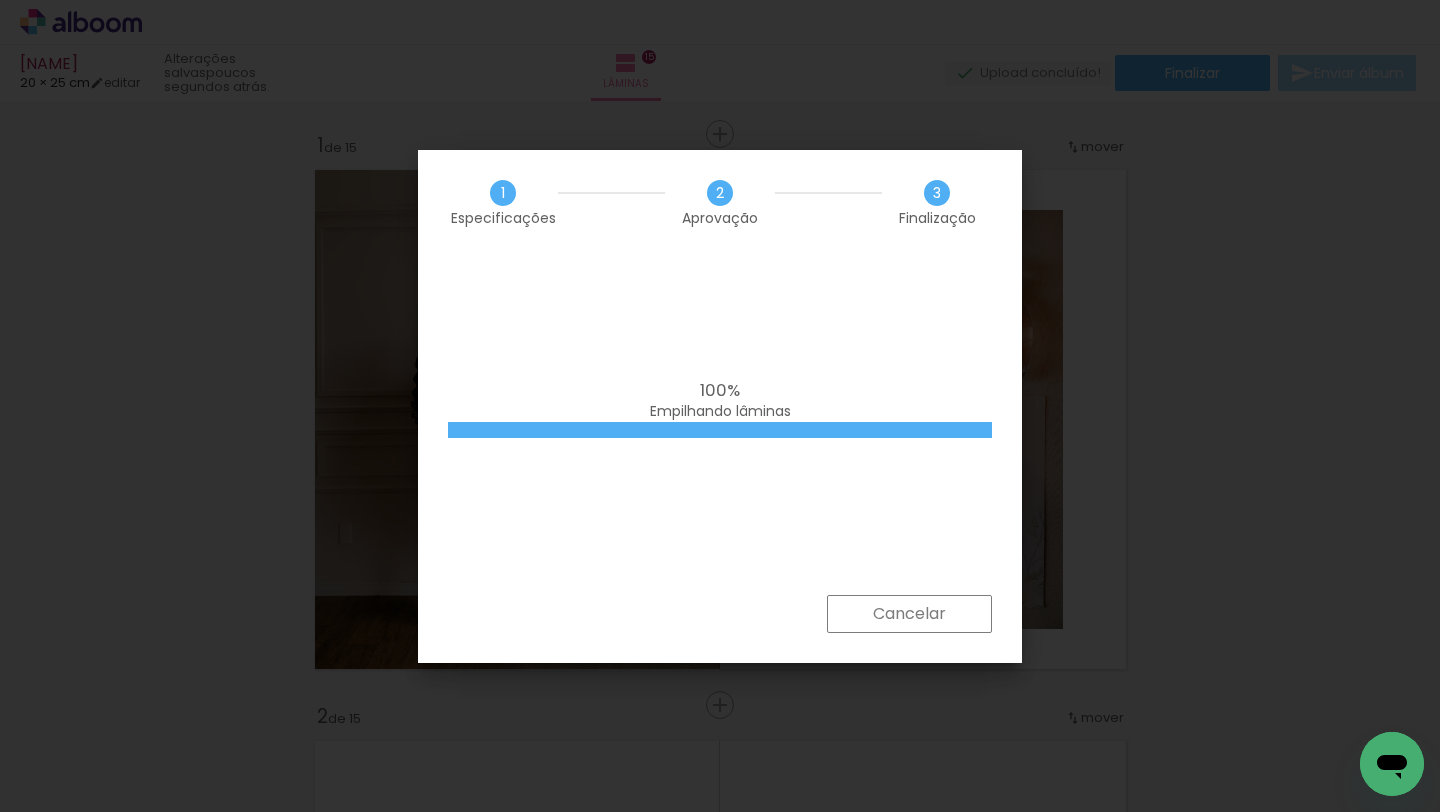 scroll, scrollTop: 0, scrollLeft: 0, axis: both 